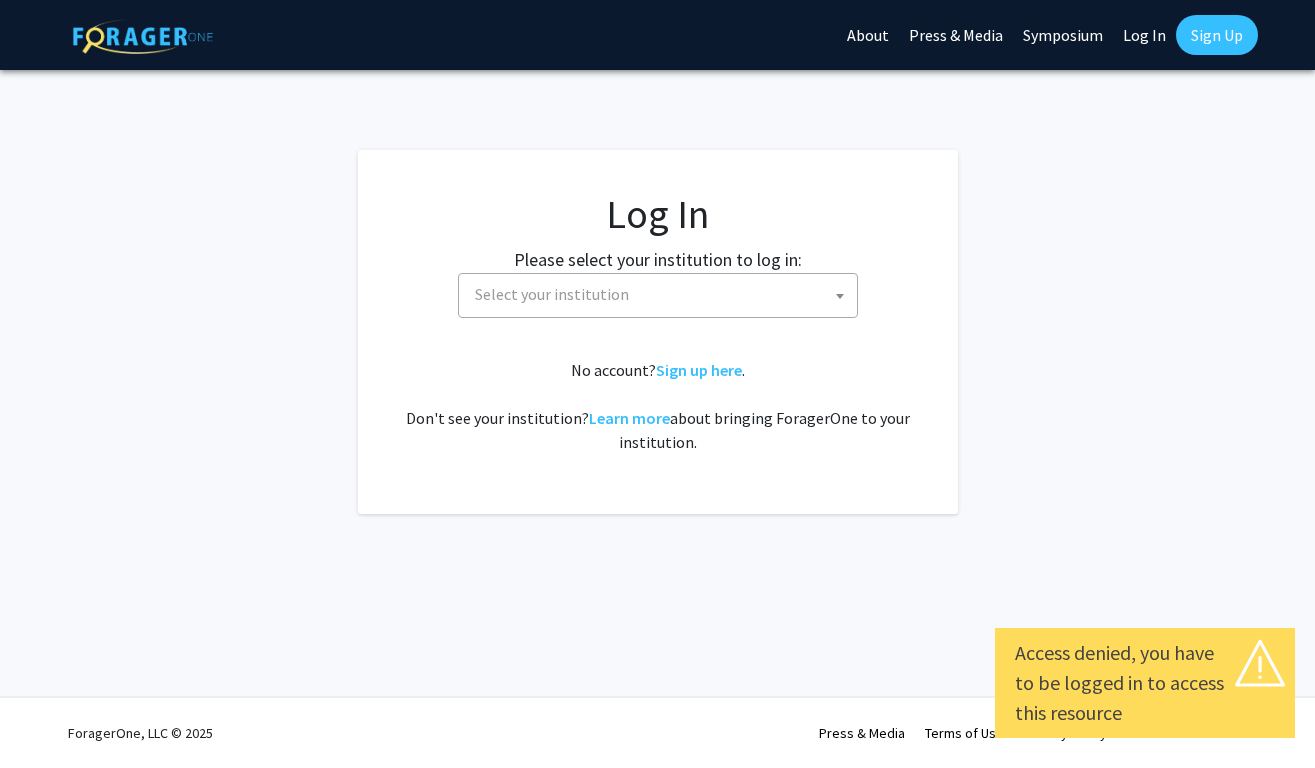 select 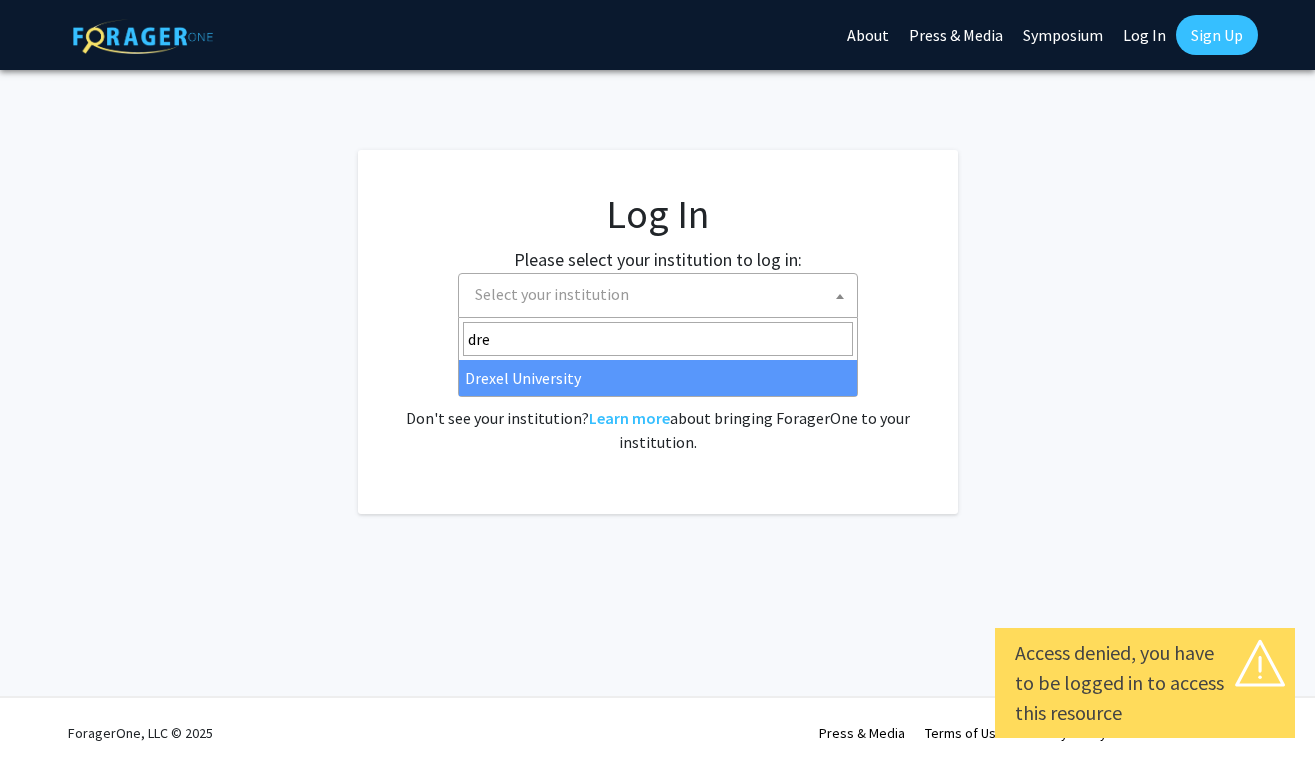 type on "dre" 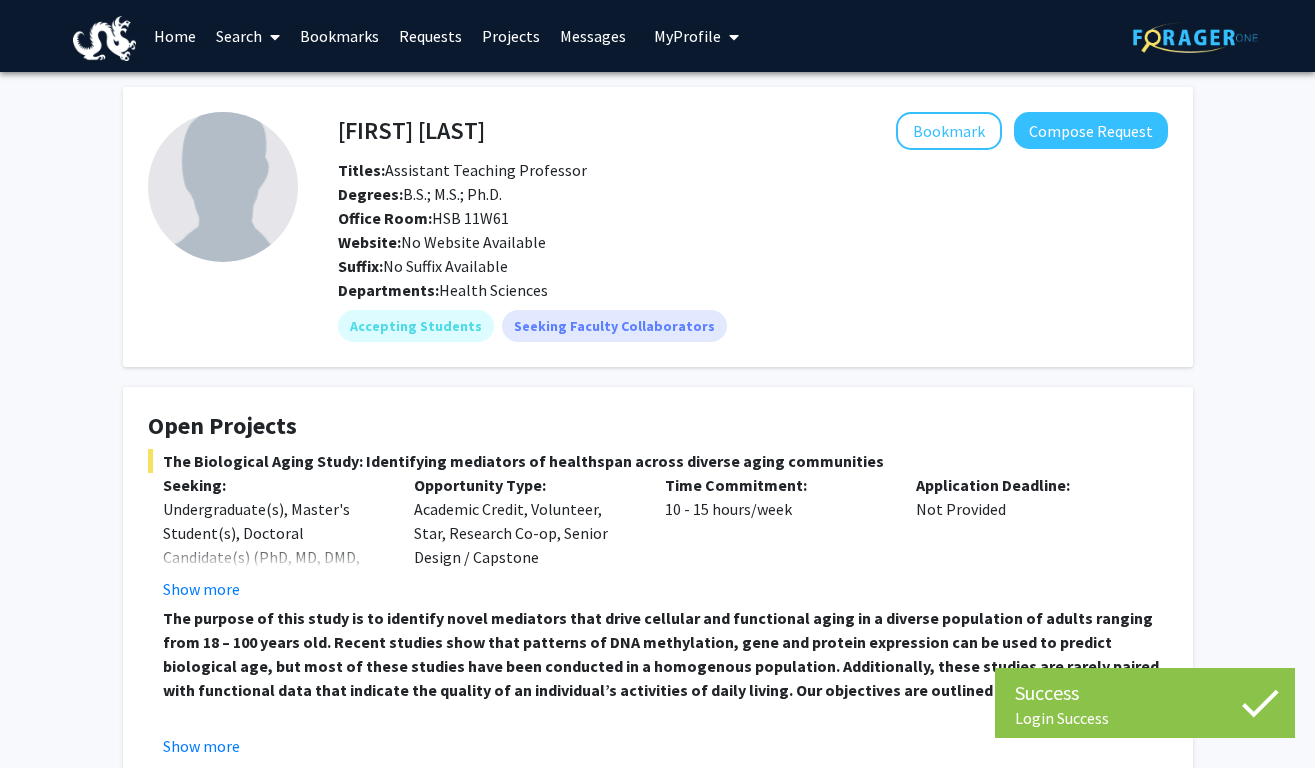 scroll, scrollTop: 0, scrollLeft: 0, axis: both 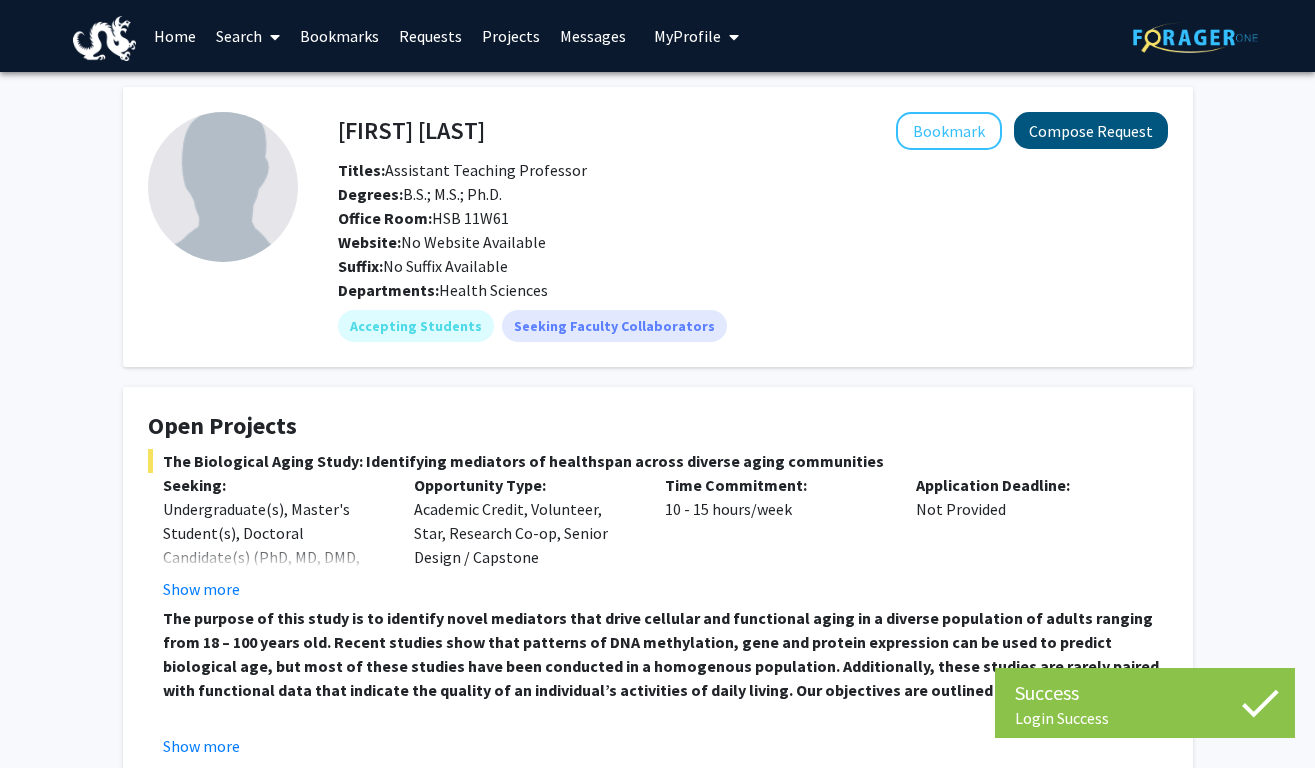 click on "Compose Request" 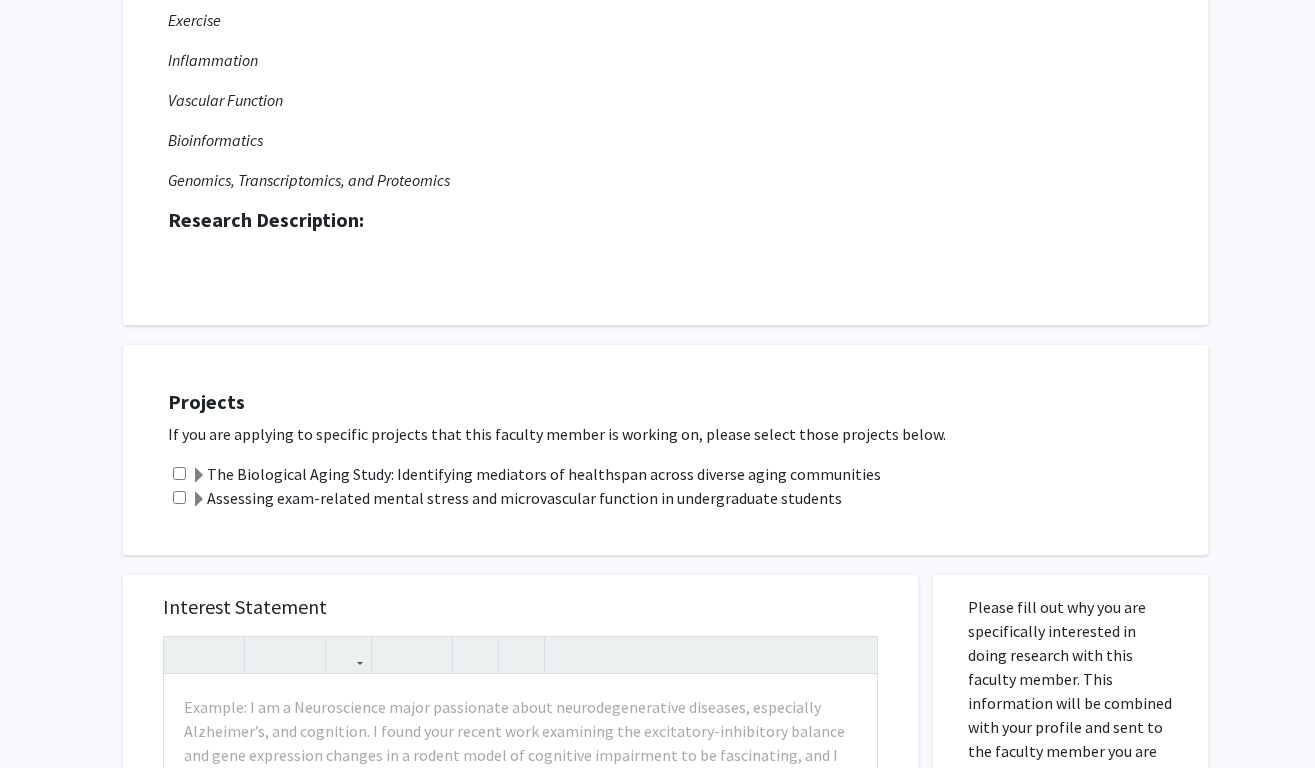 scroll, scrollTop: 351, scrollLeft: 0, axis: vertical 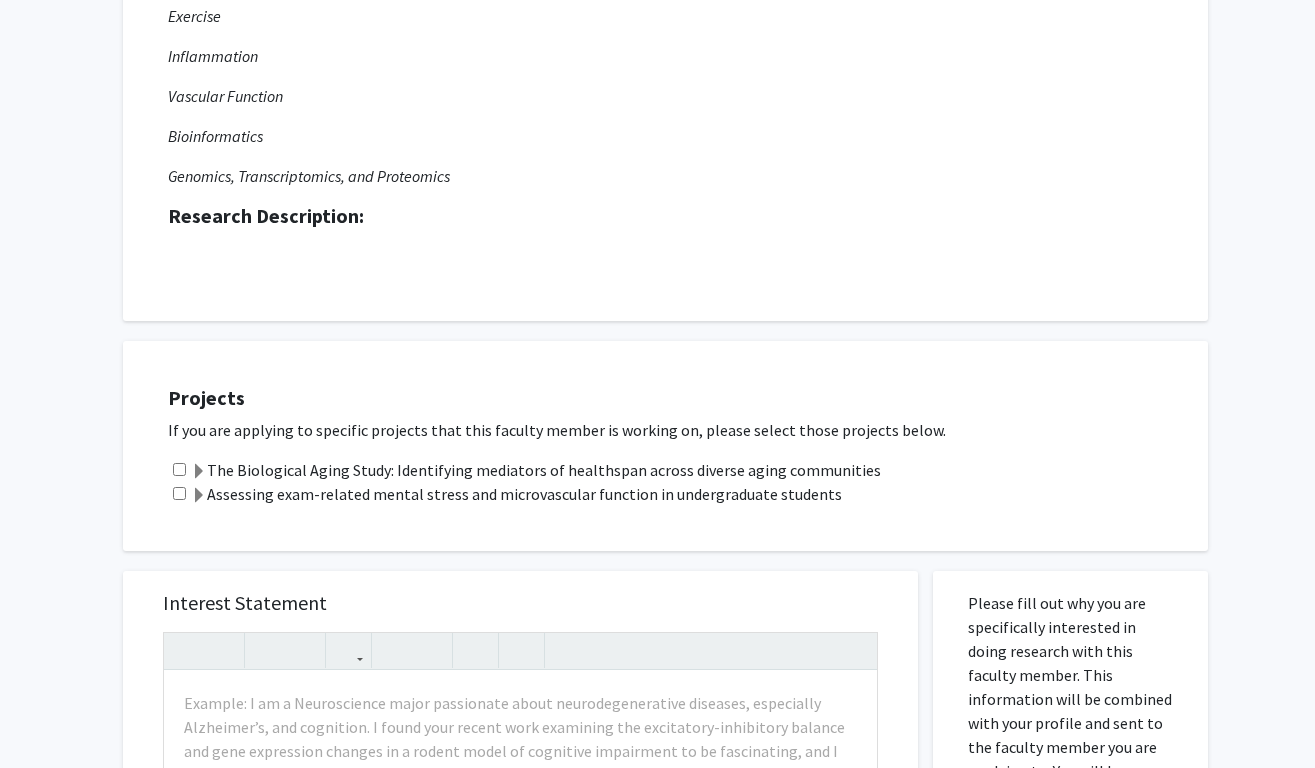 click 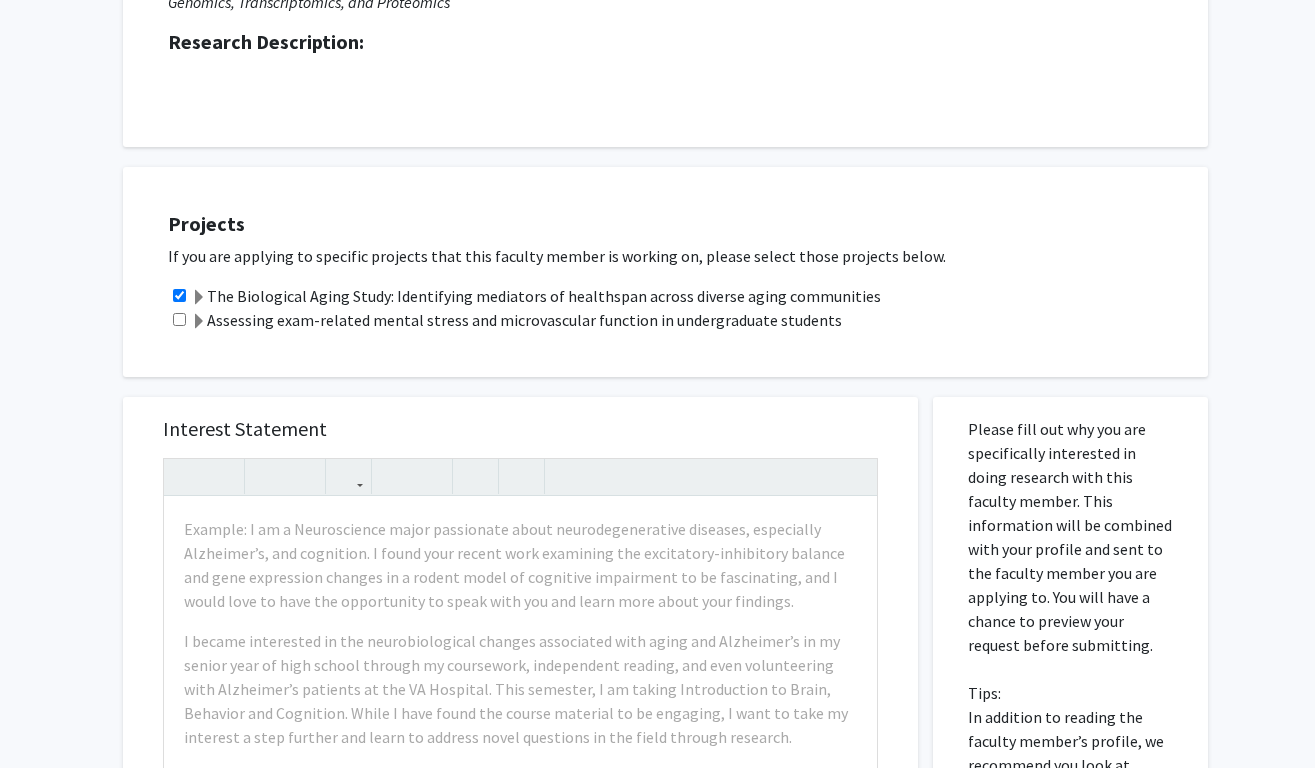 scroll, scrollTop: 543, scrollLeft: 0, axis: vertical 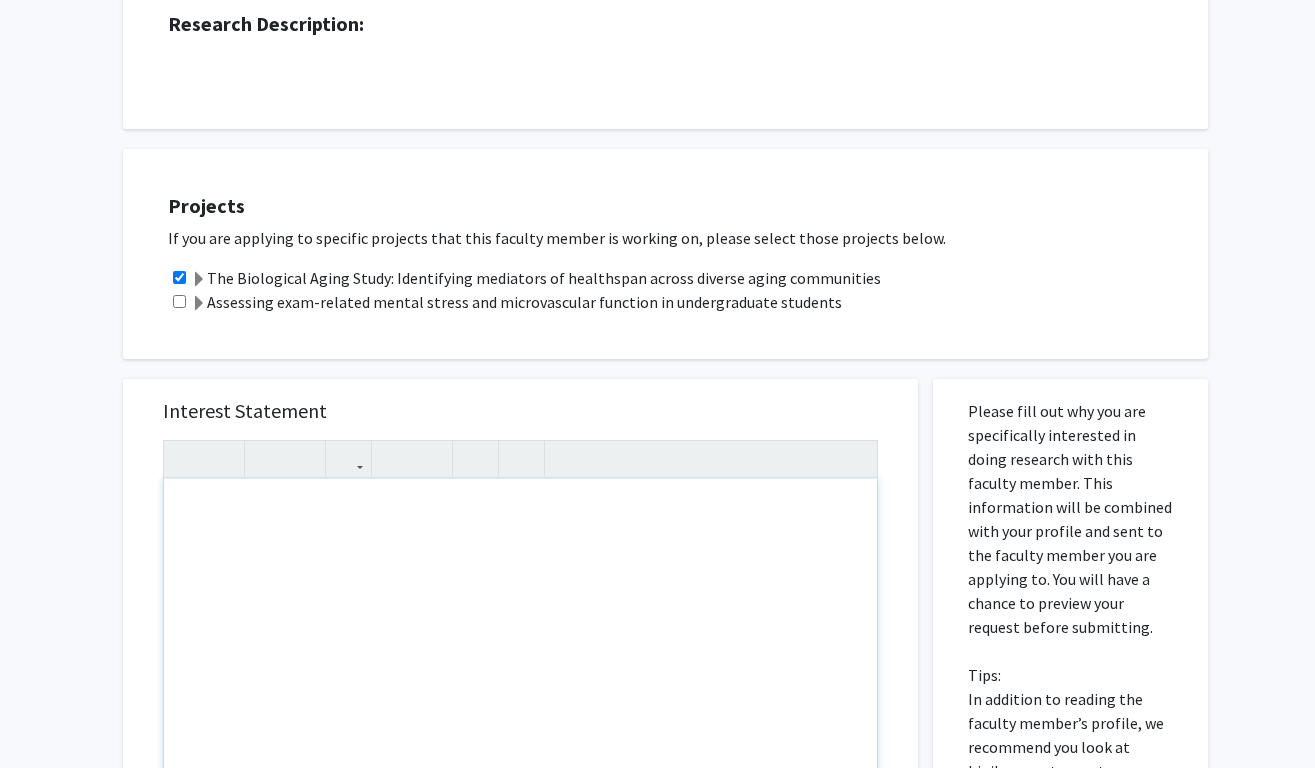 click at bounding box center (520, 708) 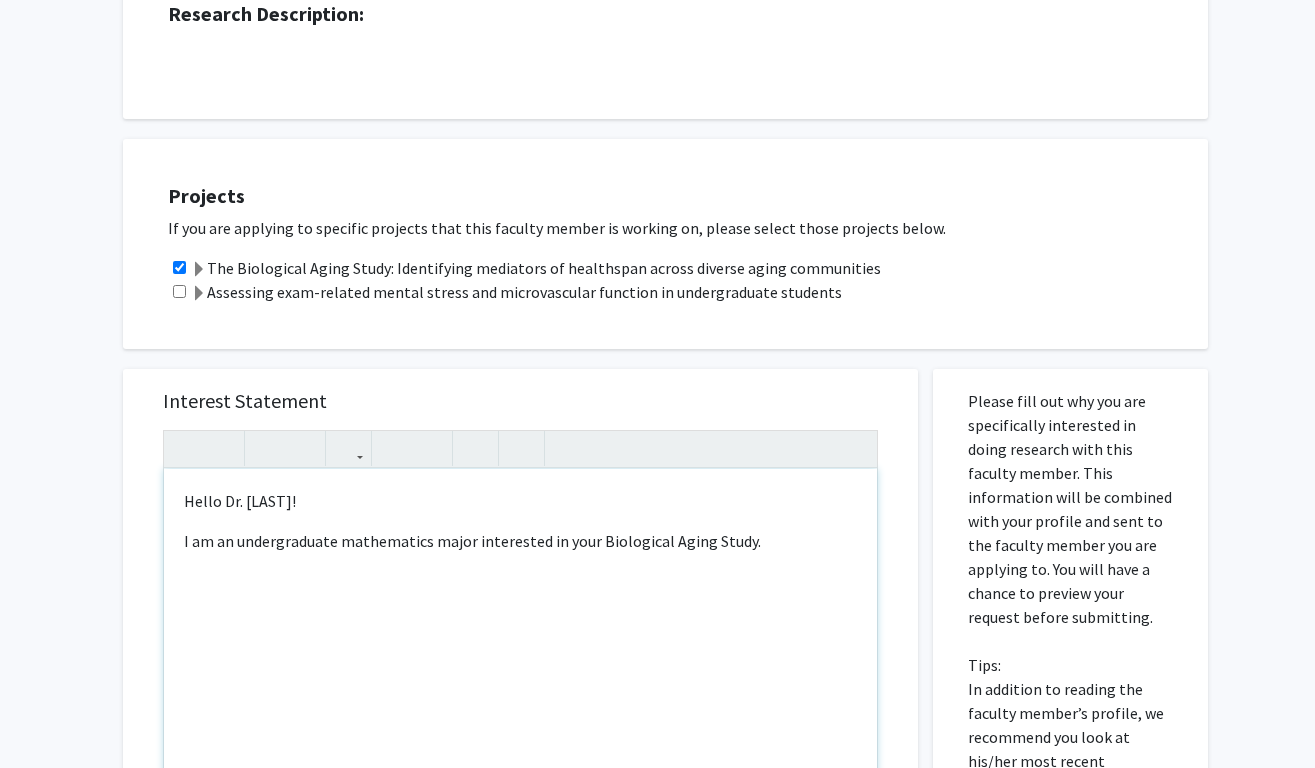 scroll, scrollTop: 557, scrollLeft: 0, axis: vertical 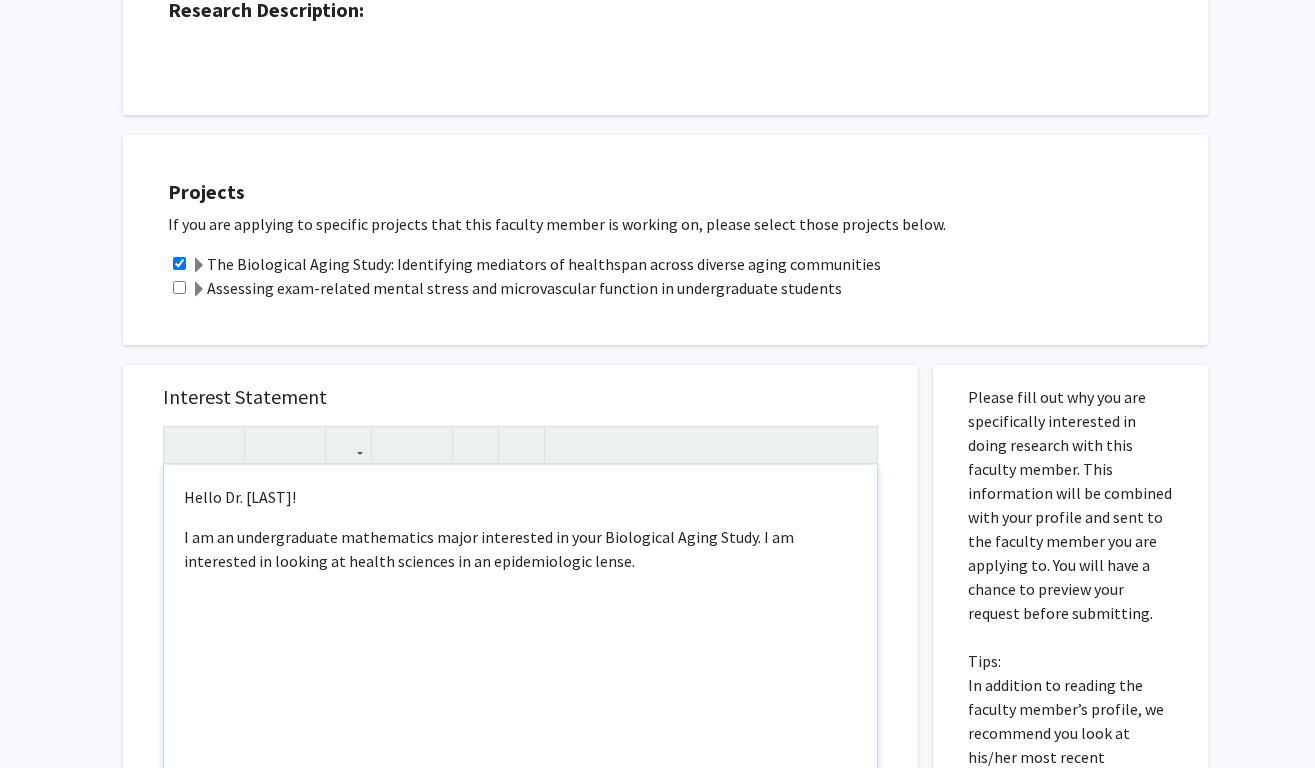 click on "I am an undergraduate mathematics major interested in your Biological Aging Study. I am interested in looking at health sciences in an epidemiologic lense." at bounding box center [520, 549] 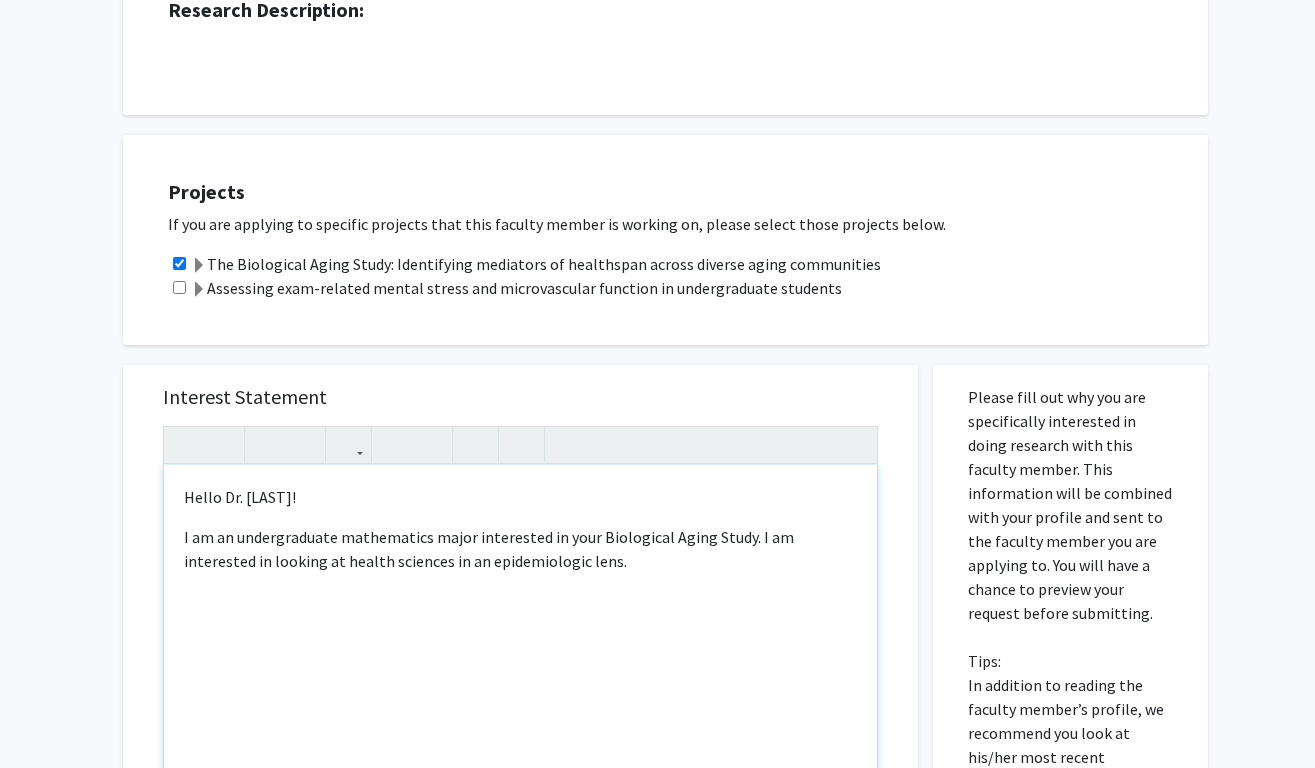 click on "I am an undergraduate mathematics major interested in your Biological Aging Study. I am interested in looking at health sciences in an epidemiologic lens." at bounding box center [520, 549] 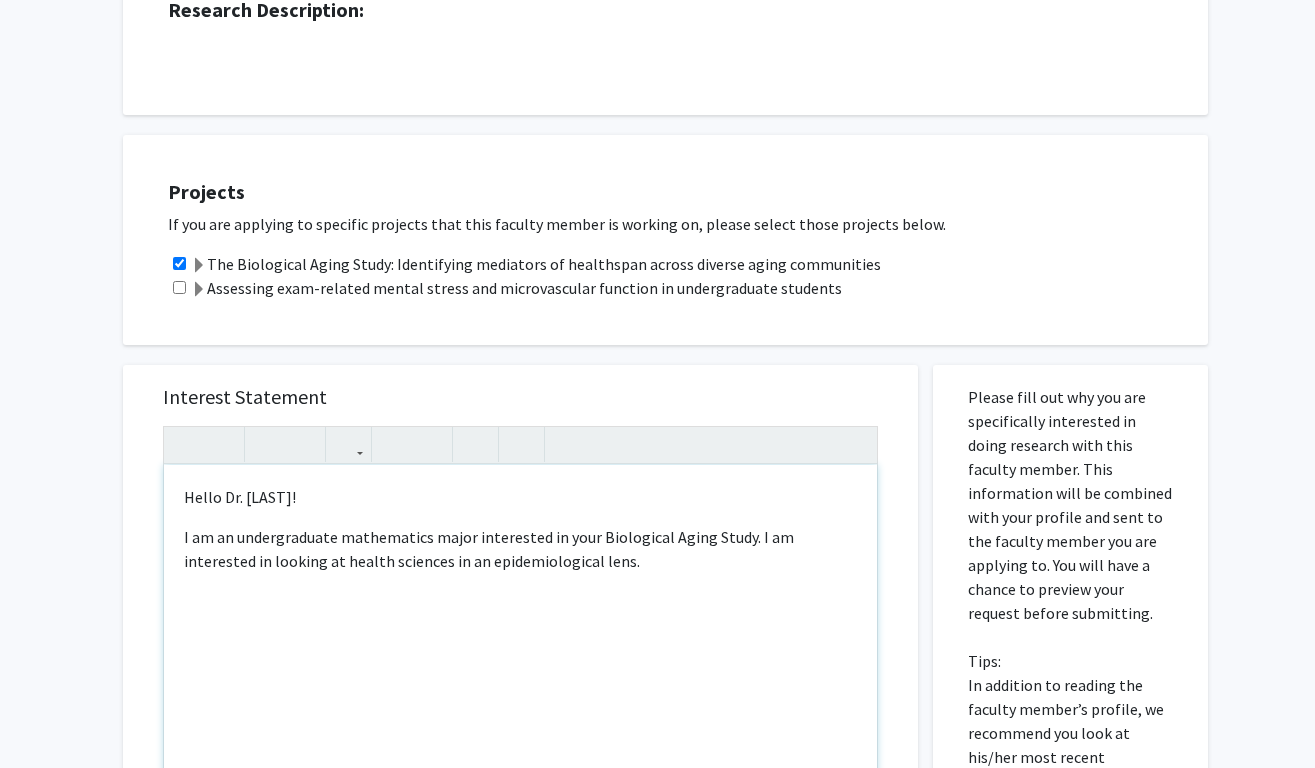 click on "I am an undergraduate mathematics major interested in your Biological Aging Study. I am interested in looking at health sciences in an epidemiological lens." at bounding box center [520, 549] 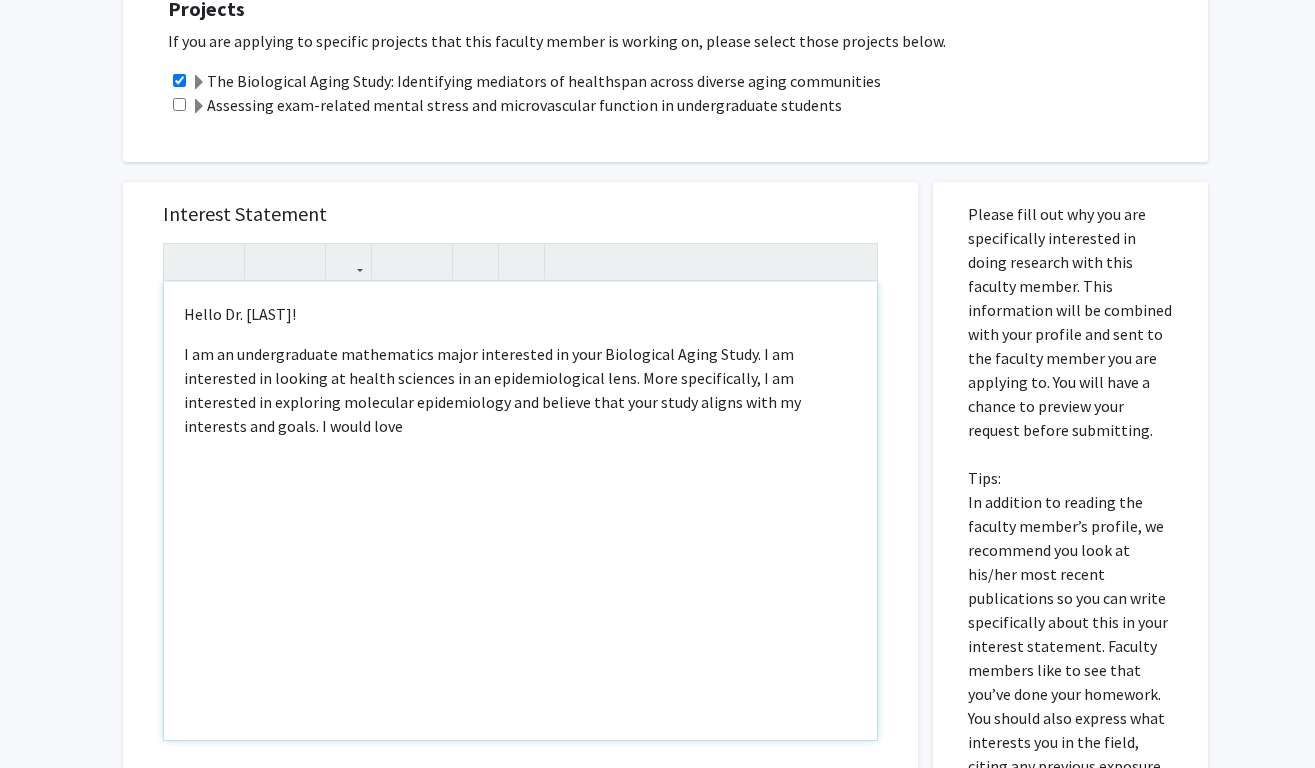 scroll, scrollTop: 735, scrollLeft: 0, axis: vertical 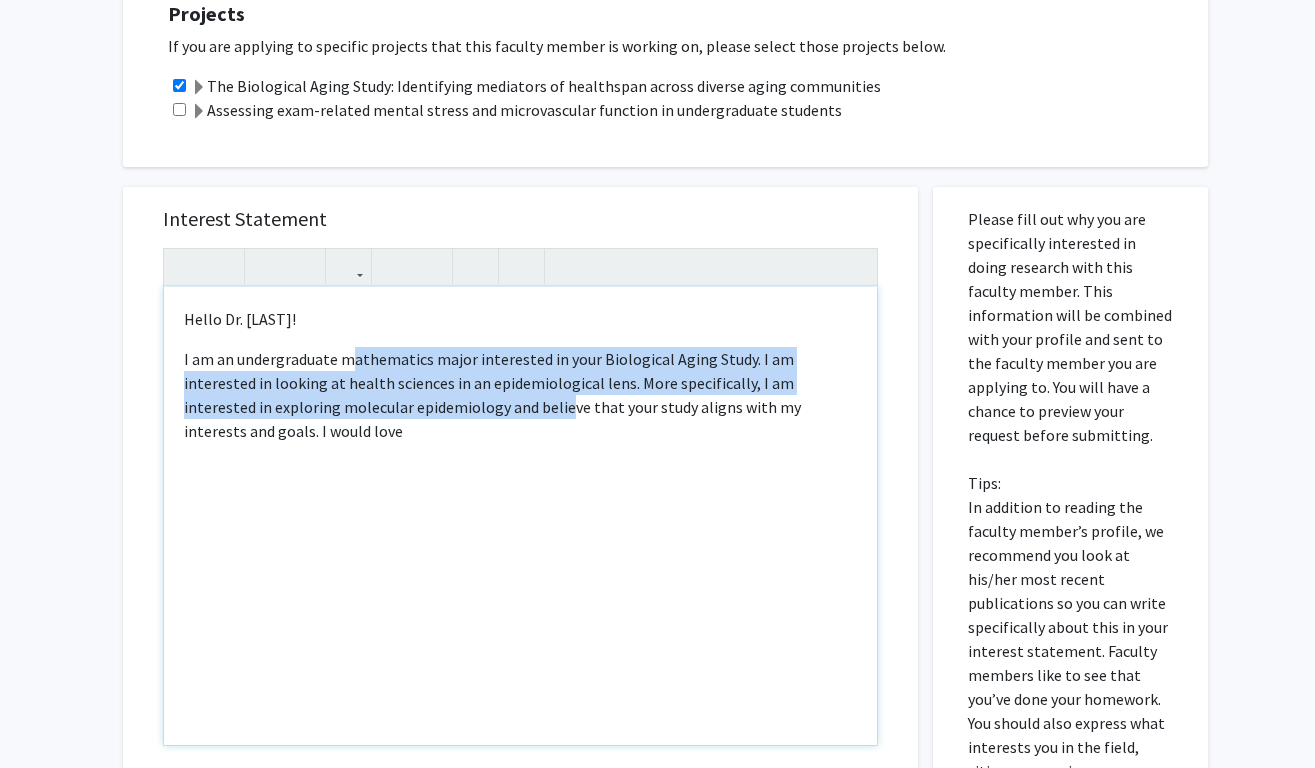 drag, startPoint x: 350, startPoint y: 358, endPoint x: 424, endPoint y: 412, distance: 91.60786 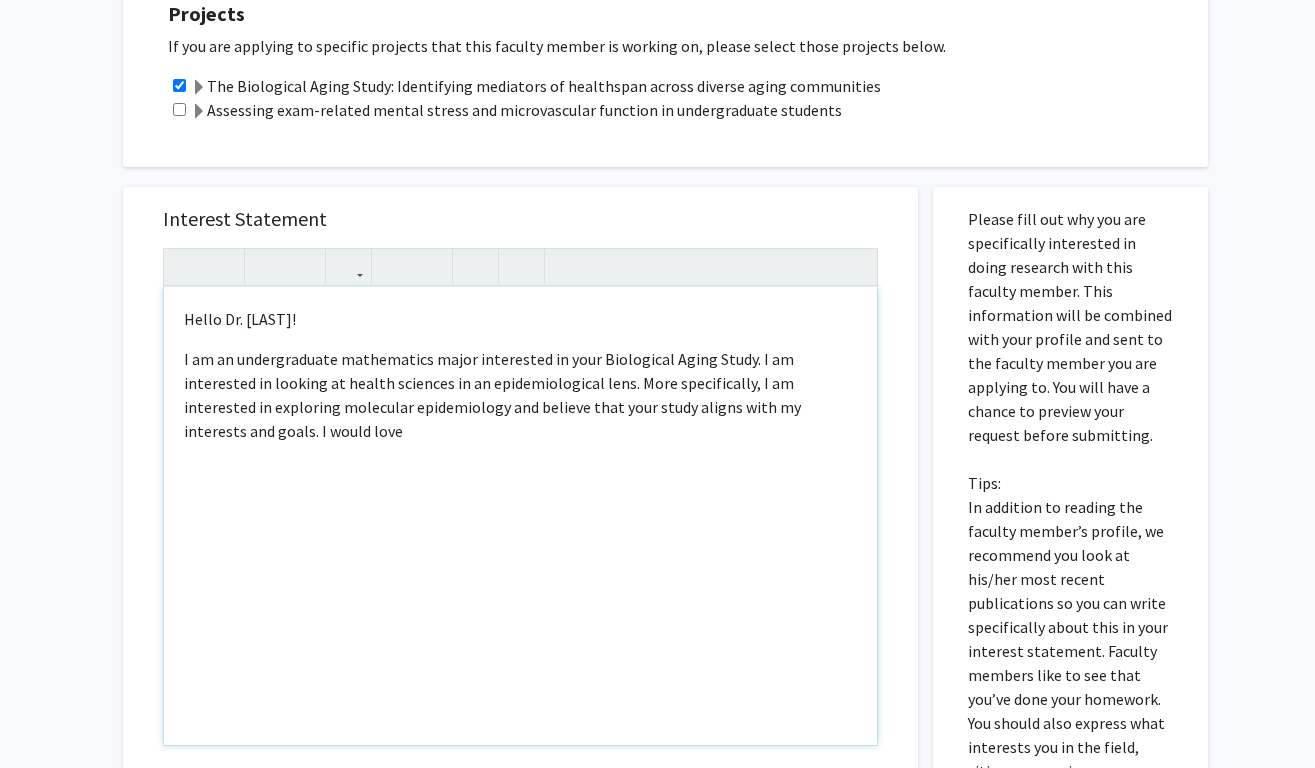 click on "I am an undergraduate mathematics major interested in your Biological Aging Study. I am interested in looking at health sciences in an epidemiological lens. More specifically, I am interested in exploring molecular epidemiology and believe that your study aligns with my interests and goals. I would love" at bounding box center (520, 395) 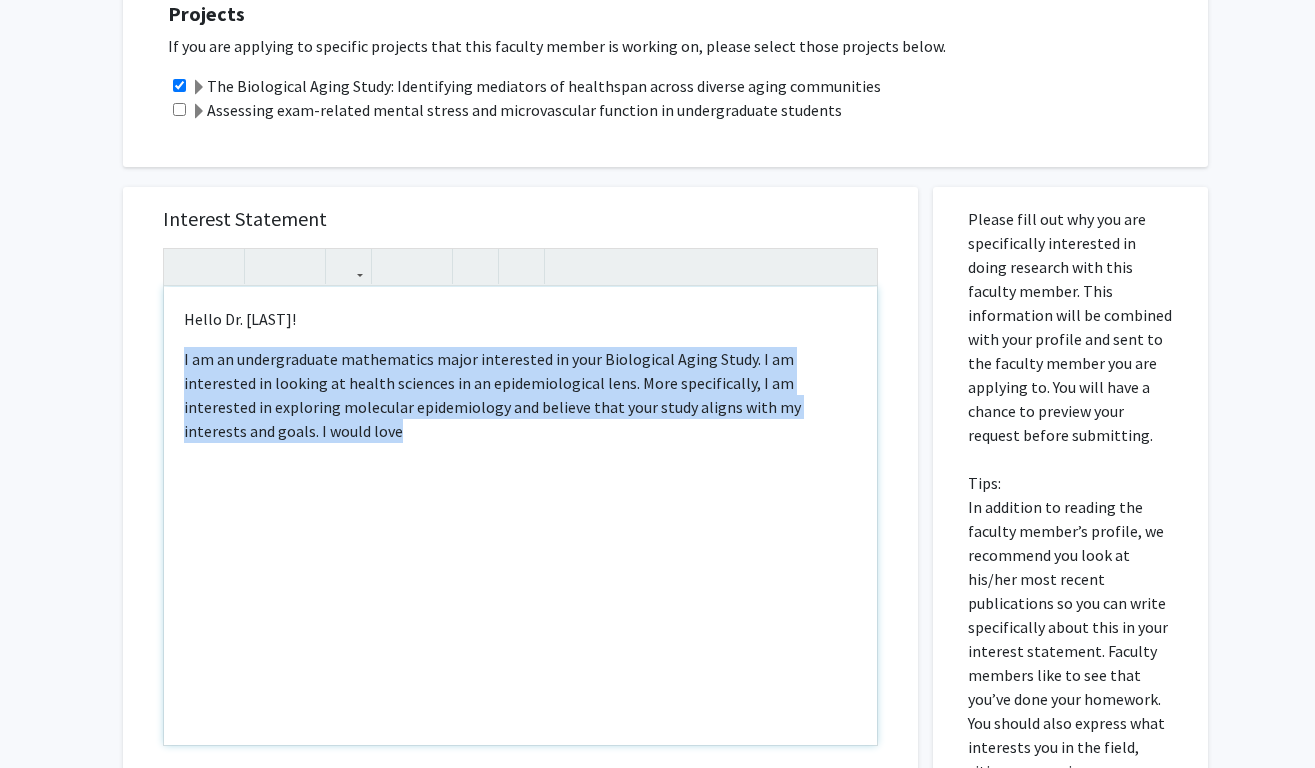 drag, startPoint x: 488, startPoint y: 349, endPoint x: 616, endPoint y: 430, distance: 151.47607 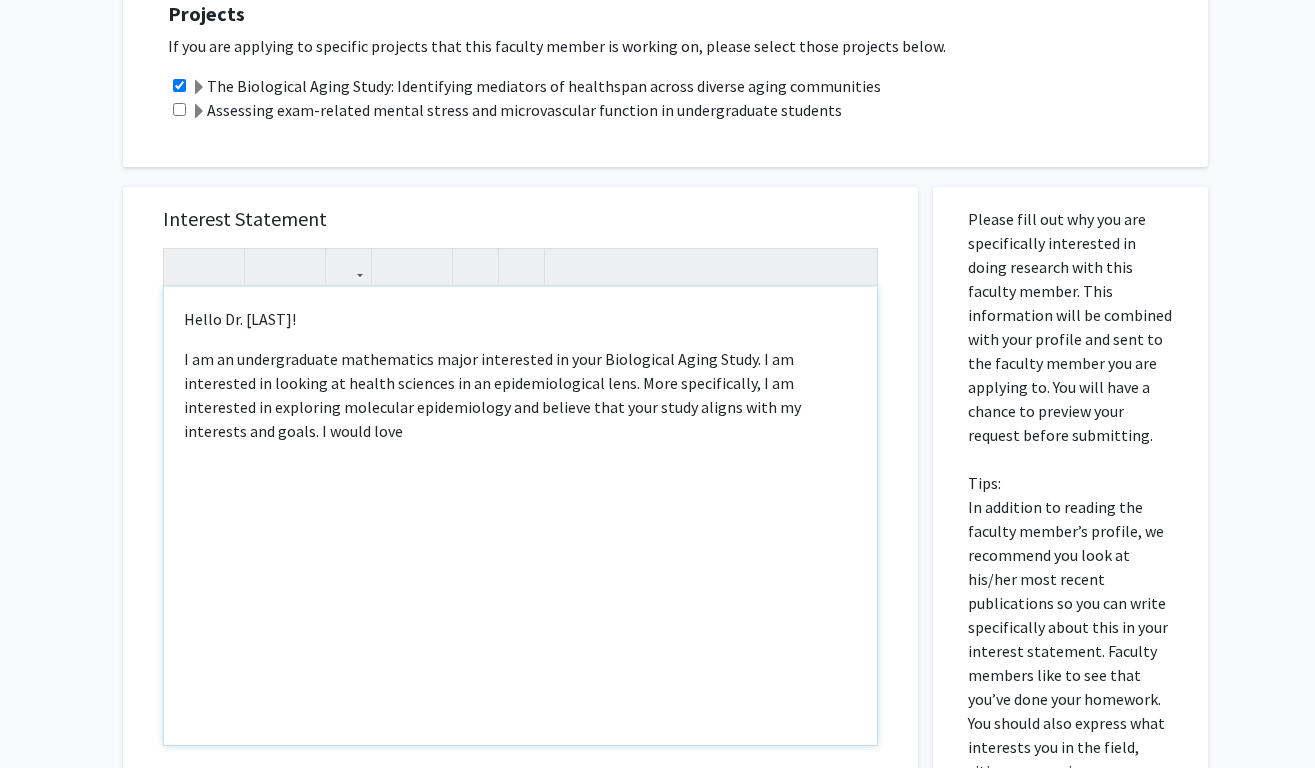 click on "I am an undergraduate mathematics major interested in your Biological Aging Study. I am interested in looking at health sciences in an epidemiological lens. More specifically, I am interested in exploring molecular epidemiology and believe that your study aligns with my interests and goals. I would love" at bounding box center (520, 395) 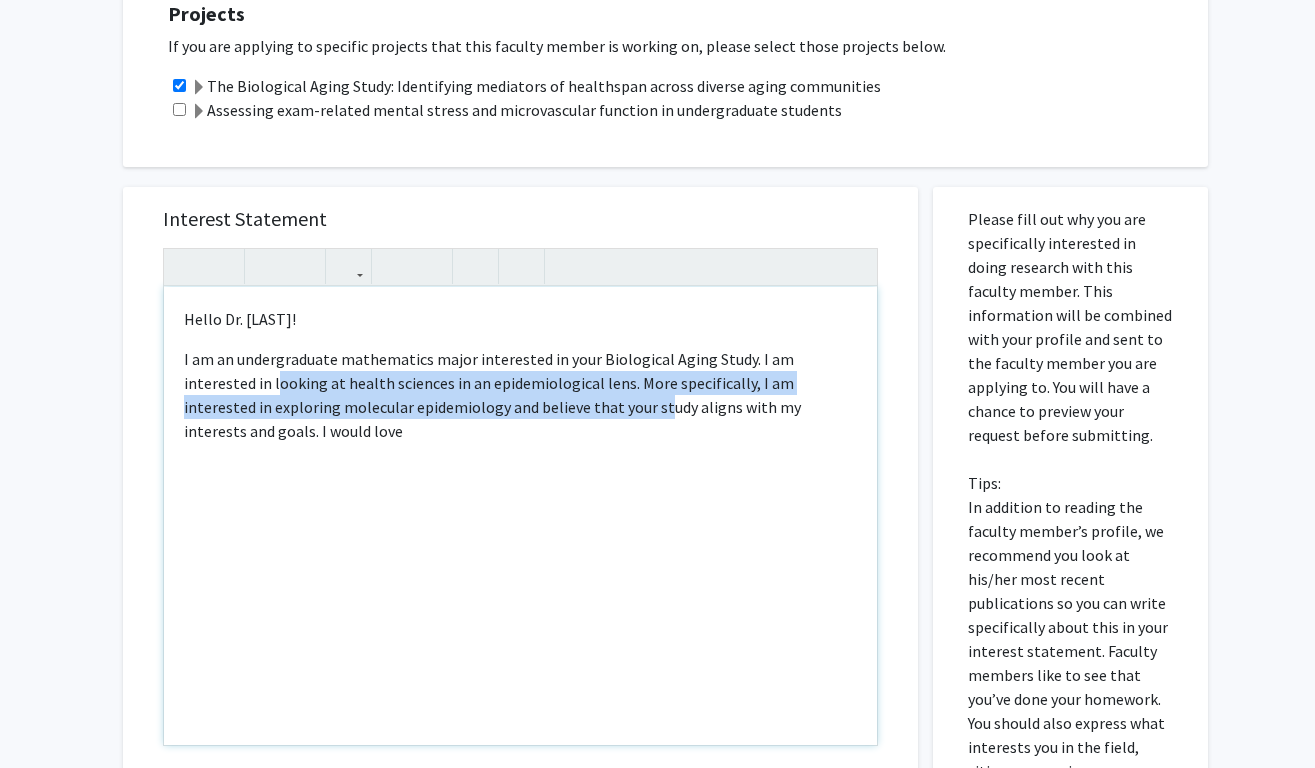 drag, startPoint x: 204, startPoint y: 374, endPoint x: 503, endPoint y: 404, distance: 300.50125 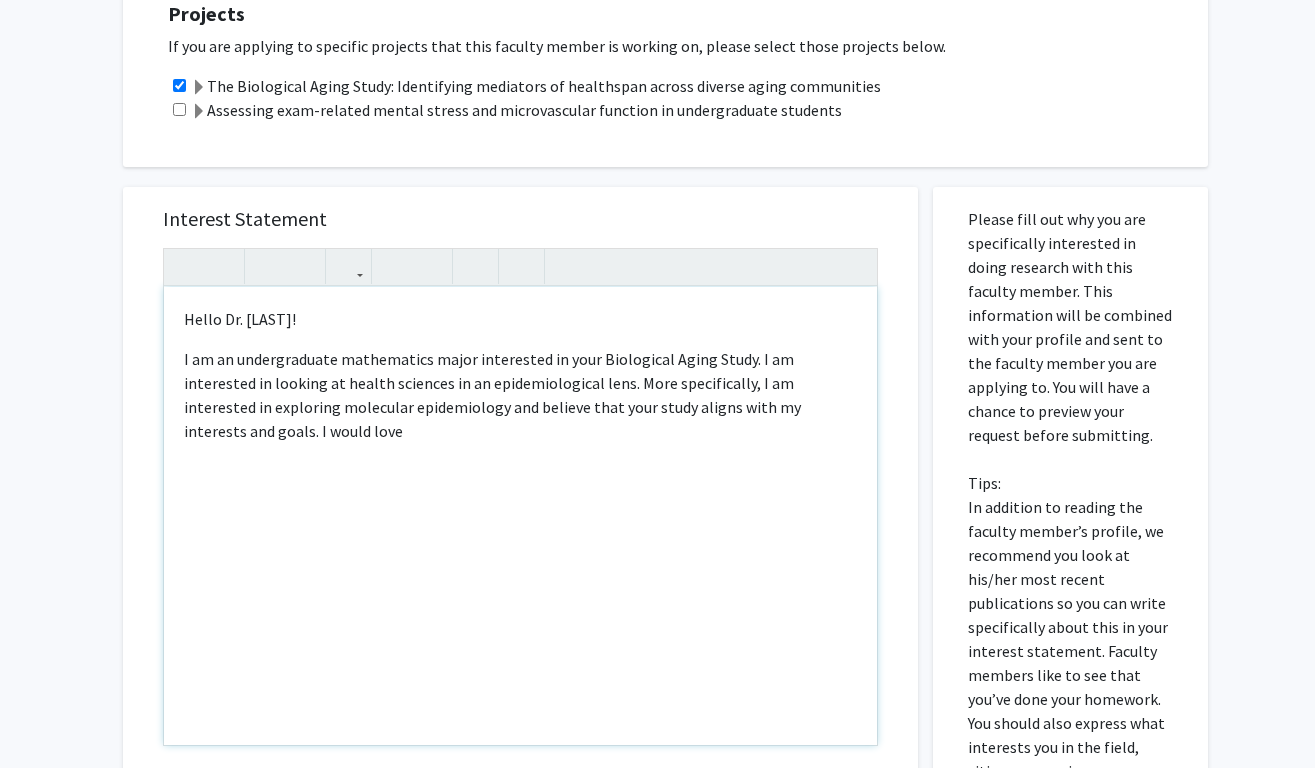 click on "Hello Dr. [LAST]!  I am an undergraduate mathematics major interested in your Biological Aging Study. I am interested in looking at health sciences in an epidemiological lens. More specifically, I am interested in exploring molecular epidemiology and believe that your study aligns with my interests and goals. I would love" at bounding box center (520, 516) 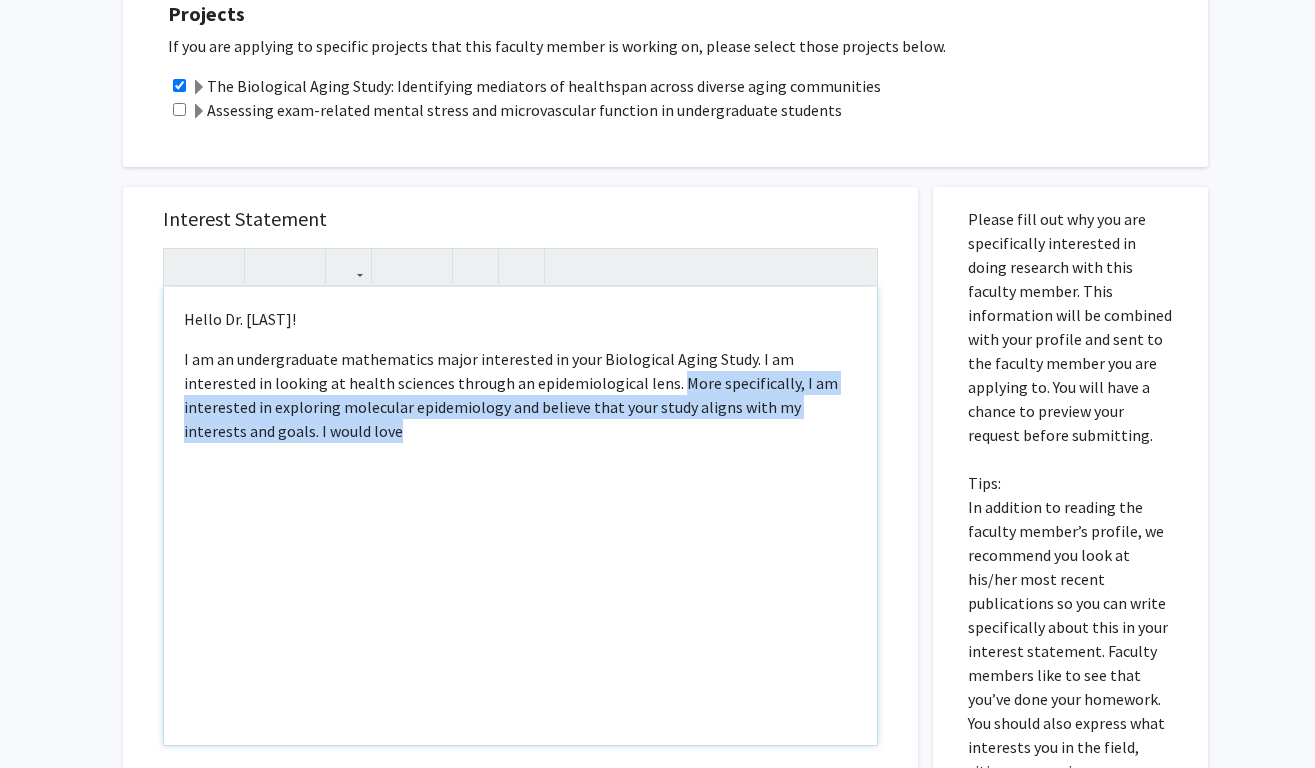 drag, startPoint x: 600, startPoint y: 387, endPoint x: 621, endPoint y: 422, distance: 40.81666 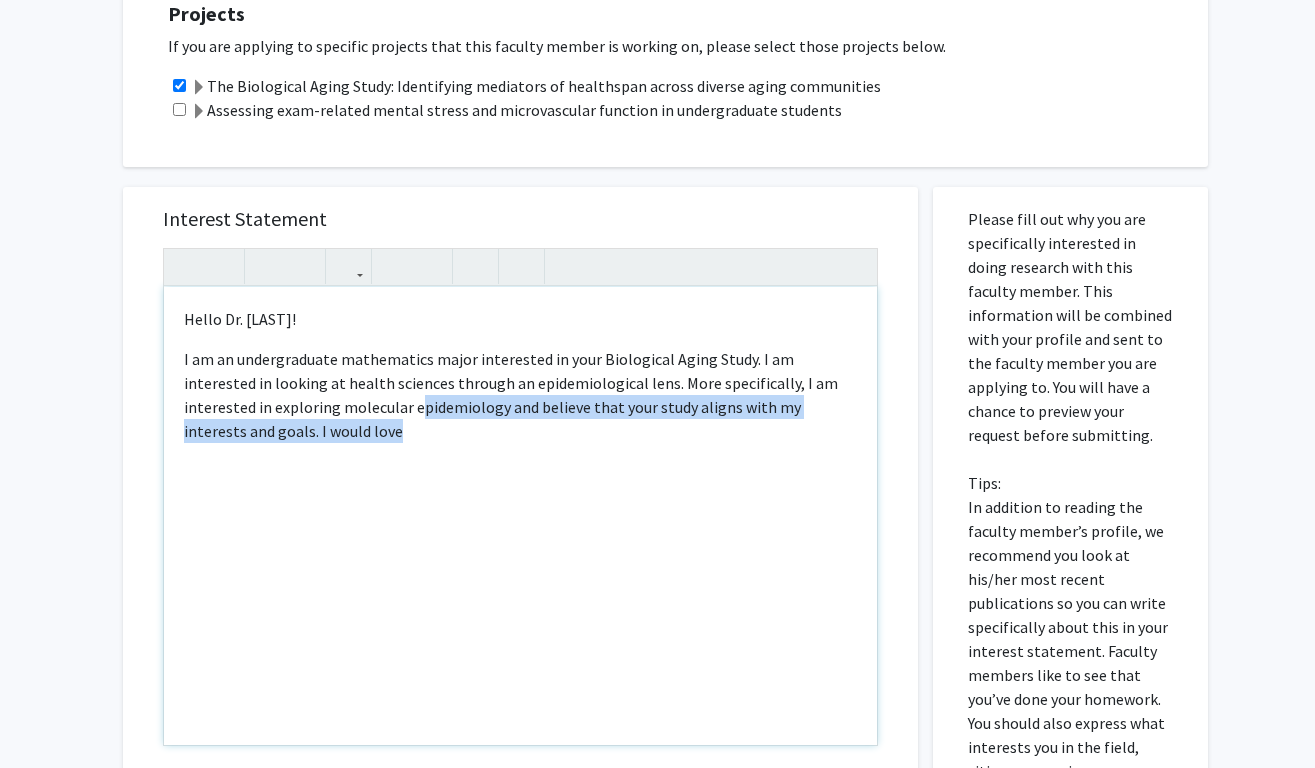 drag, startPoint x: 330, startPoint y: 405, endPoint x: 441, endPoint y: 422, distance: 112.29426 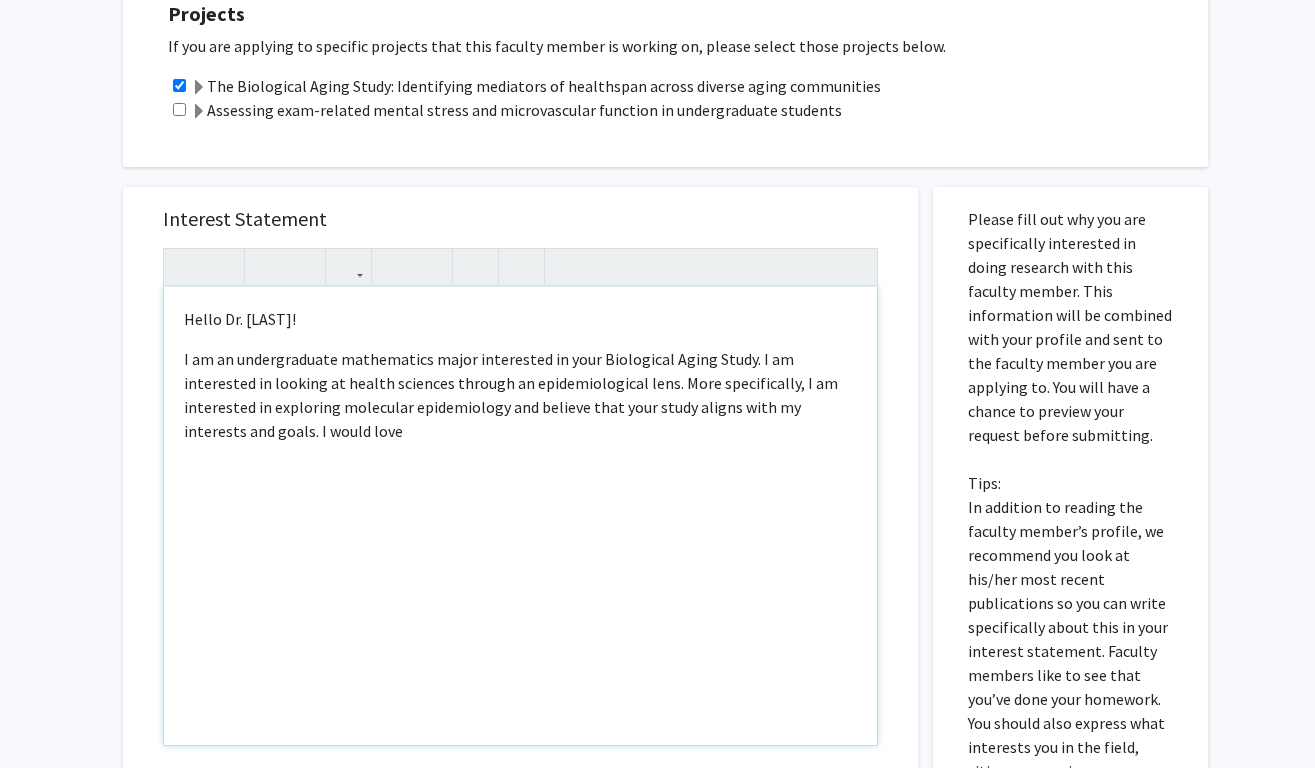 click on "Hello Dr. [LAST]! &nbsp;I am an undergraduate mathematics major interested in your Biological Aging Study. I am interested in looking at health sciences through an epidemiological lens. More specifically, I am interested in exploring molecular epidemiology and believe that your study aligns with my interests and goals. I would love" at bounding box center (520, 516) 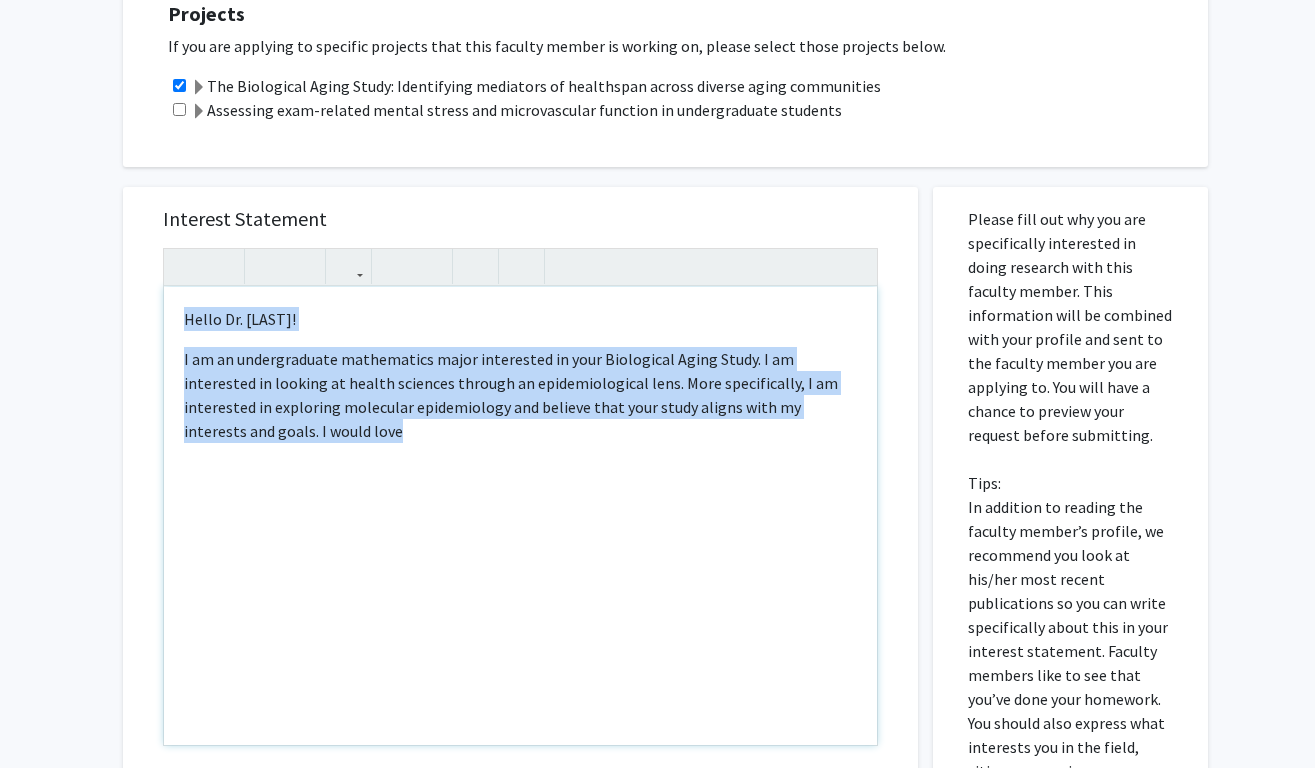 drag, startPoint x: 184, startPoint y: 322, endPoint x: 313, endPoint y: 435, distance: 171.49344 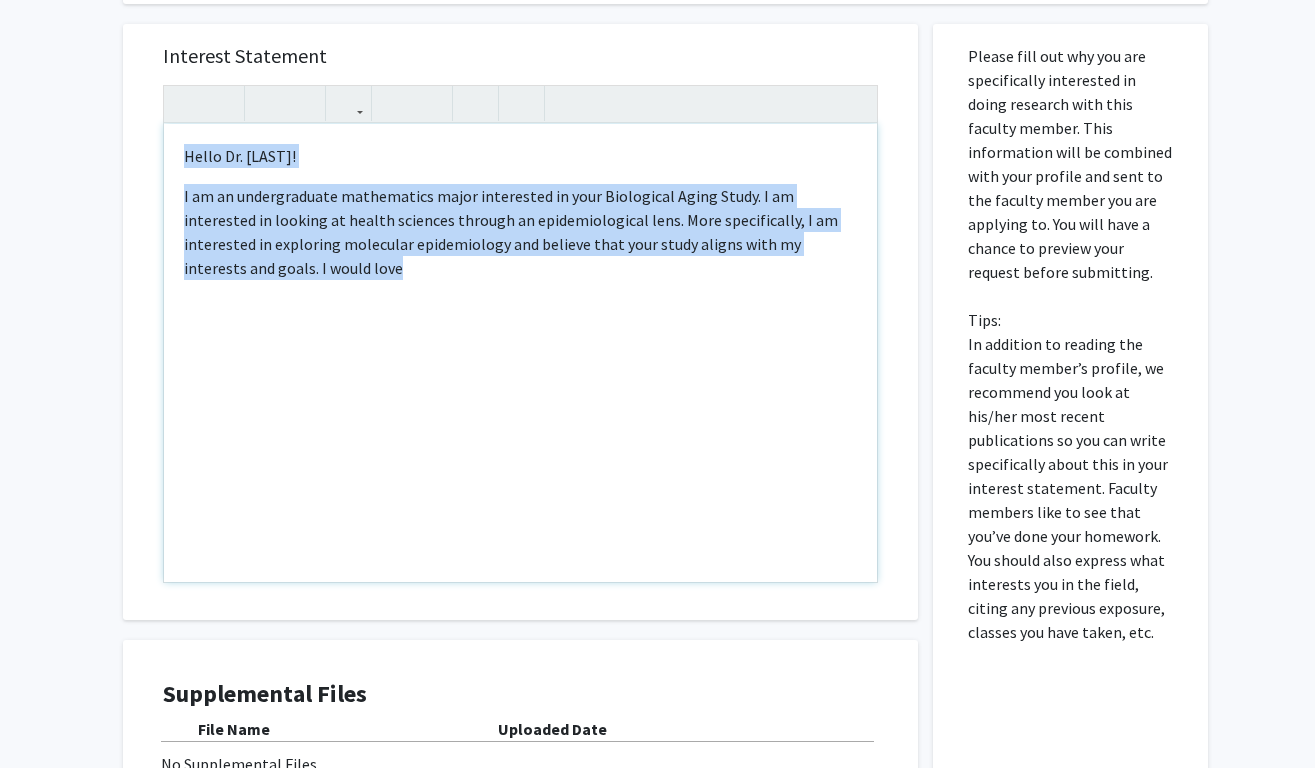 scroll, scrollTop: 852, scrollLeft: 0, axis: vertical 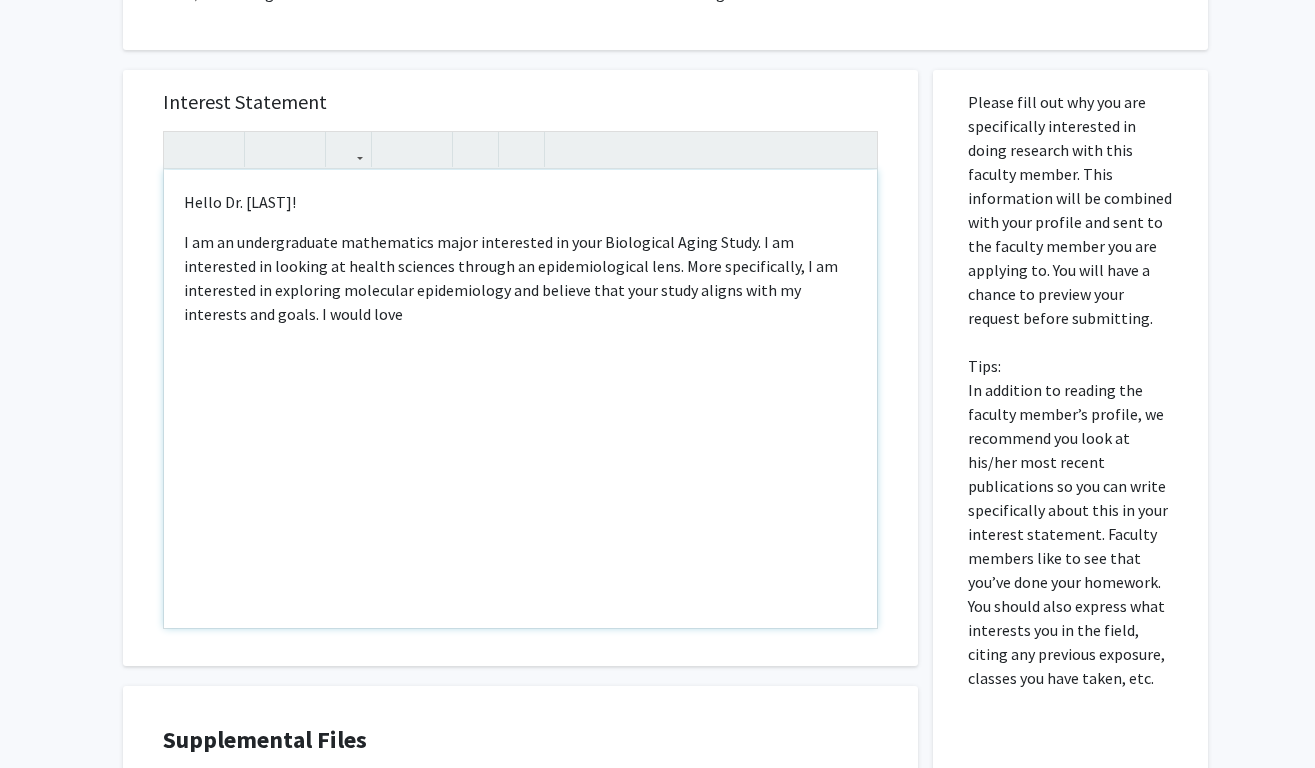 click on "I am an undergraduate mathematics major interested in your Biological Aging Study. I am interested in looking at health sciences through an epidemiological lens. More specifically, I am interested in exploring molecular epidemiology and believe that your study aligns with my interests and goals. I would love" at bounding box center [520, 278] 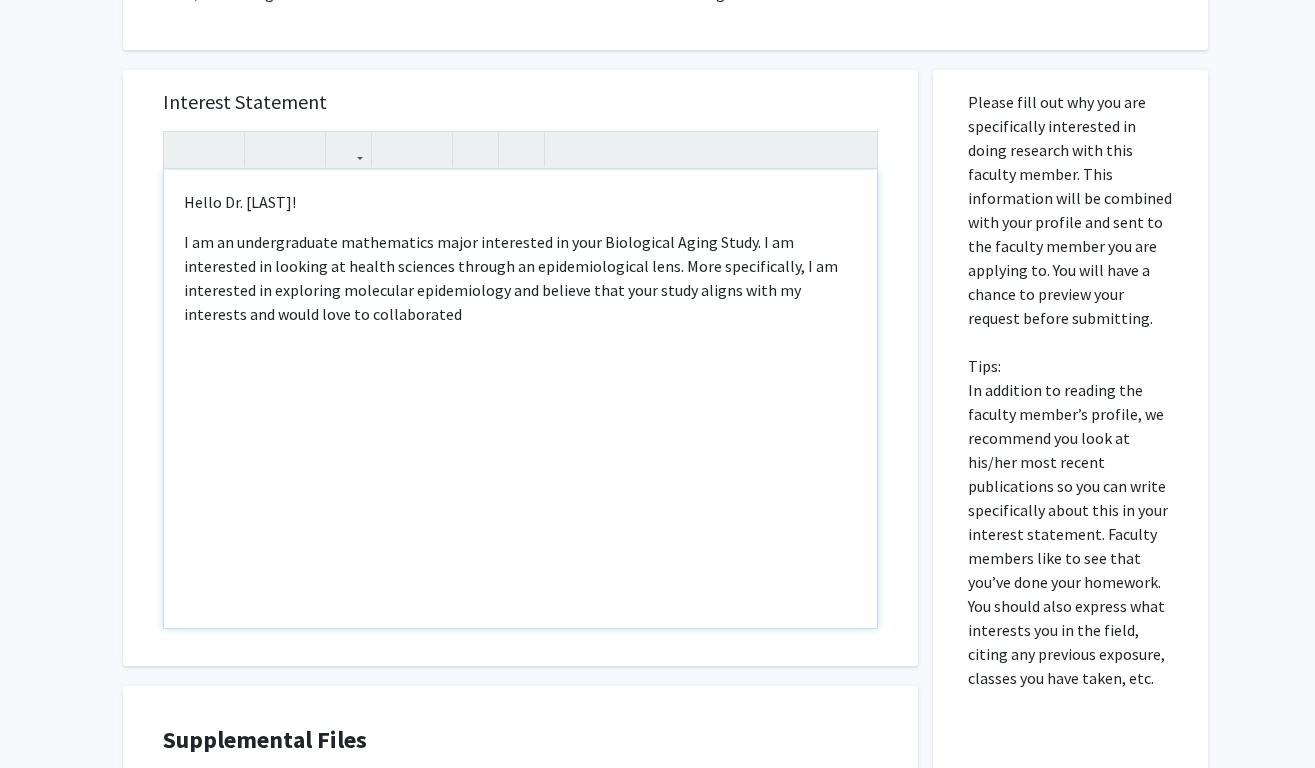drag, startPoint x: 334, startPoint y: 319, endPoint x: 221, endPoint y: 317, distance: 113.0177 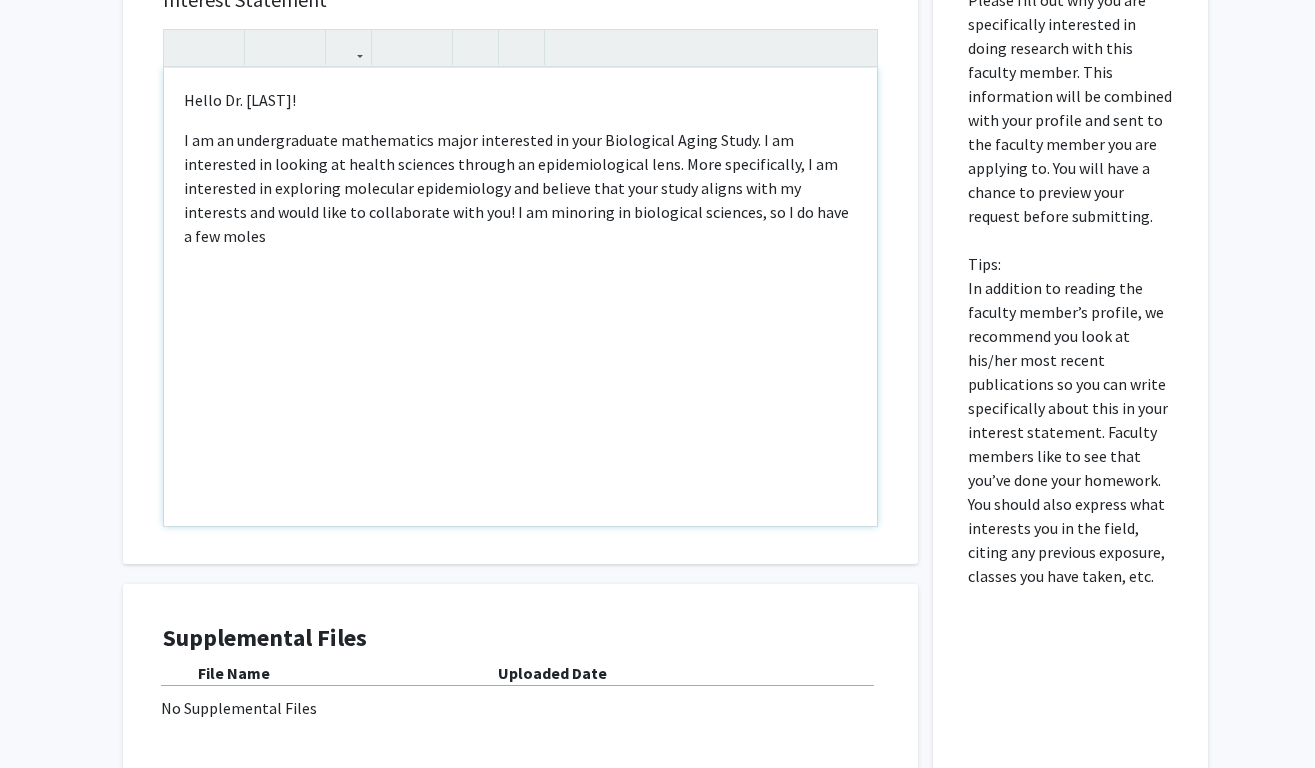 scroll, scrollTop: 955, scrollLeft: 0, axis: vertical 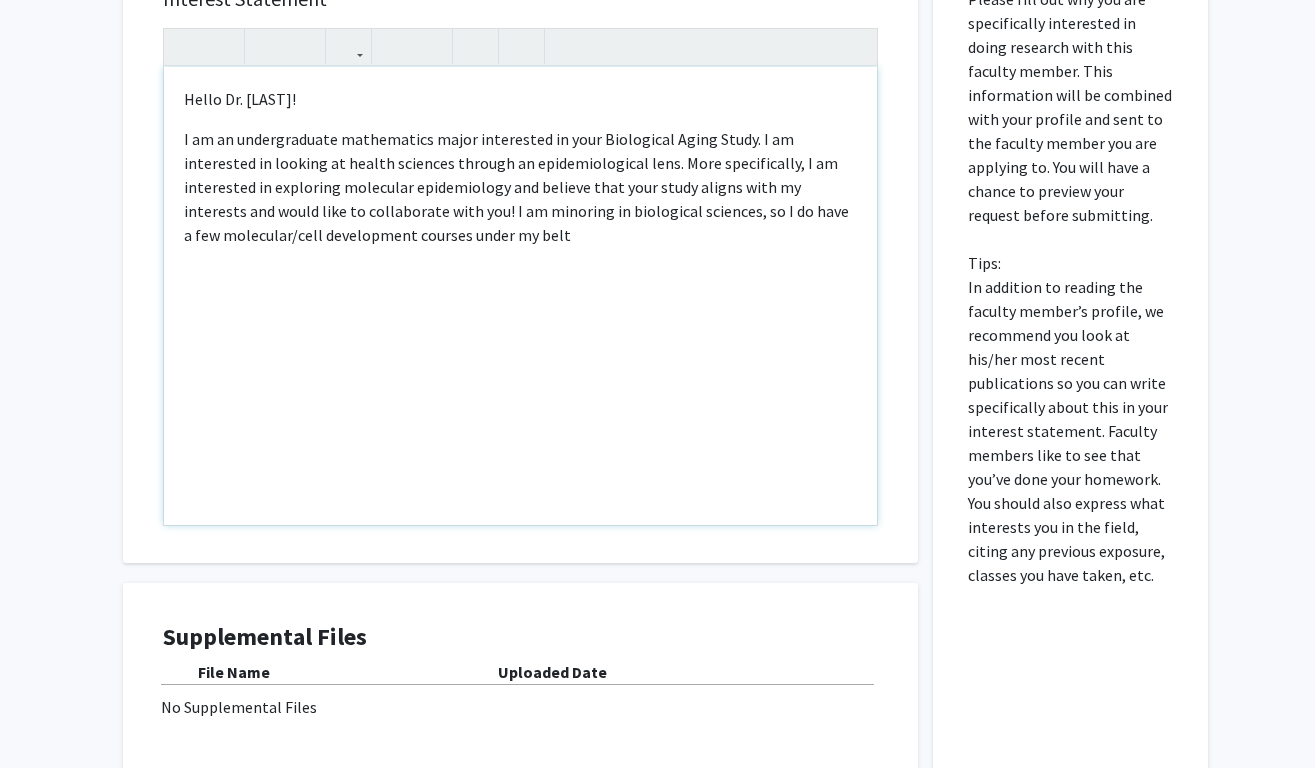 click on "I am an undergraduate mathematics major interested in your Biological Aging Study. I am interested in looking at health sciences through an epidemiological lens. More specifically, I am interested in exploring molecular epidemiology and believe that your study aligns with my interests and would like to collaborate with you! I am minoring in biological sciences, so I do have a few molecular/cell development courses under my belt" at bounding box center [520, 187] 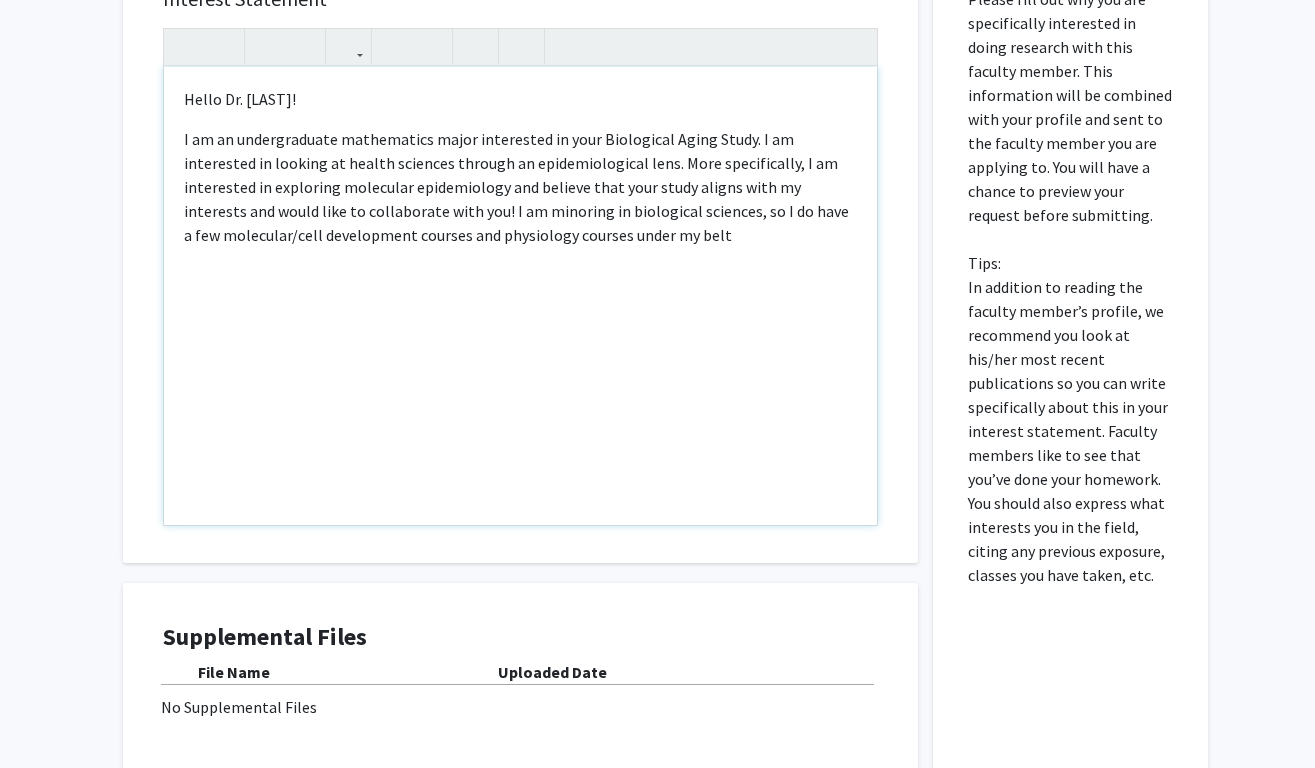 click on "I am an undergraduate mathematics major interested in your Biological Aging Study. I am interested in looking at health sciences through an epidemiological lens. More specifically, I am interested in exploring molecular epidemiology and believe that your study aligns with my interests and would like to collaborate with you! I am minoring in biological sciences, so I do have a few molecular/cell development courses and physiology courses under my belt" at bounding box center (520, 187) 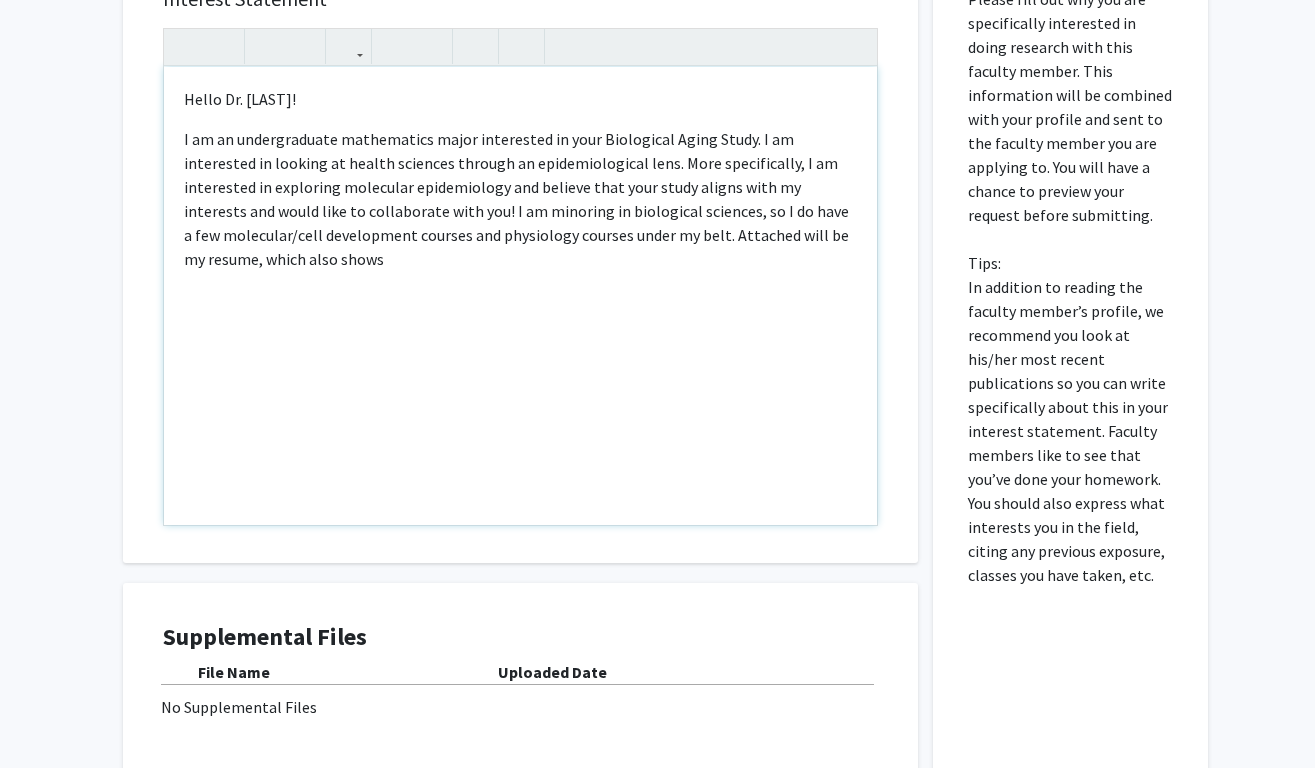 drag, startPoint x: 785, startPoint y: 242, endPoint x: 785, endPoint y: 260, distance: 18 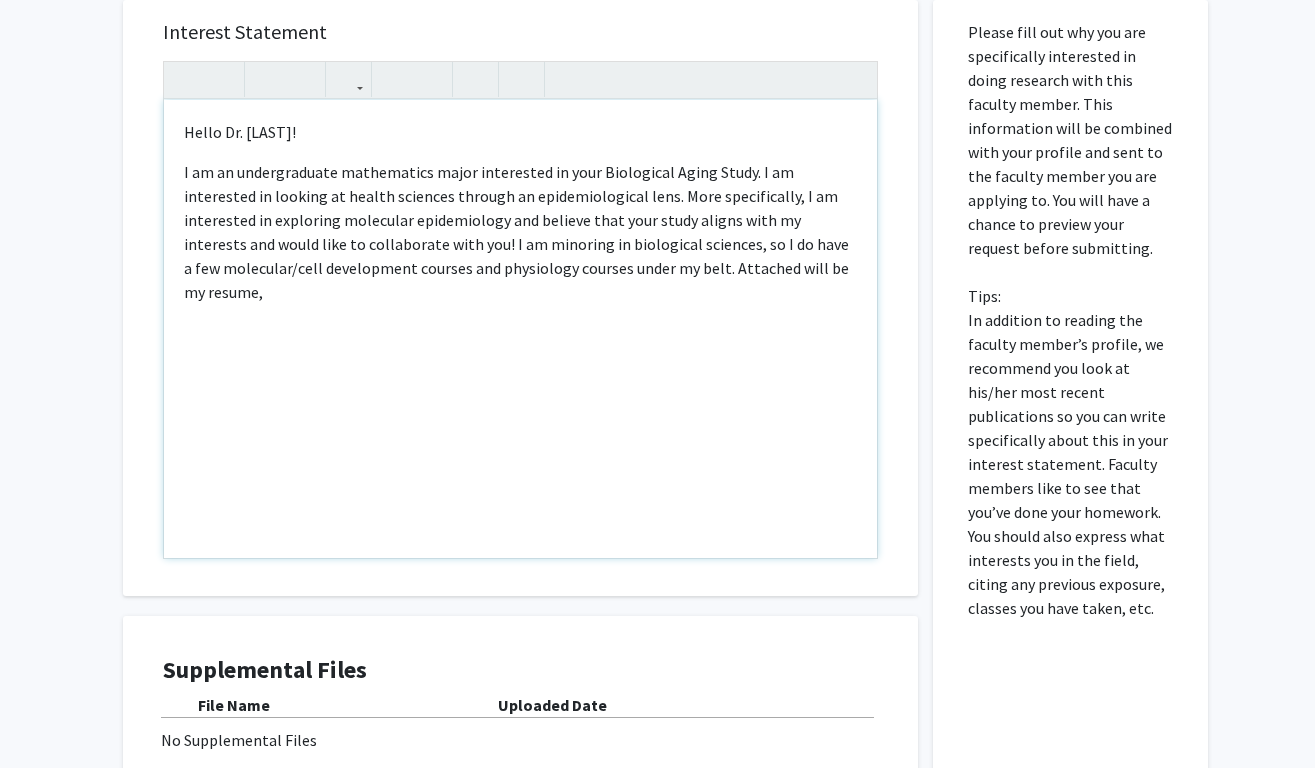 scroll, scrollTop: 901, scrollLeft: 0, axis: vertical 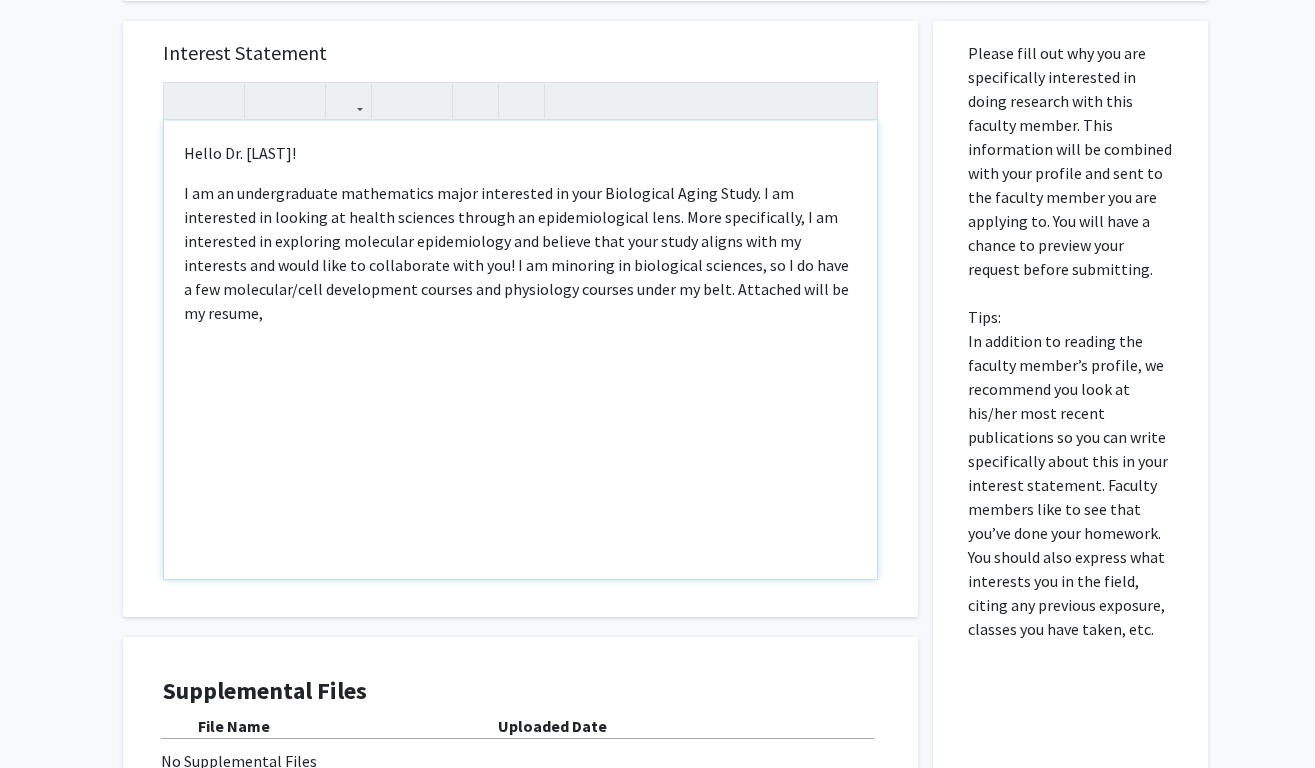 click on "I am an undergraduate mathematics major interested in your Biological Aging Study. I am interested in looking at health sciences through an epidemiological lens. More specifically, I am interested in exploring molecular epidemiology and believe that your study aligns with my interests and would like to collaborate with you! I am minoring in biological sciences, so I do have a few molecular/cell development courses and physiology courses under my belt. Attached will be my resume," at bounding box center [520, 253] 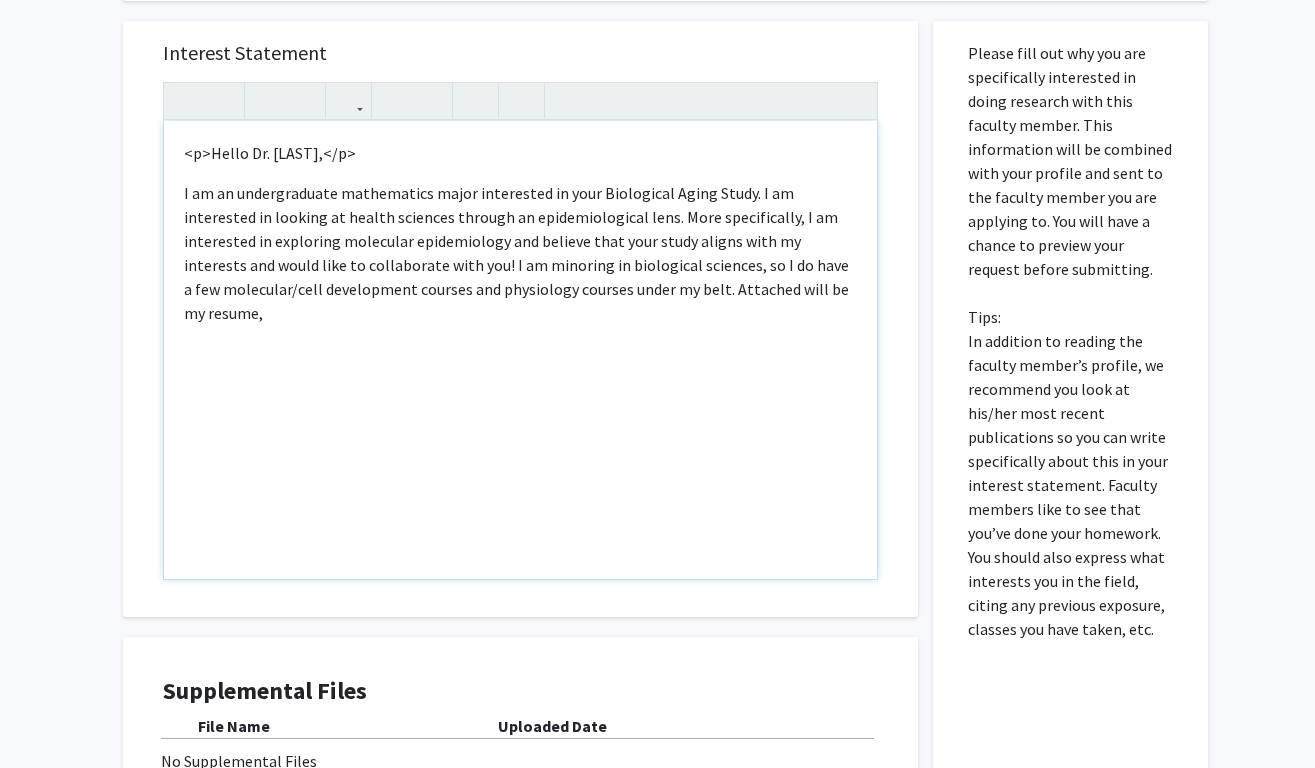 click on "I am an undergraduate mathematics major interested in your Biological Aging Study. I am interested in looking at health sciences through an epidemiological lens. More specifically, I am interested in exploring molecular epidemiology and believe that your study aligns with my interests and would like to collaborate with you! I am minoring in biological sciences, so I do have a few molecular/cell development courses and physiology courses under my belt. Attached will be my resume," at bounding box center (520, 253) 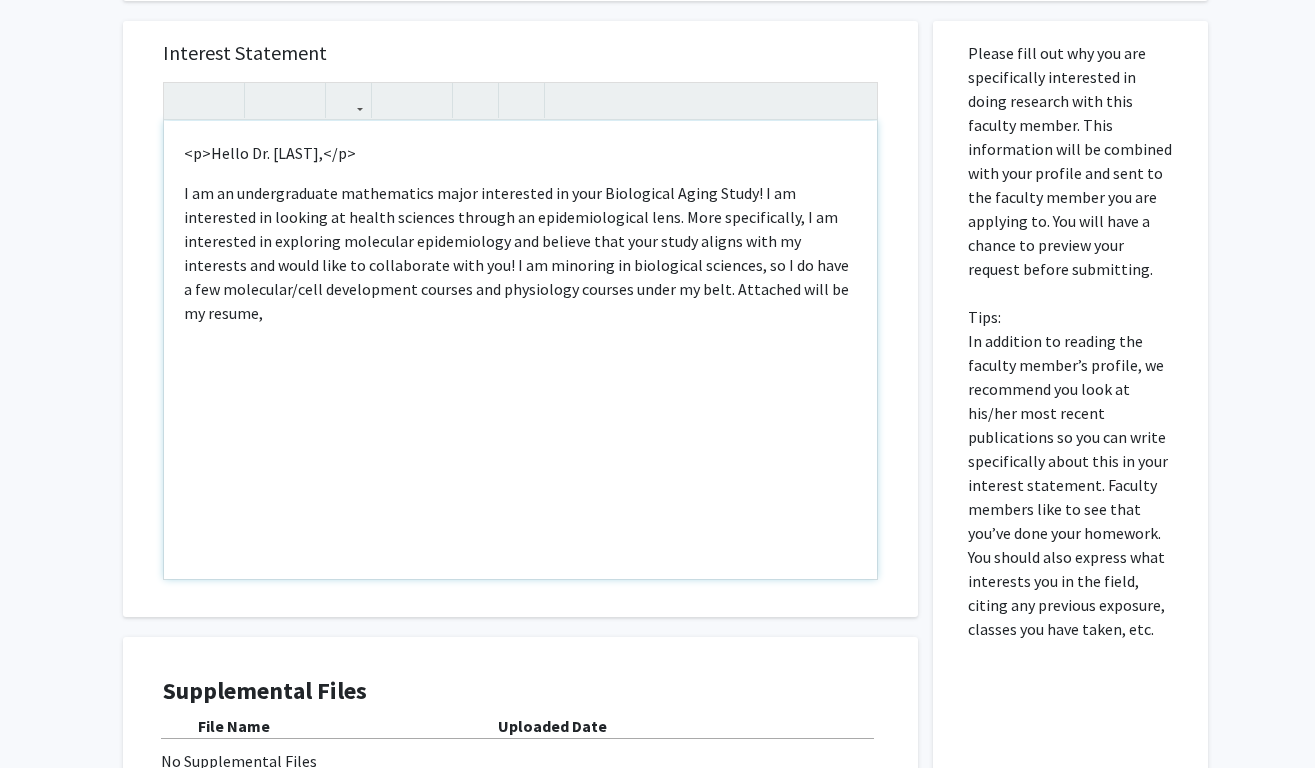 click on "I am an undergraduate mathematics major interested in your Biological Aging Study! I am interested in looking at health sciences through an epidemiological lens. More specifically, I am interested in exploring molecular epidemiology and believe that your study aligns with my interests and would like to collaborate with you! I am minoring in biological sciences, so I do have a few molecular/cell development courses and physiology courses under my belt. Attached will be my resume," at bounding box center [520, 253] 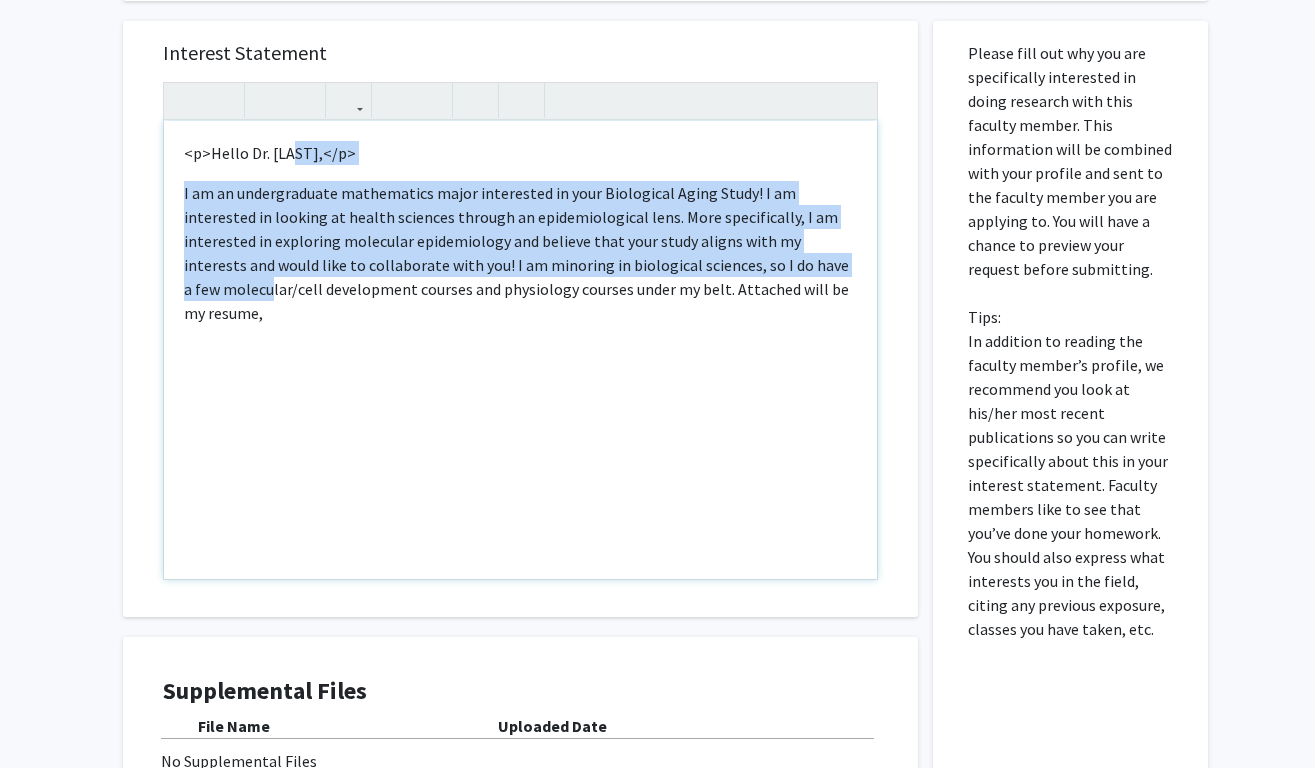 drag, startPoint x: 773, startPoint y: 162, endPoint x: 782, endPoint y: 266, distance: 104.388695 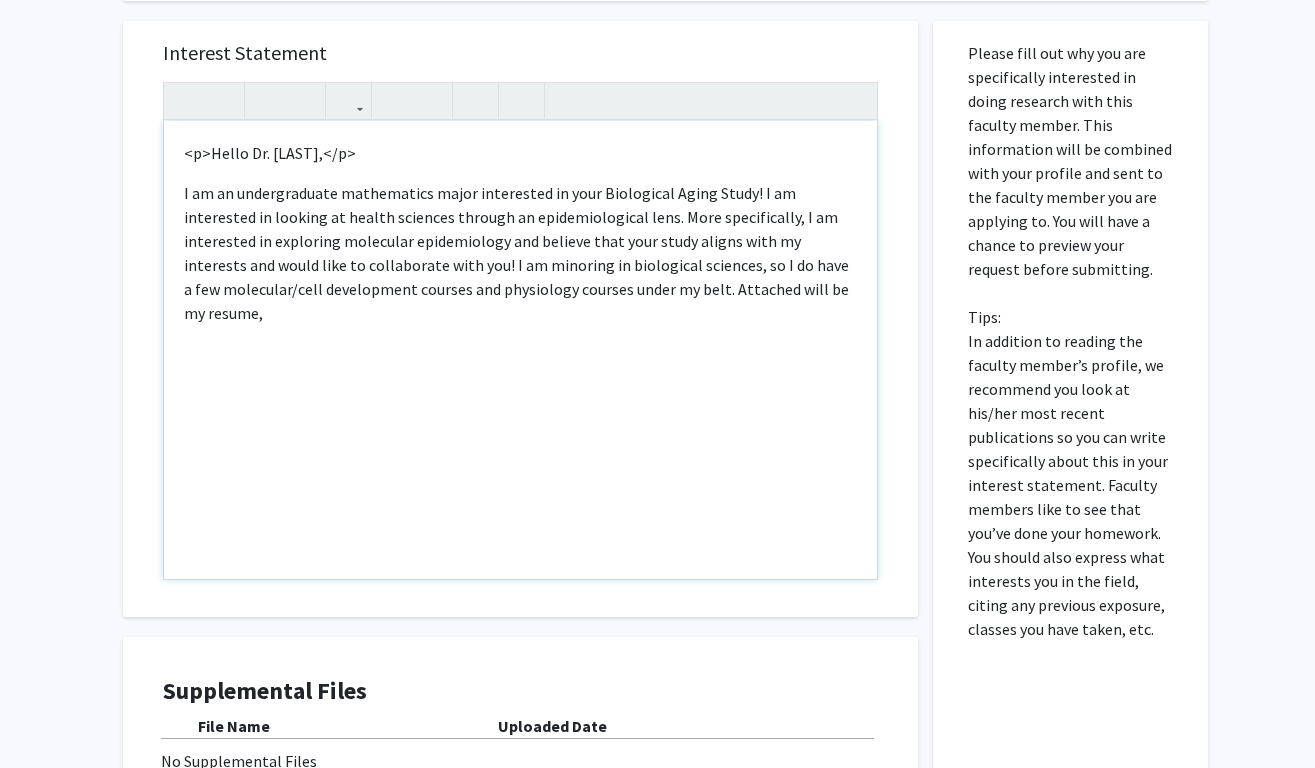 click on "Hello Dr. [LAST], I am an undergraduate mathematics major interested in your Biological Aging Study! I am interested in looking at health sciences through an epidemiological lens. More specifically, I am interested in exploring molecular epidemiology and believe that your study aligns with my interests and would like to collaborate with you! I am minoring in biological sciences, so I do have a few molecular/cell development courses and physiology courses under my belt. Attached will be my resume," at bounding box center [520, 350] 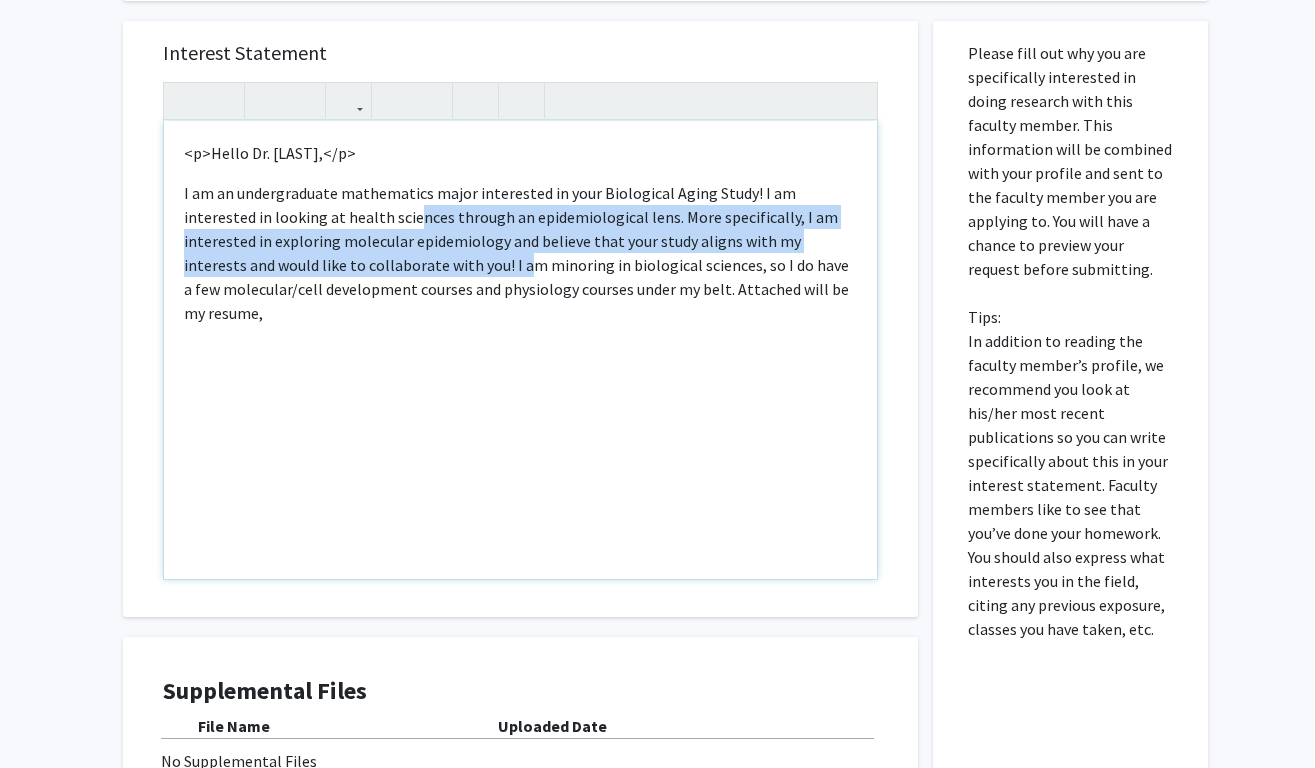 drag, startPoint x: 344, startPoint y: 212, endPoint x: 389, endPoint y: 259, distance: 65.06919 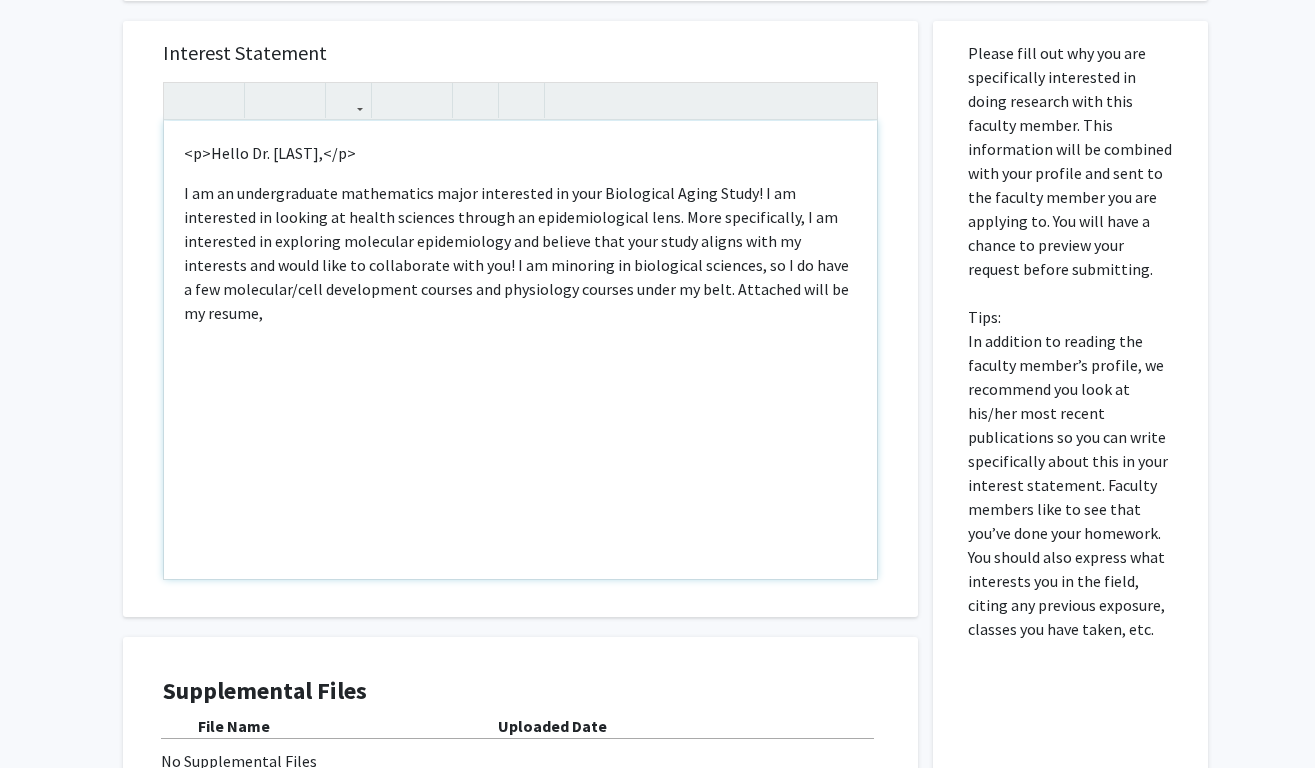 click on "I am an undergraduate mathematics major interested in your Biological Aging Study! I am interested in looking at health sciences through an epidemiological lens. More specifically, I am interested in exploring molecular epidemiology and believe that your study aligns with my interests and would like to collaborate with you! I am minoring in biological sciences, so I do have a few molecular/cell development courses and physiology courses under my belt. Attached will be my resume," at bounding box center [520, 253] 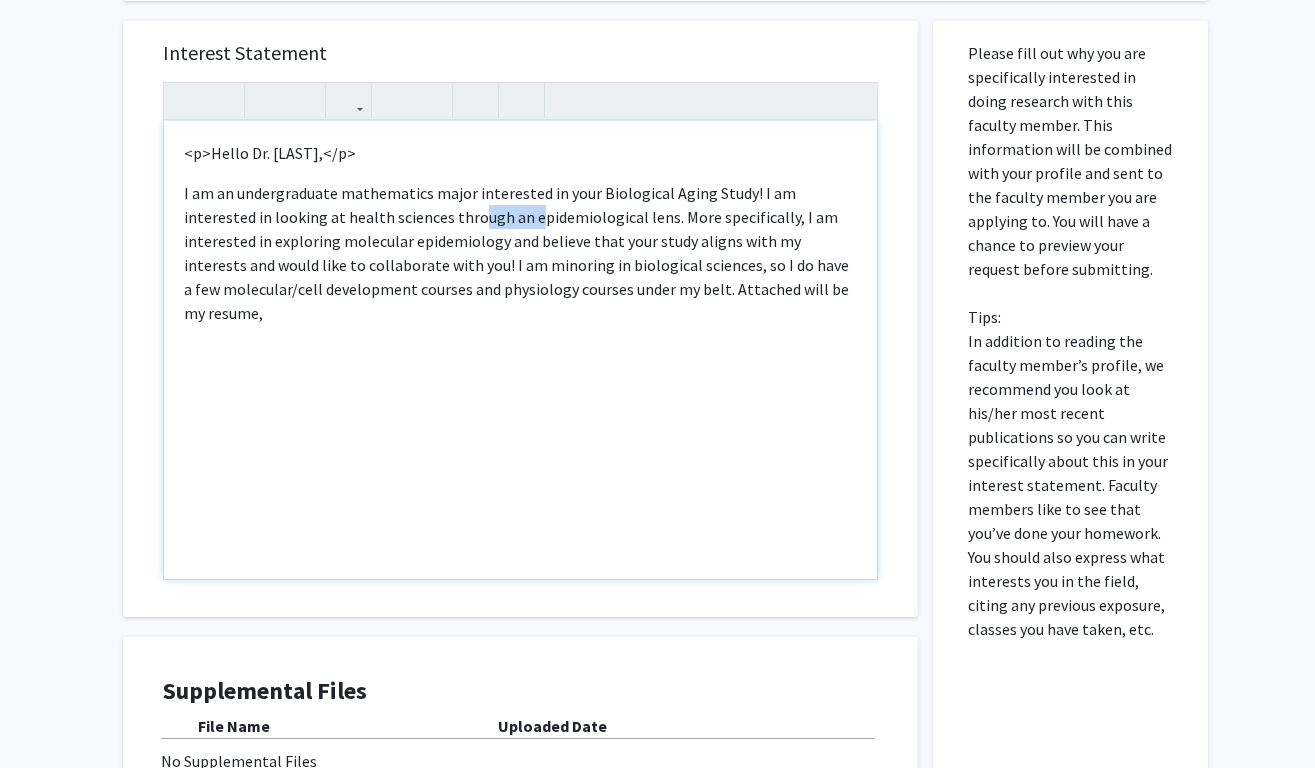 drag, startPoint x: 401, startPoint y: 206, endPoint x: 459, endPoint y: 229, distance: 62.39391 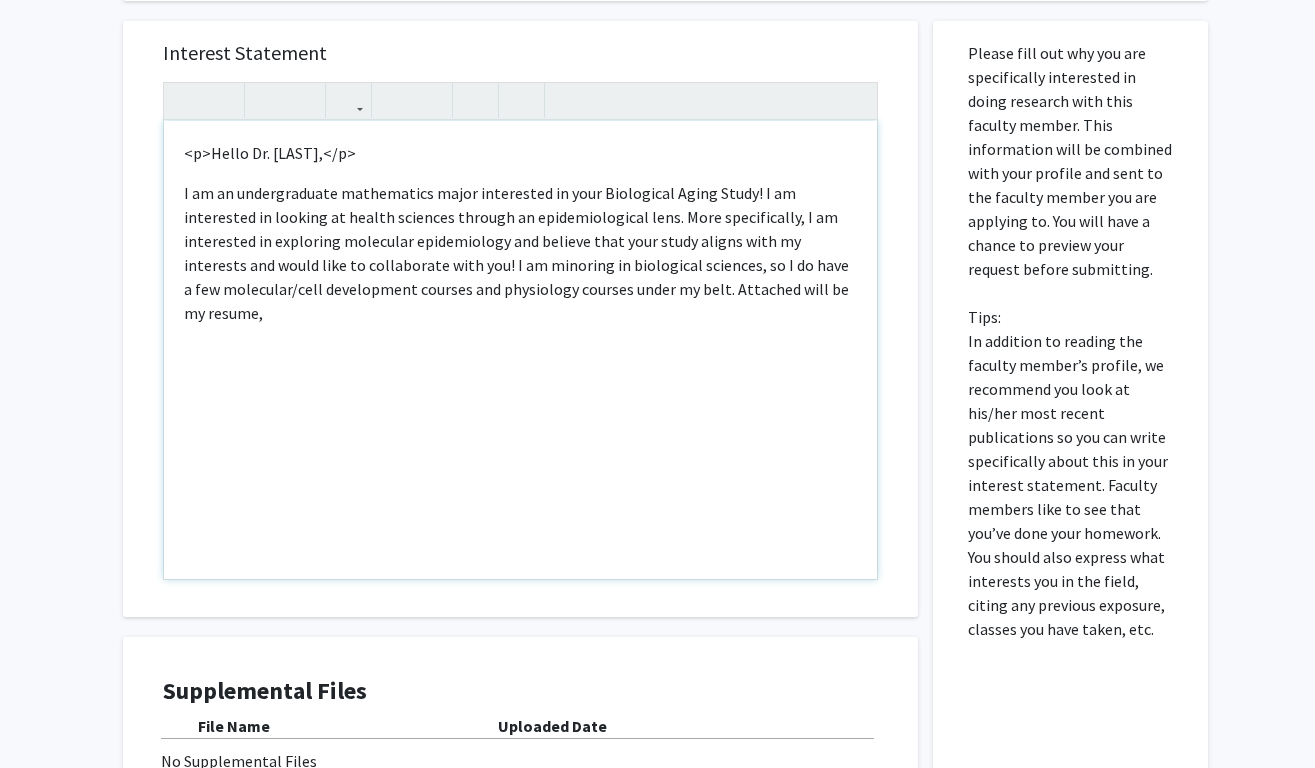 click on "I am an undergraduate mathematics major interested in your Biological Aging Study! I am interested in looking at health sciences through an epidemiological lens. More specifically, I am interested in exploring molecular epidemiology and believe that your study aligns with my interests and would like to collaborate with you! I am minoring in biological sciences, so I do have a few molecular/cell development courses and physiology courses under my belt. Attached will be my resume," at bounding box center [520, 253] 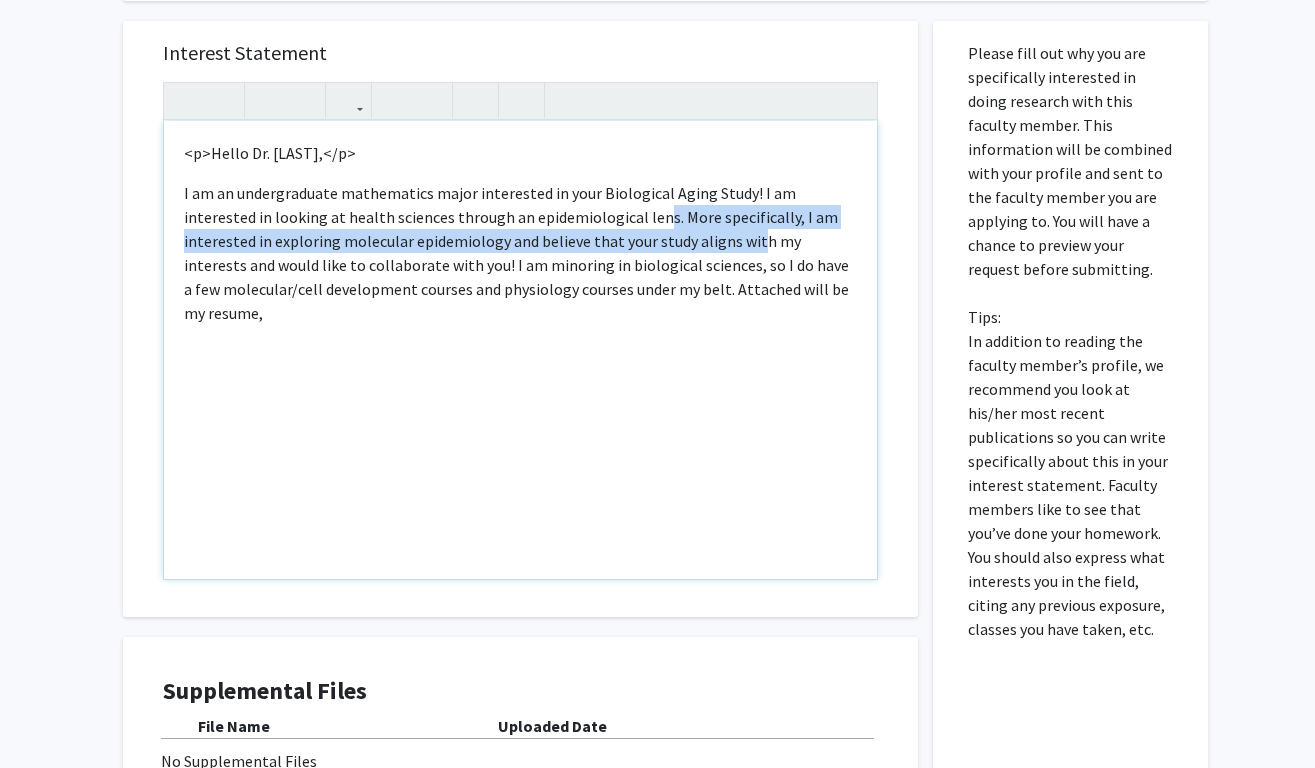 drag, startPoint x: 584, startPoint y: 219, endPoint x: 661, endPoint y: 253, distance: 84.17244 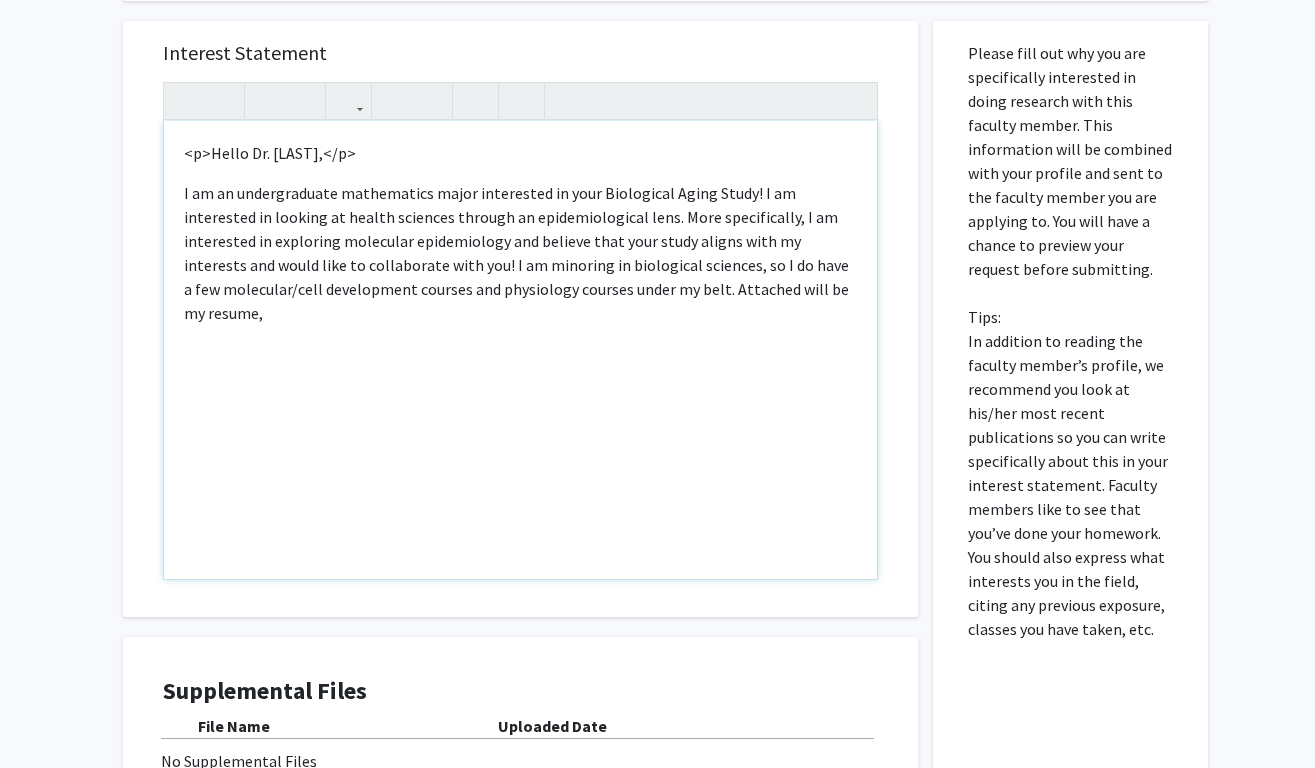 click on "I am an undergraduate mathematics major interested in your Biological Aging Study! I am interested in looking at health sciences through an epidemiological lens. More specifically, I am interested in exploring molecular epidemiology and believe that your study aligns with my interests and would like to collaborate with you! I am minoring in biological sciences, so I do have a few molecular/cell development courses and physiology courses under my belt. Attached will be my resume," at bounding box center (520, 253) 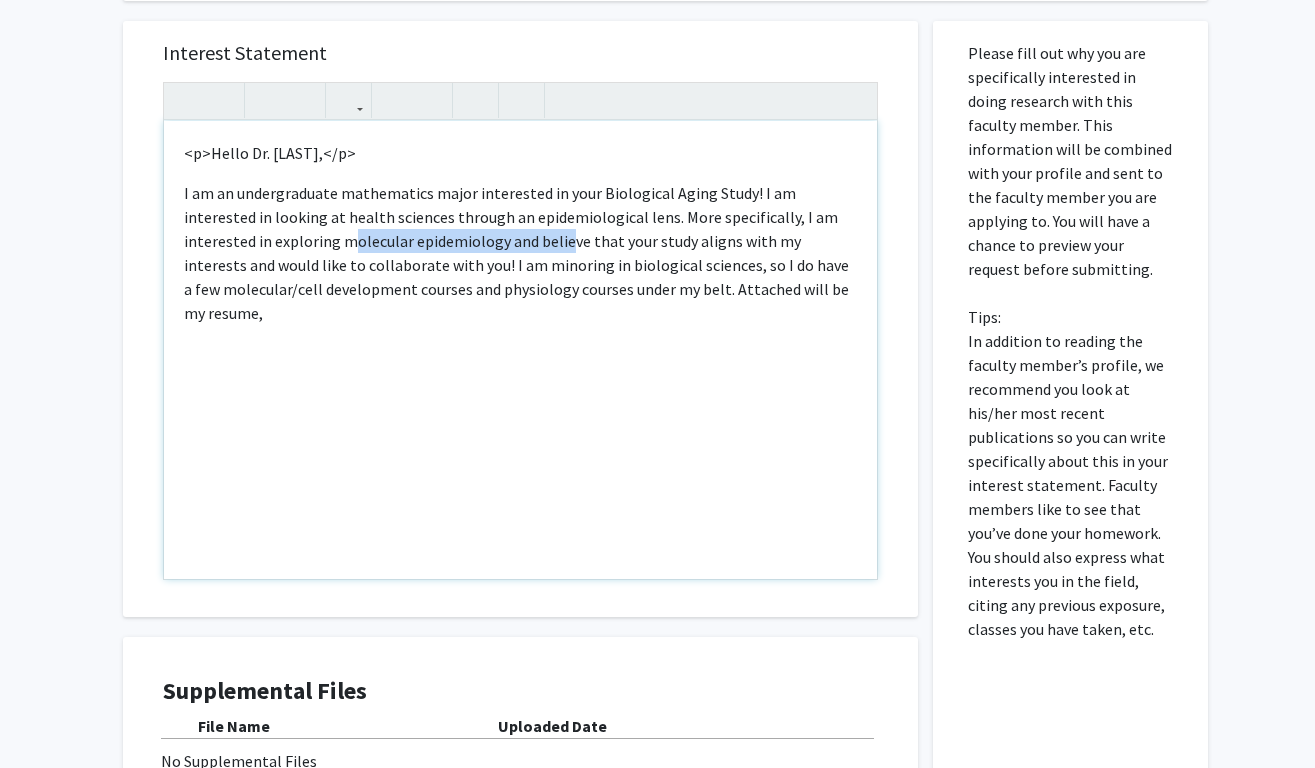 drag, startPoint x: 257, startPoint y: 245, endPoint x: 480, endPoint y: 246, distance: 223.00224 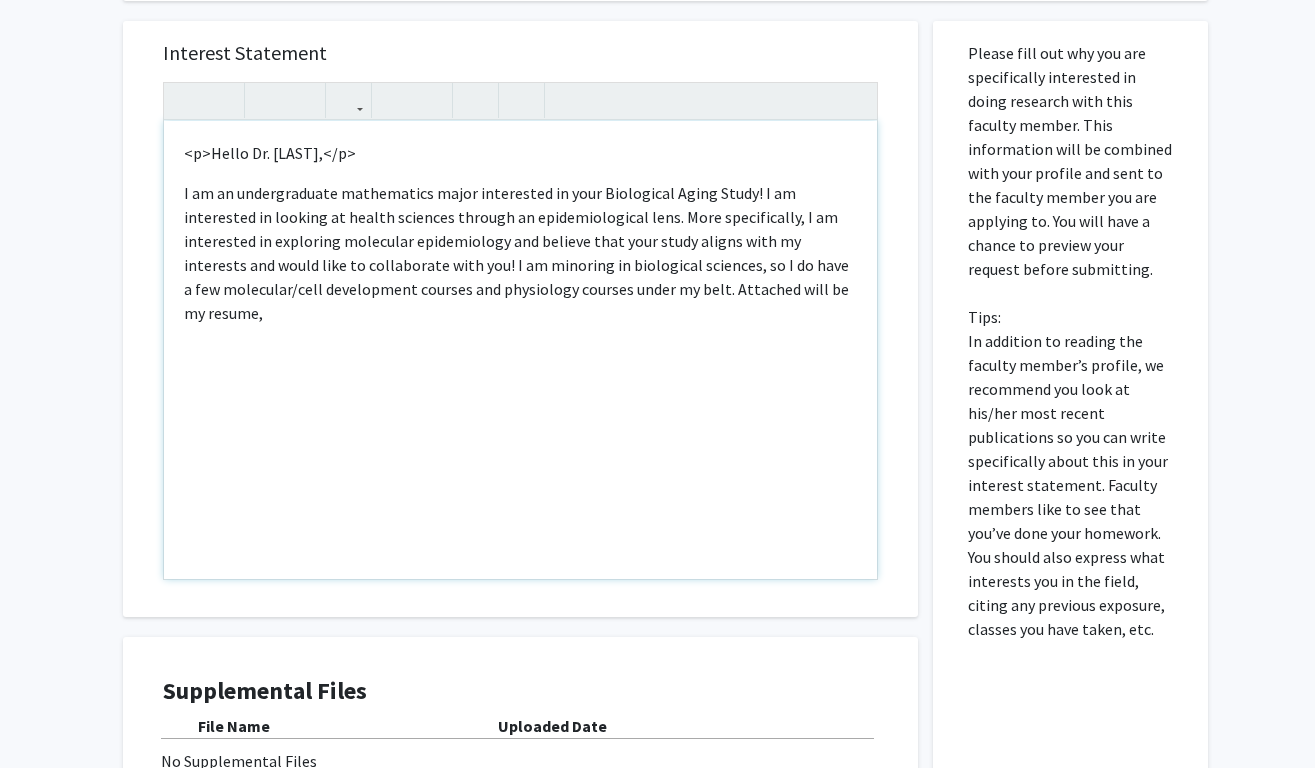 click on "I am an undergraduate mathematics major interested in your Biological Aging Study! I am interested in looking at health sciences through an epidemiological lens. More specifically, I am interested in exploring molecular epidemiology and believe that your study aligns with my interests and would like to collaborate with you! I am minoring in biological sciences, so I do have a few molecular/cell development courses and physiology courses under my belt. Attached will be my resume," at bounding box center [520, 253] 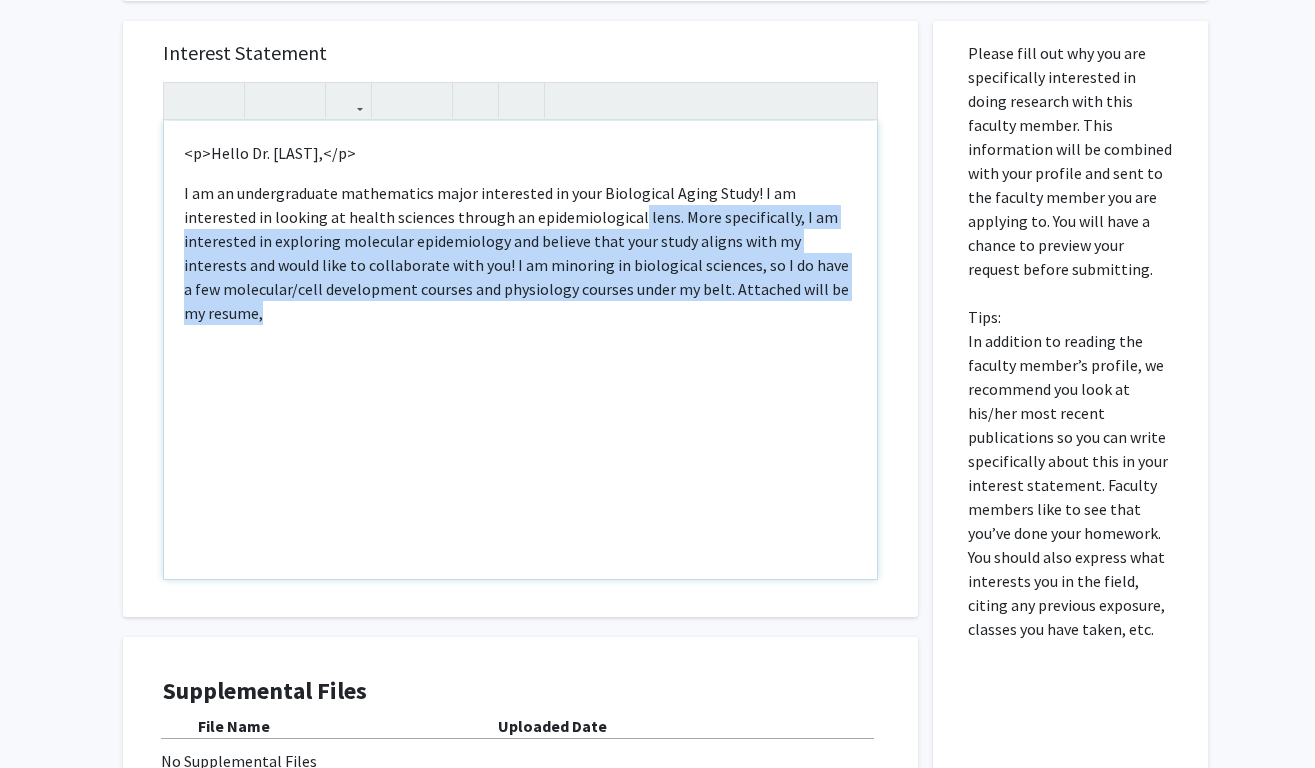 drag, startPoint x: 559, startPoint y: 226, endPoint x: 642, endPoint y: 308, distance: 116.67476 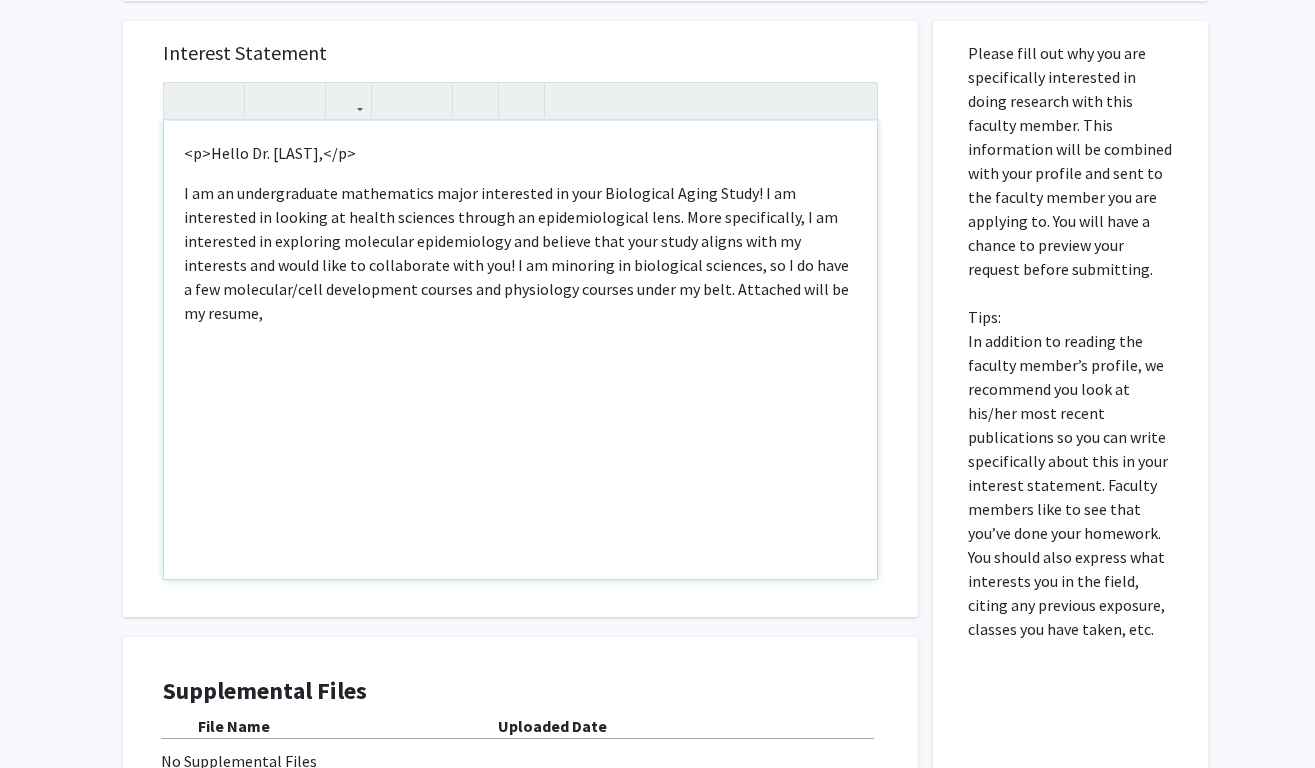click on "I am an undergraduate mathematics major interested in your Biological Aging Study! I am interested in looking at health sciences through an epidemiological lens. More specifically, I am interested in exploring molecular epidemiology and believe that your study aligns with my interests and would like to collaborate with you! I am minoring in biological sciences, so I do have a few molecular/cell development courses and physiology courses under my belt. Attached will be my resume," at bounding box center [520, 253] 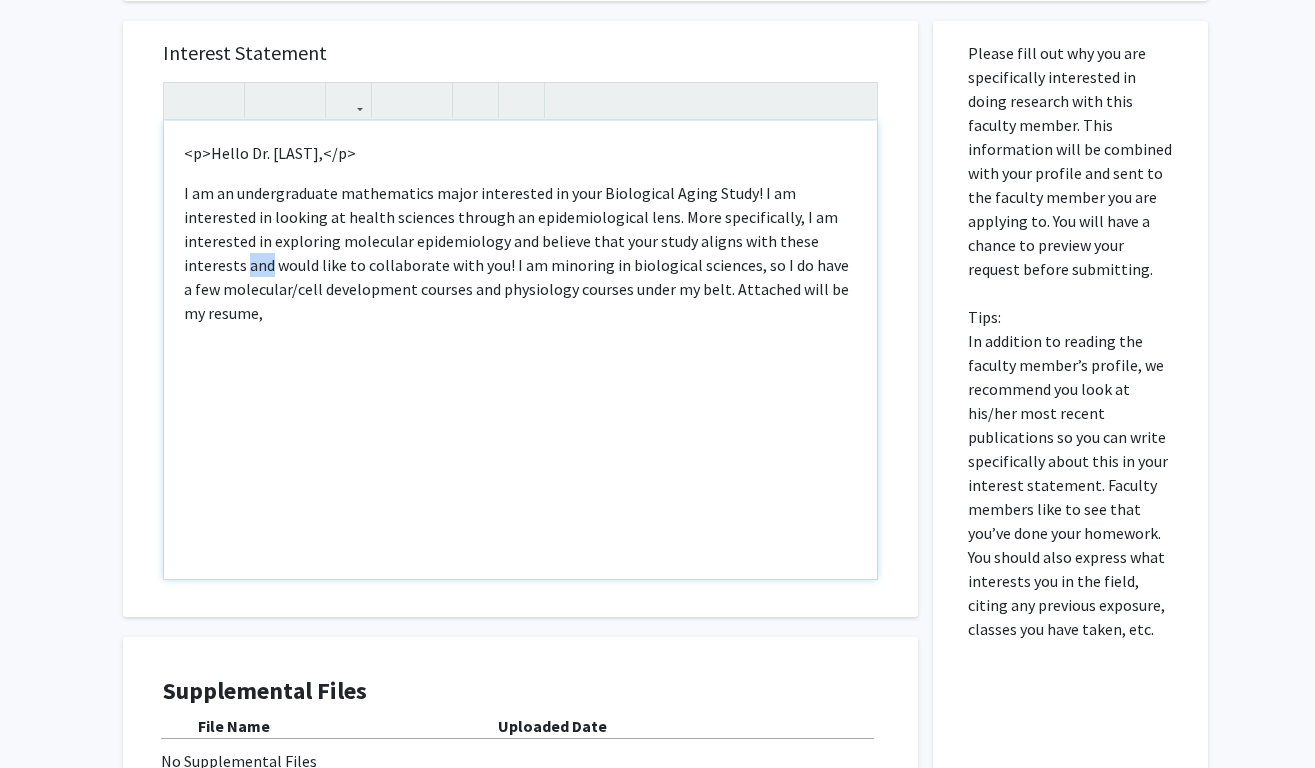 drag, startPoint x: 776, startPoint y: 245, endPoint x: 798, endPoint y: 245, distance: 22 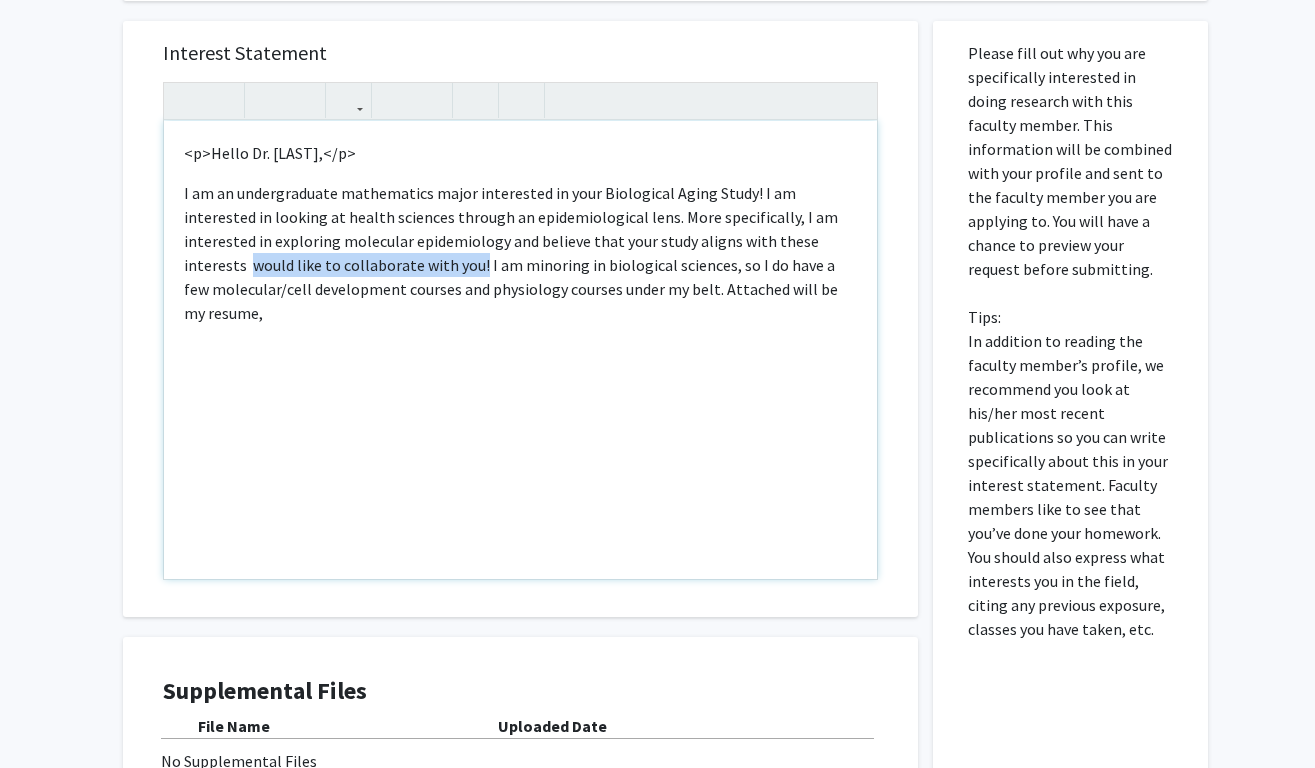 drag, startPoint x: 781, startPoint y: 252, endPoint x: 344, endPoint y: 274, distance: 437.55344 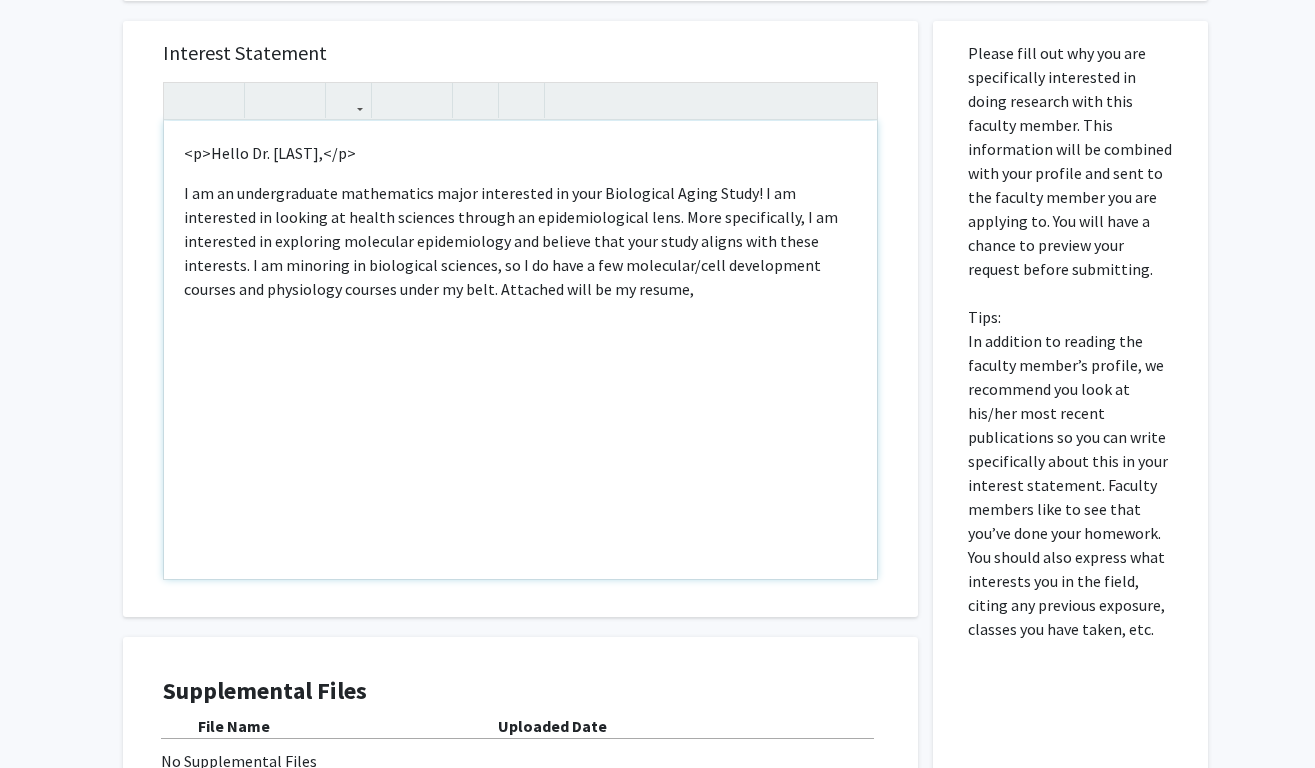 click on "I am an undergraduate mathematics major interested in your Biological Aging Study! I am interested in looking at health sciences through an epidemiological lens. More specifically, I am interested in exploring molecular epidemiology and believe that your study aligns with these interests. I am minoring in biological sciences, so I do have a few molecular/cell development courses and physiology courses under my belt. Attached will be my resume," at bounding box center (520, 241) 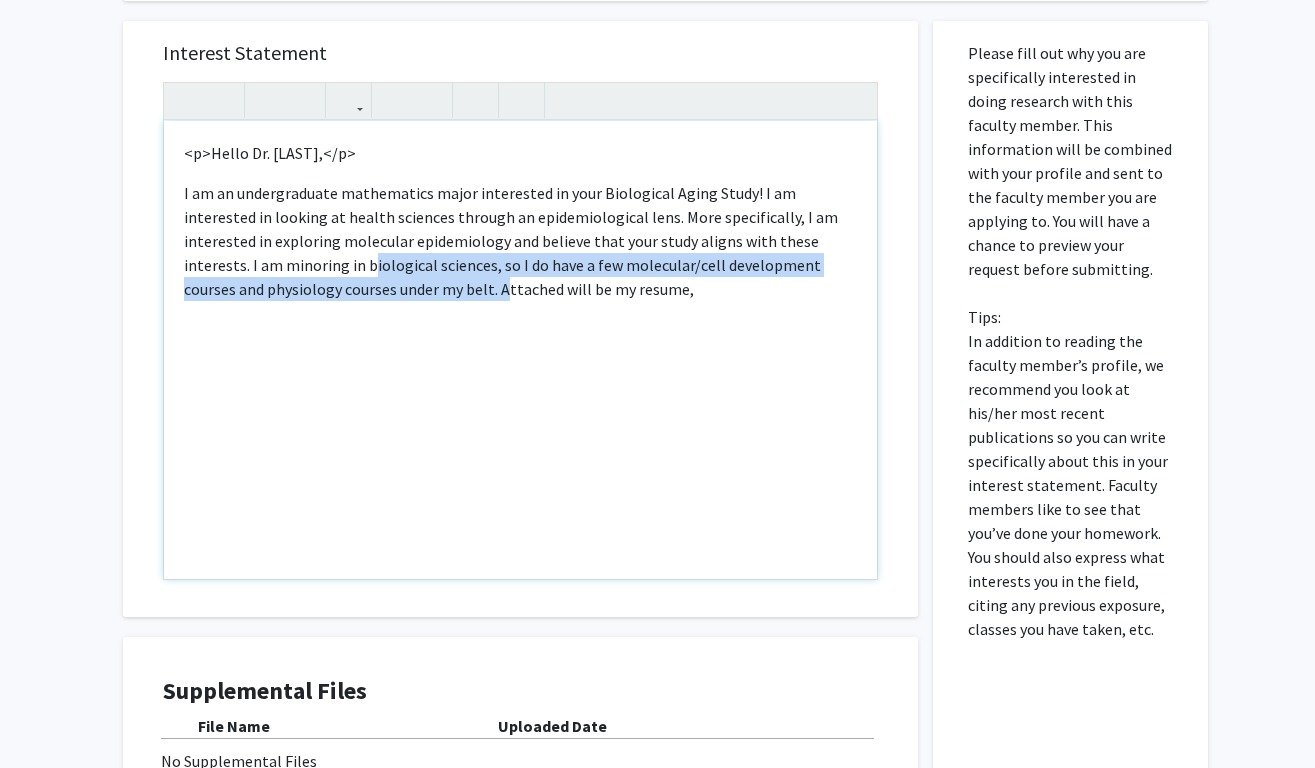 drag, startPoint x: 268, startPoint y: 269, endPoint x: 425, endPoint y: 291, distance: 158.5339 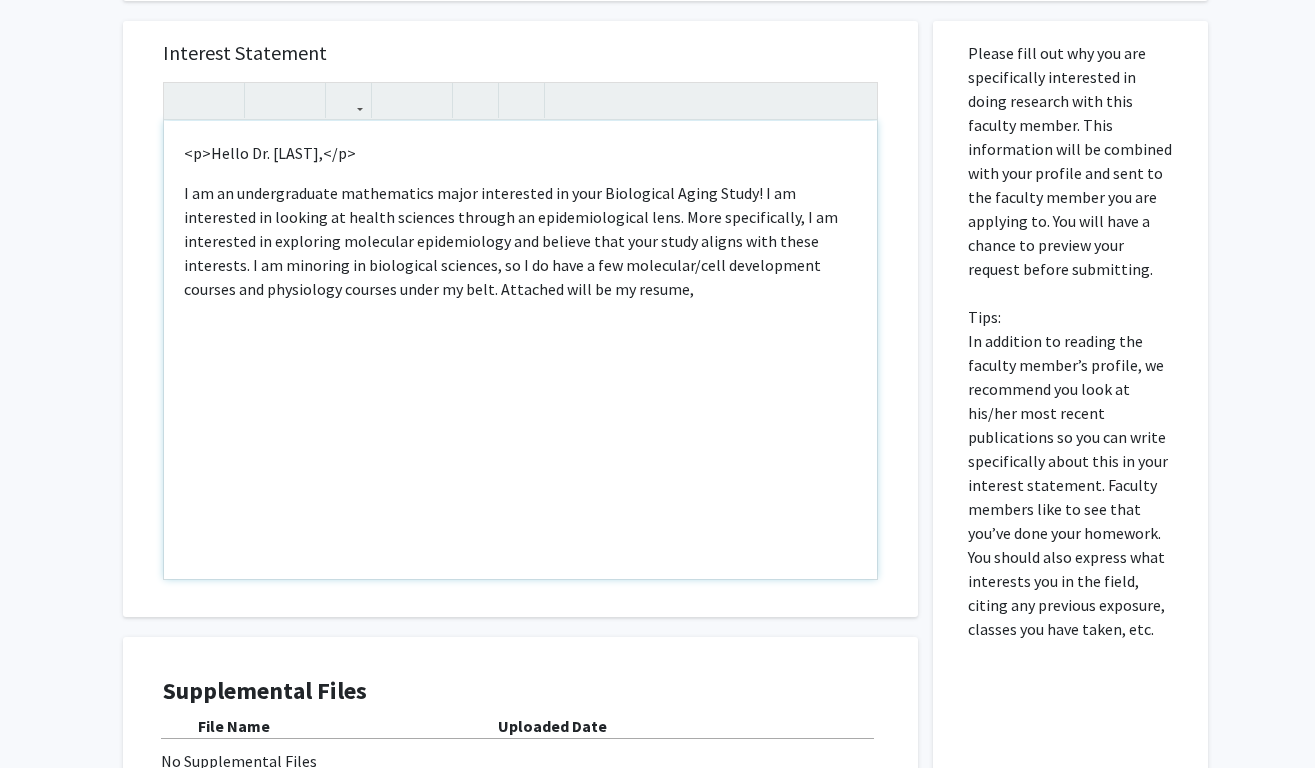 click on "I am an undergraduate mathematics major interested in your Biological Aging Study! I am interested in looking at health sciences through an epidemiological lens. More specifically, I am interested in exploring molecular epidemiology and believe that your study aligns with these interests. I am minoring in biological sciences, so I do have a few molecular/cell development courses and physiology courses under my belt. Attached will be my resume," at bounding box center (520, 241) 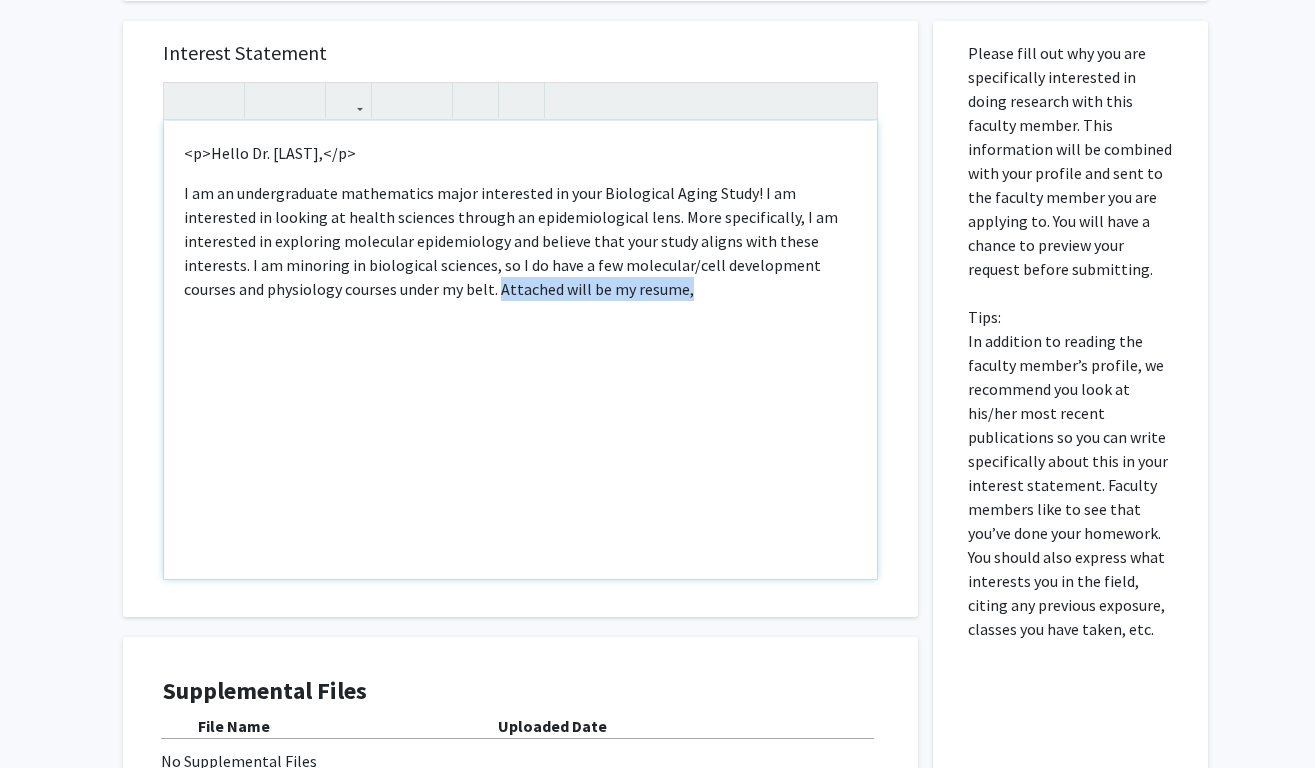 drag, startPoint x: 448, startPoint y: 293, endPoint x: 643, endPoint y: 303, distance: 195.25624 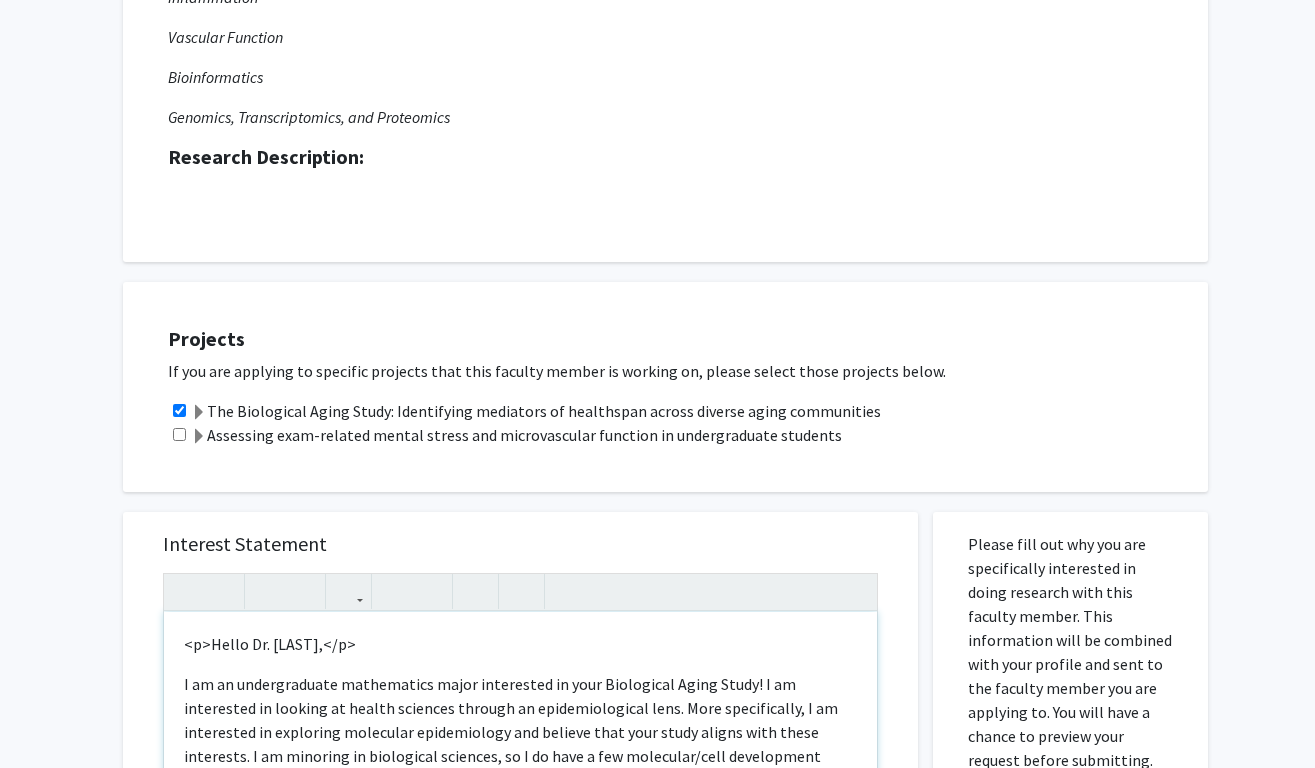scroll, scrollTop: 403, scrollLeft: 0, axis: vertical 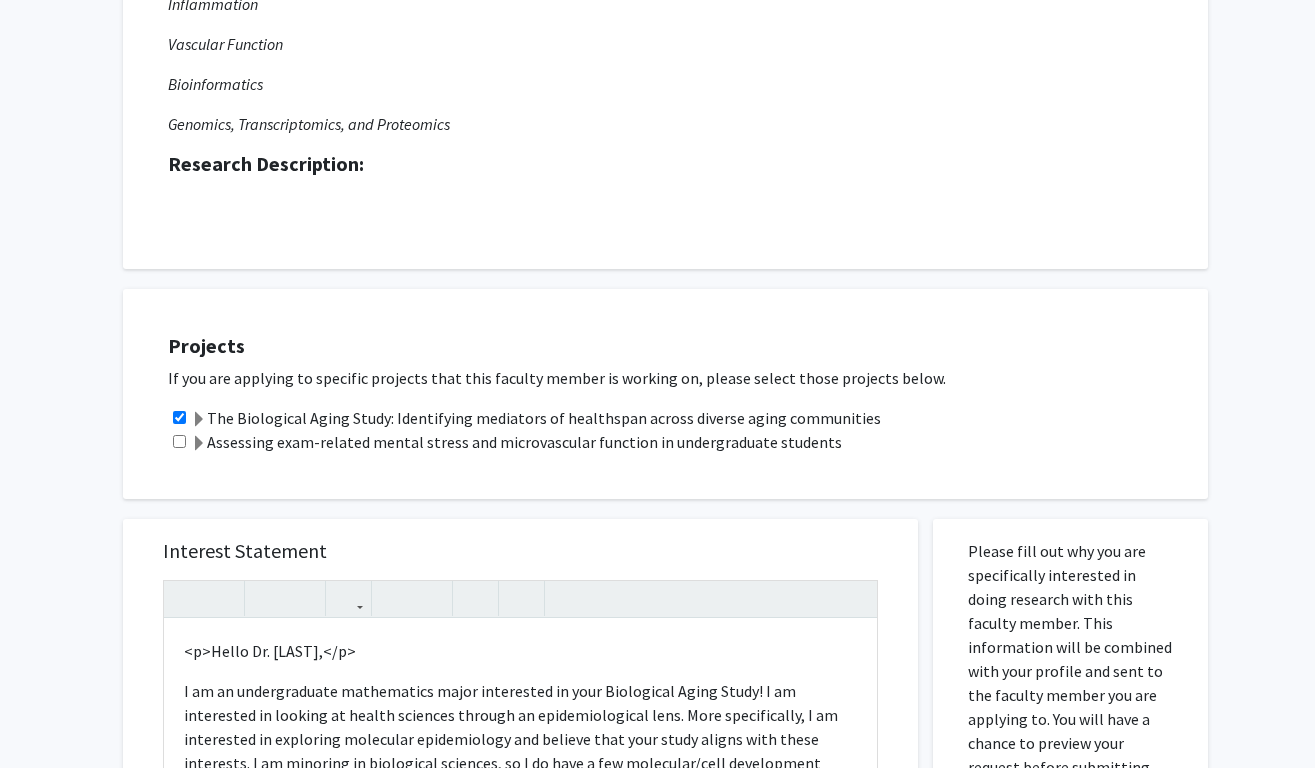 click 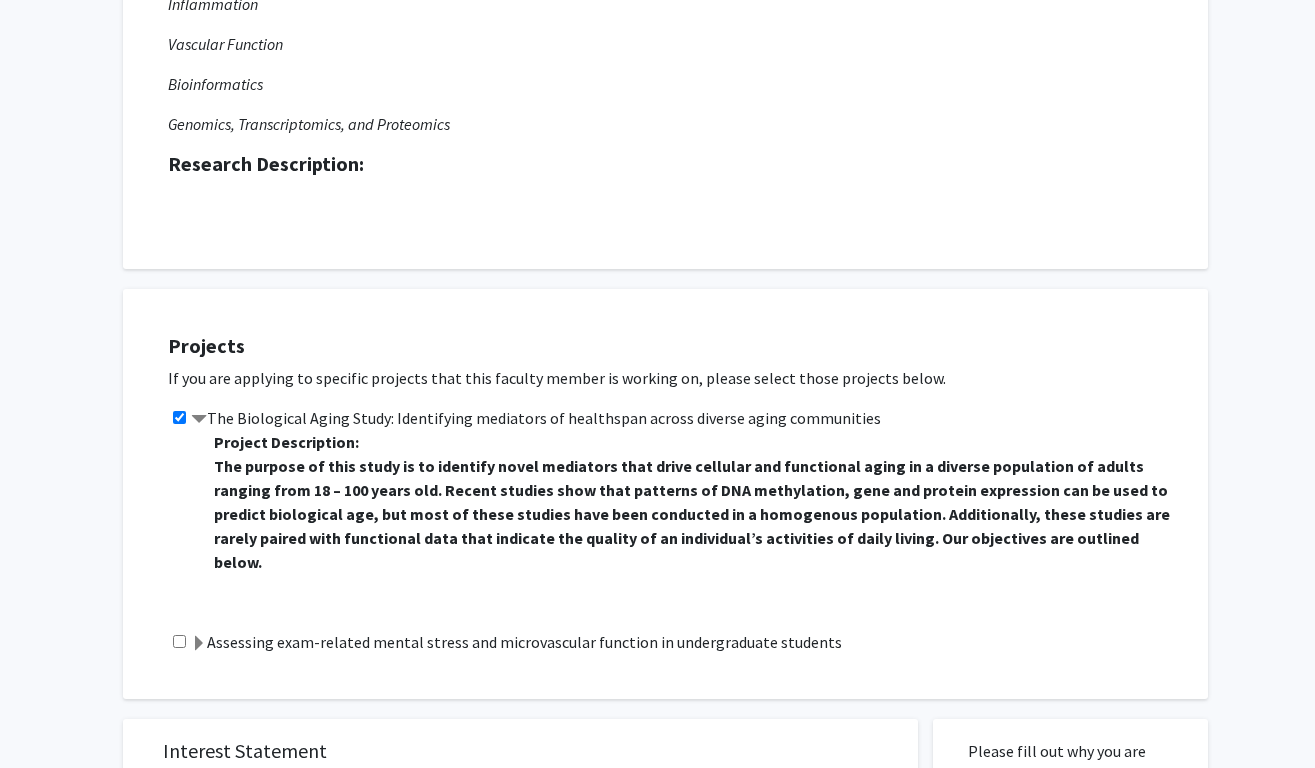 click 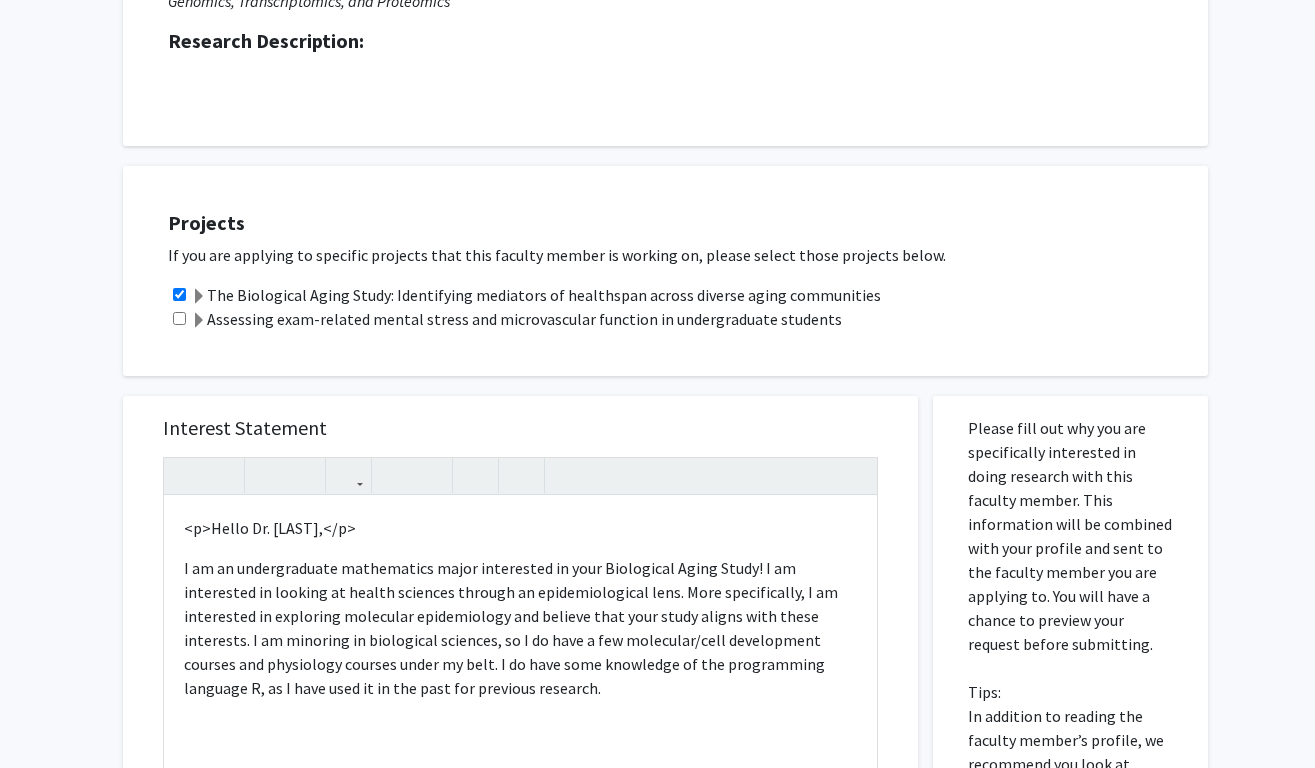 scroll, scrollTop: 713, scrollLeft: 0, axis: vertical 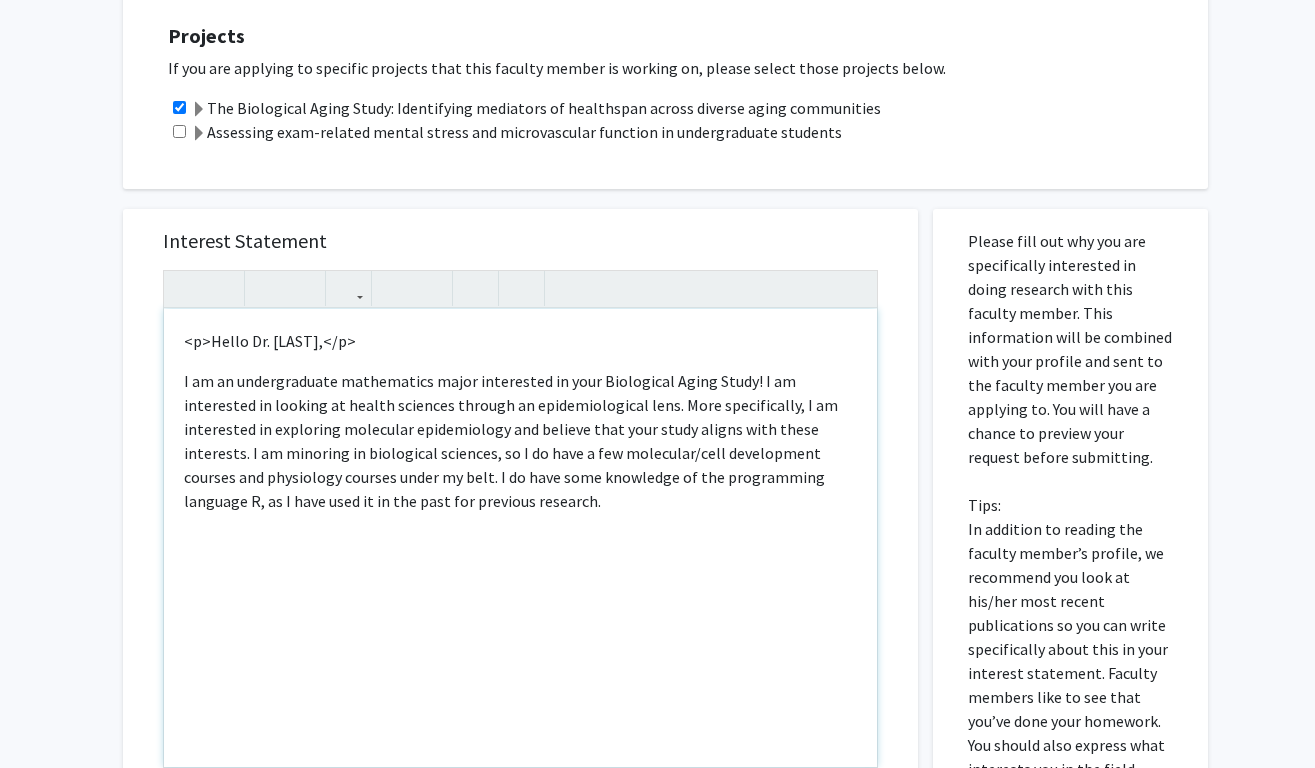 click on "I am an undergraduate mathematics major interested in your Biological Aging Study! I am interested in looking at health sciences through an epidemiological lens. More specifically, I am interested in exploring molecular epidemiology and believe that your study aligns with these interests. I am minoring in biological sciences, so I do have a few molecular/cell development courses and physiology courses under my belt. I do have some knowledge of the programming language R, as I have used it in the past for previous research." at bounding box center (520, 441) 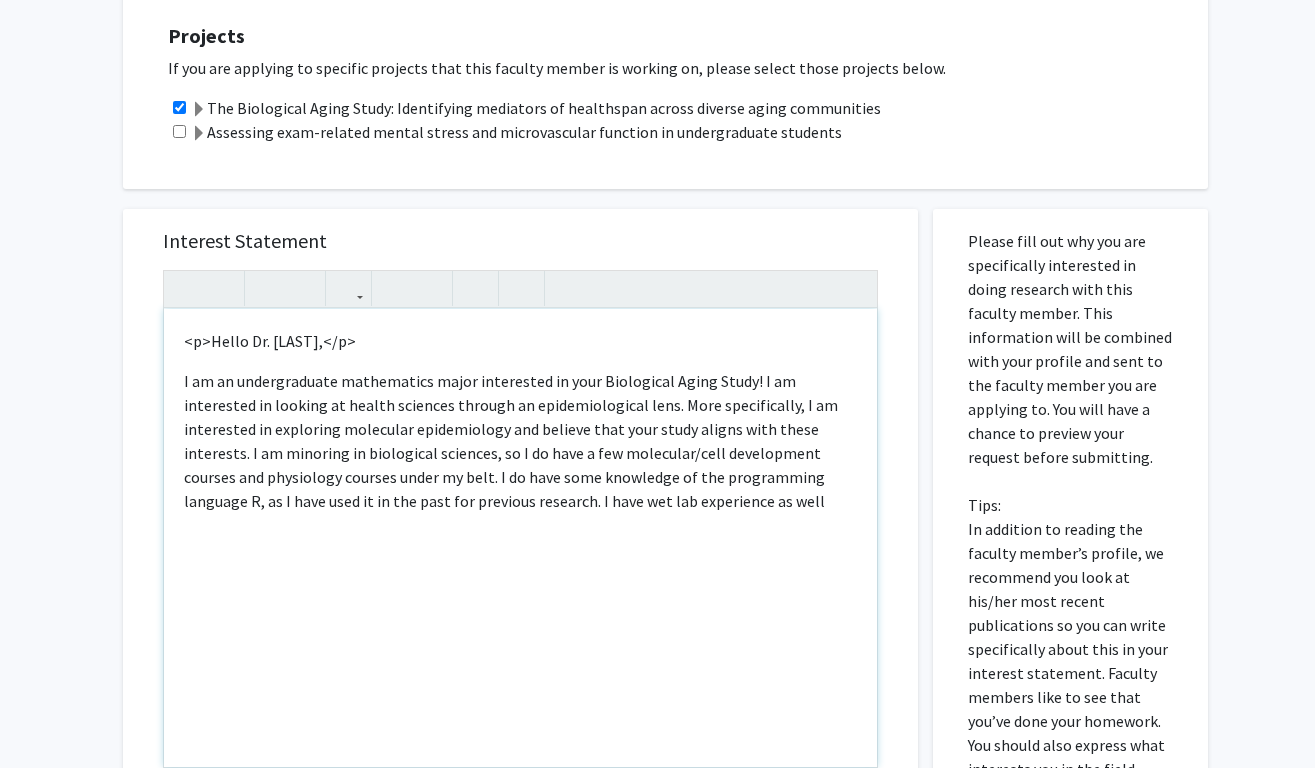 drag, startPoint x: 488, startPoint y: 503, endPoint x: 735, endPoint y: 532, distance: 248.69661 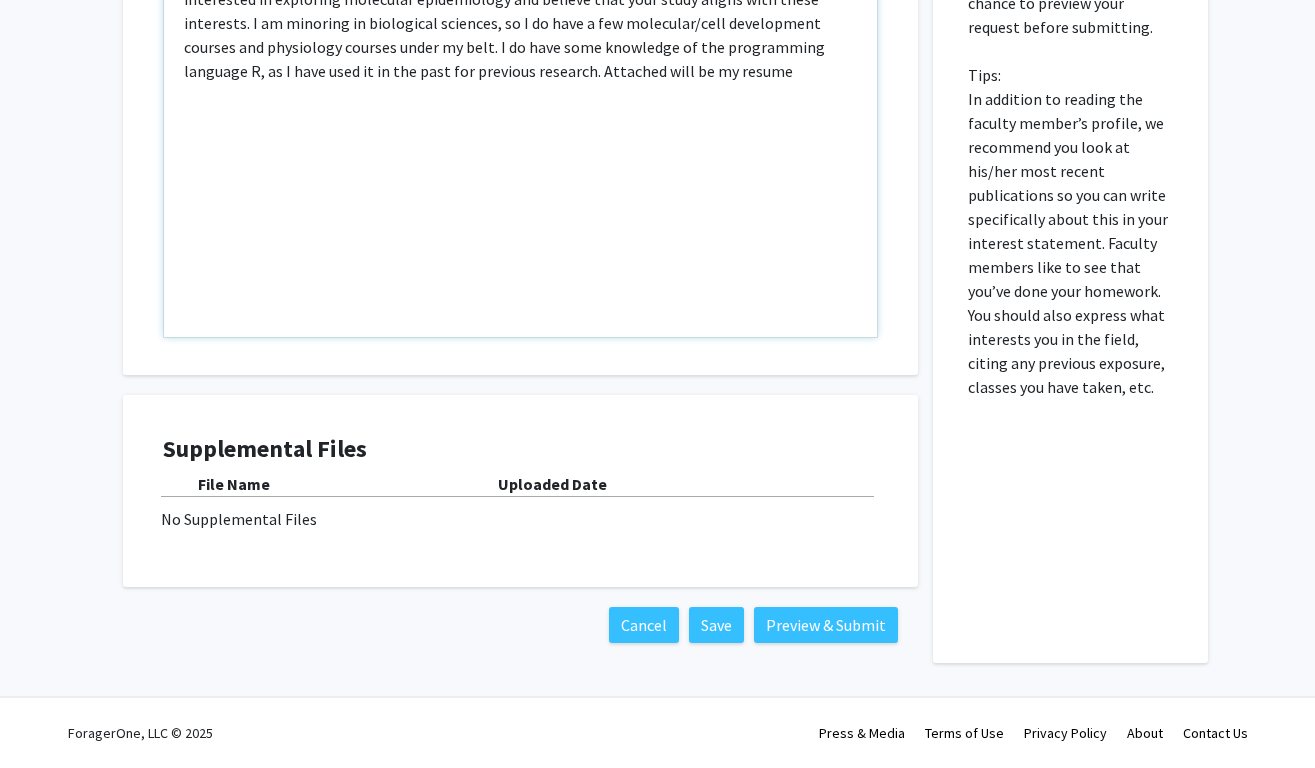 scroll, scrollTop: 1145, scrollLeft: 0, axis: vertical 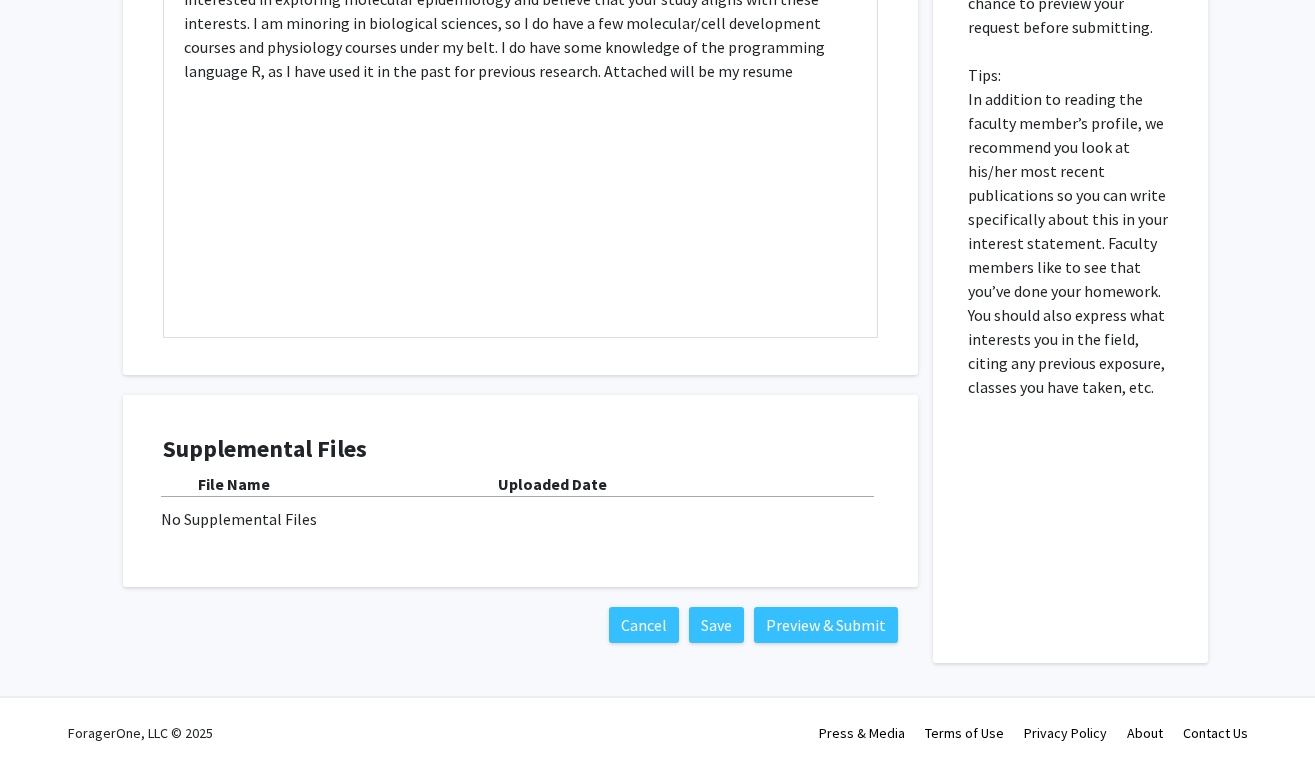 click on "No Supplemental Files" at bounding box center [520, 519] 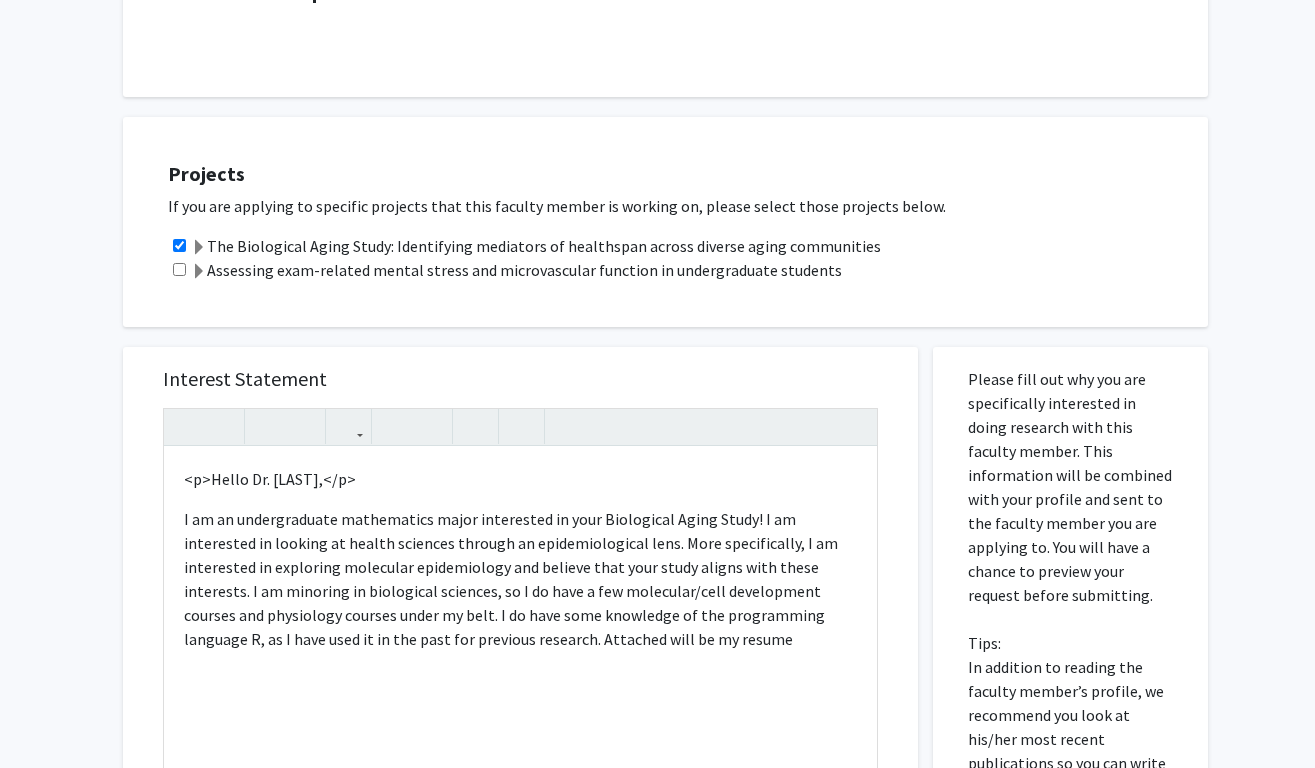 scroll, scrollTop: 831, scrollLeft: 0, axis: vertical 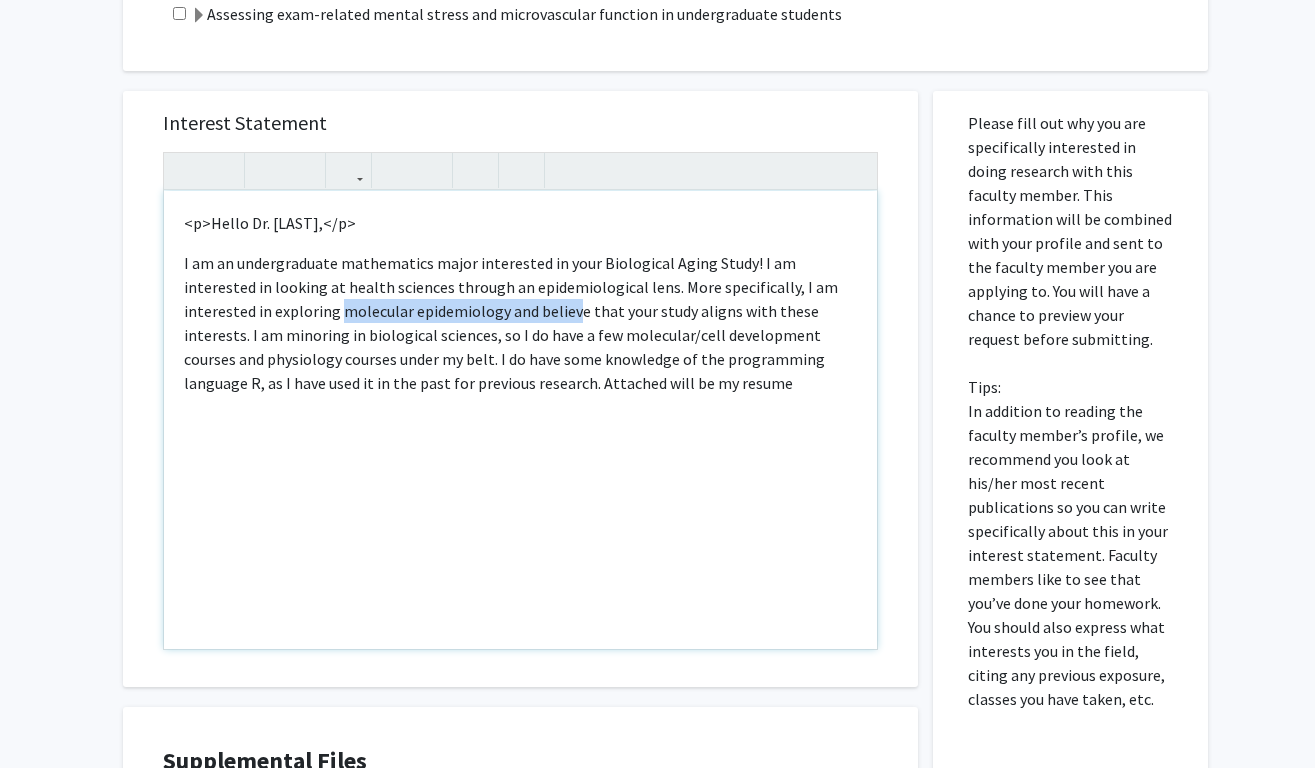 drag, startPoint x: 256, startPoint y: 321, endPoint x: 484, endPoint y: 320, distance: 228.0022 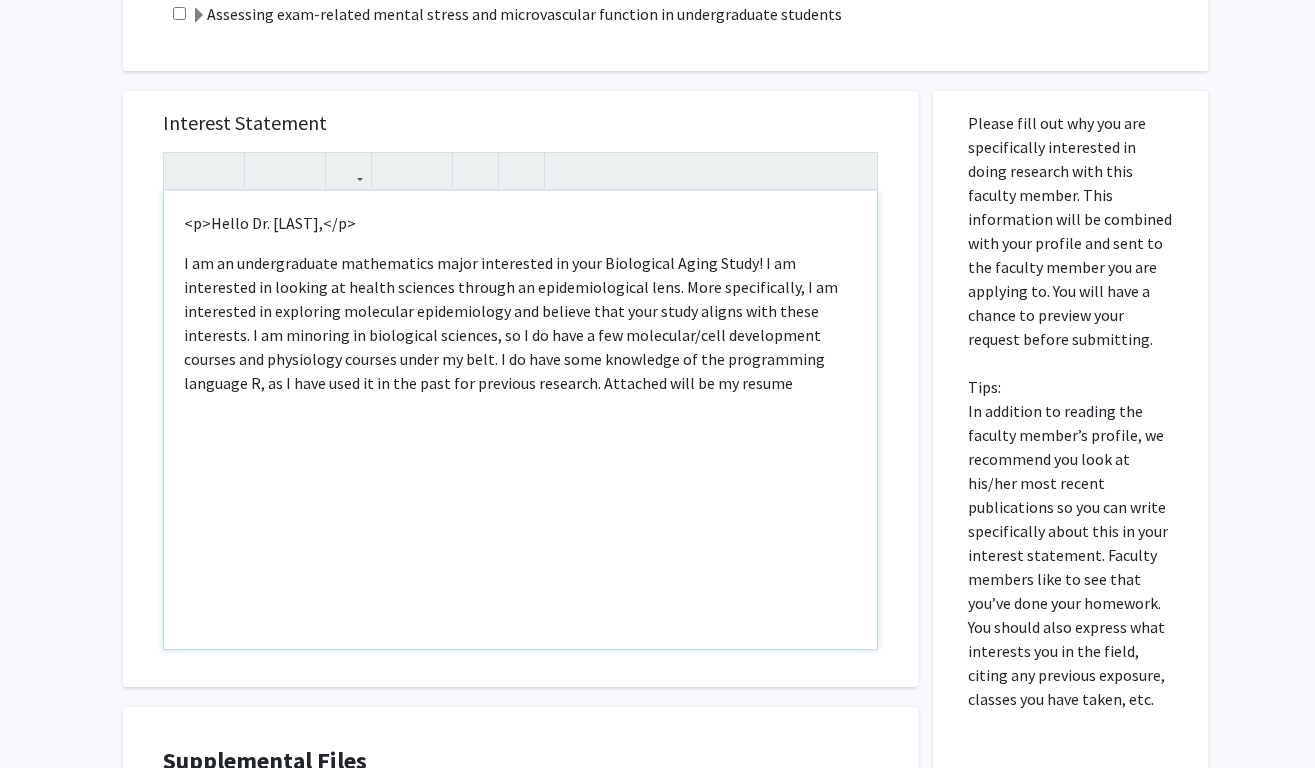 click on "I am an undergraduate mathematics major interested in your Biological Aging Study! I am interested in looking at health sciences through an epidemiological lens. More specifically, I am interested in exploring molecular epidemiology and believe that your study aligns with these interests. I am minoring in biological sciences, so I do have a few molecular/cell development courses and physiology courses under my belt. I do have some knowledge of the programming language R, as I have used it in the past for previous research. Attached will be my resume" at bounding box center [520, 323] 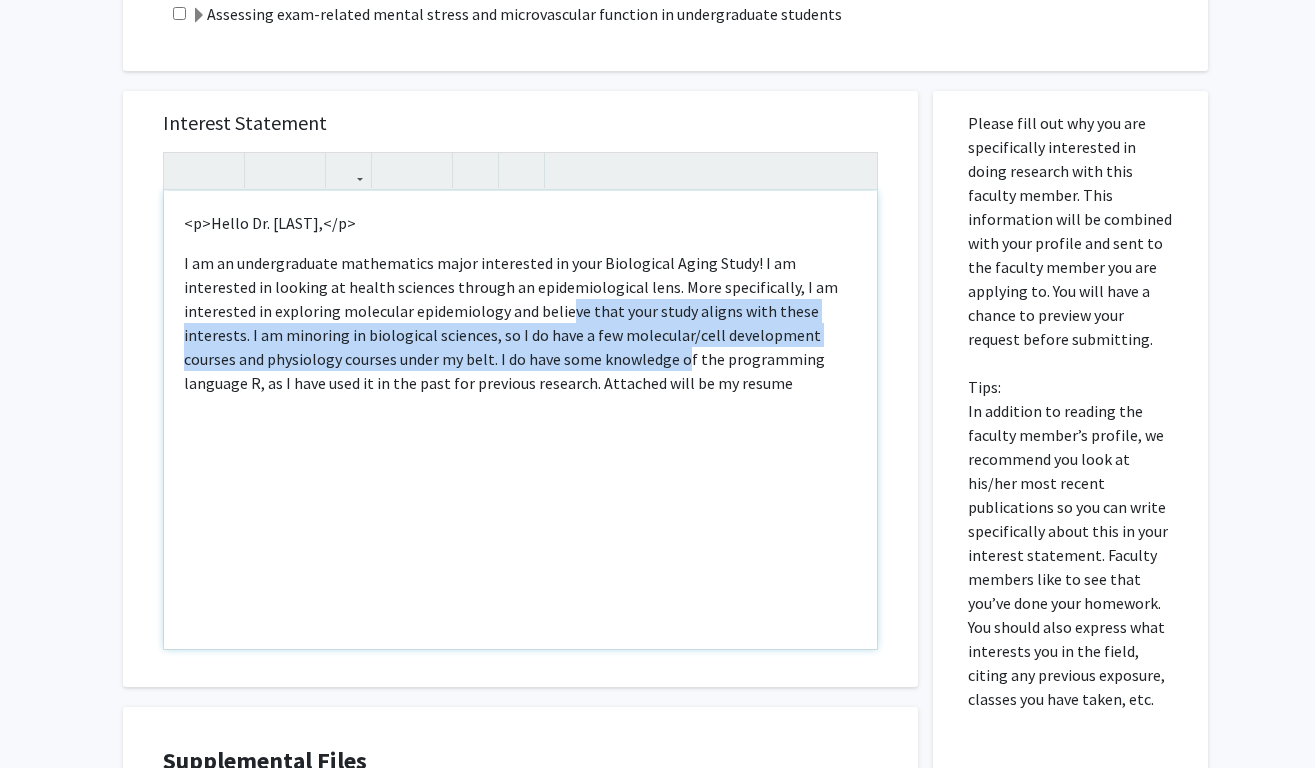 drag, startPoint x: 473, startPoint y: 307, endPoint x: 598, endPoint y: 354, distance: 133.544 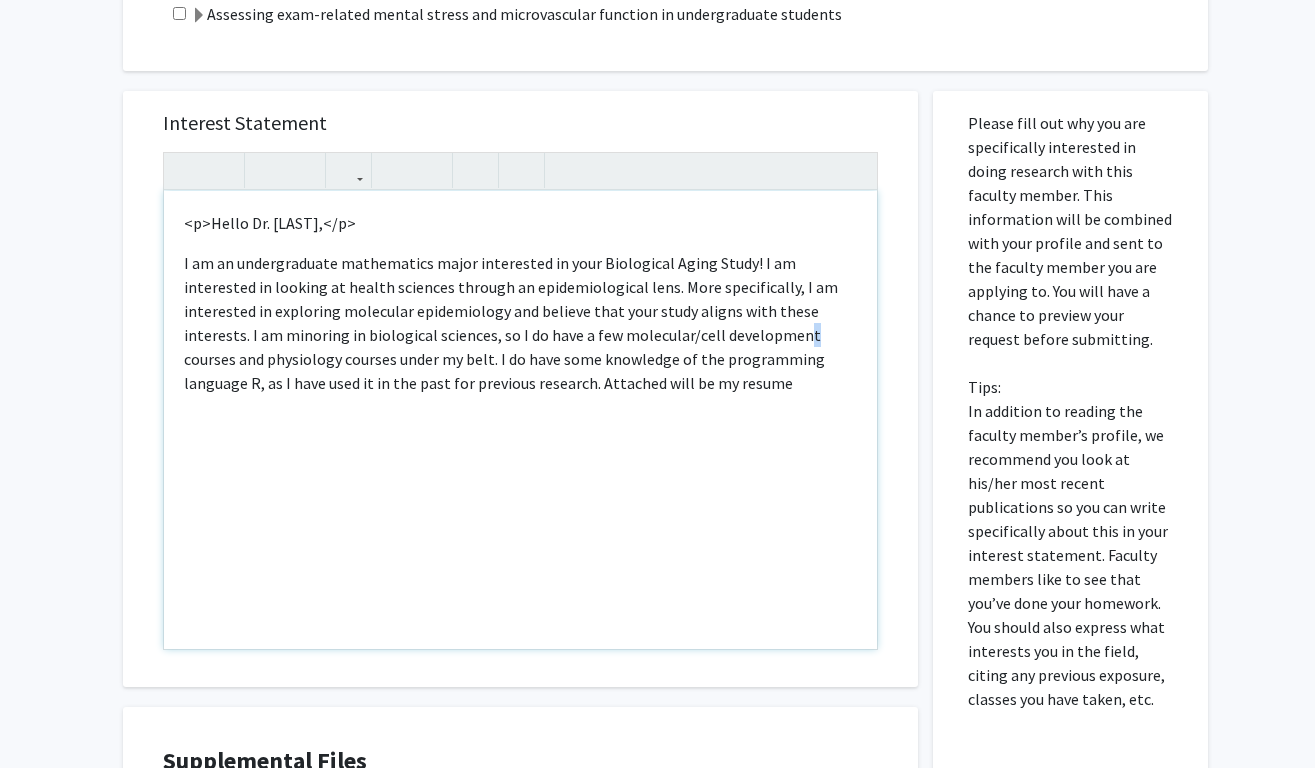 click on "I am an undergraduate mathematics major interested in your Biological Aging Study! I am interested in looking at health sciences through an epidemiological lens. More specifically, I am interested in exploring molecular epidemiology and believe that your study aligns with these interests. I am minoring in biological sciences, so I do have a few molecular/cell development courses and physiology courses under my belt. I do have some knowledge of the programming language R, as I have used it in the past for previous research. Attached will be my resume" at bounding box center (520, 323) 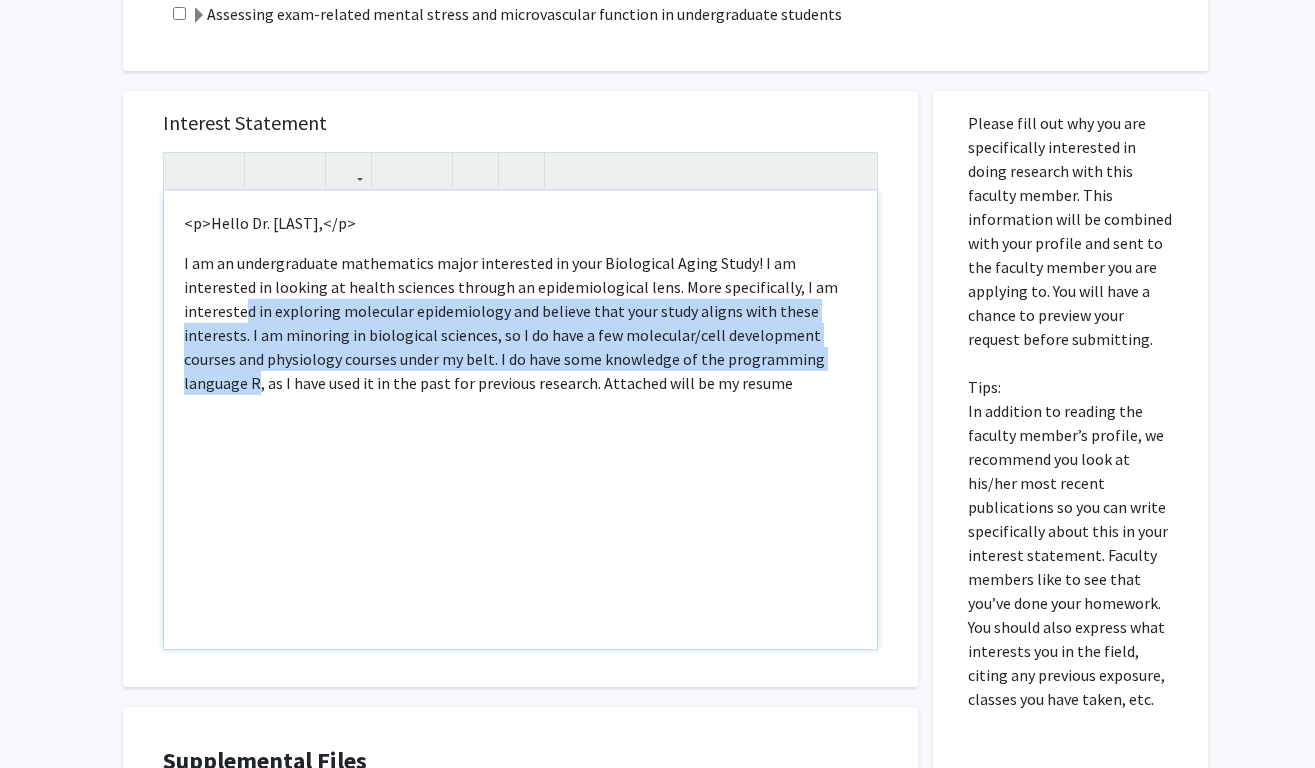 drag, startPoint x: 801, startPoint y: 294, endPoint x: 802, endPoint y: 353, distance: 59.008472 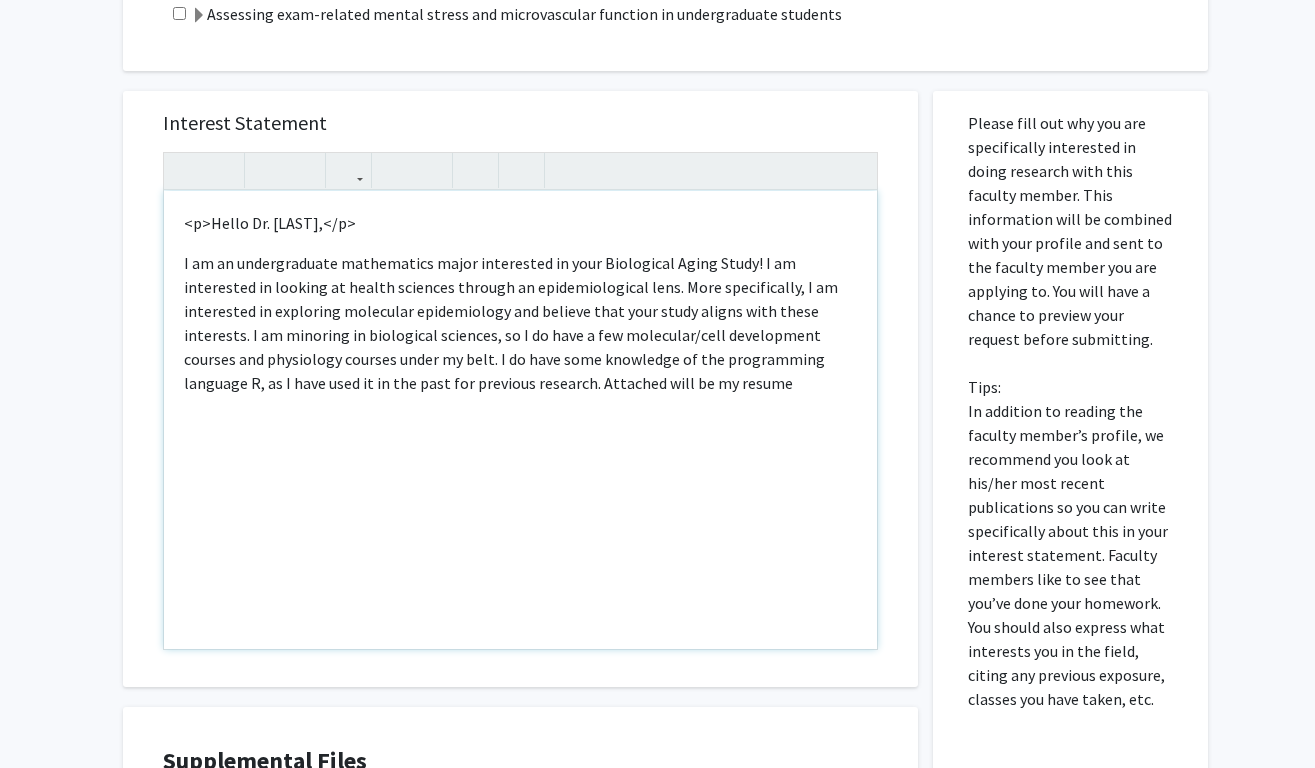 click on "I am an undergraduate mathematics major interested in your Biological Aging Study! I am interested in looking at health sciences through an epidemiological lens. More specifically, I am interested in exploring molecular epidemiology and believe that your study aligns with these interests. I am minoring in biological sciences, so I do have a few molecular/cell development courses and physiology courses under my belt. I do have some knowledge of the programming language R, as I have used it in the past for previous research. Attached will be my resume" at bounding box center [520, 323] 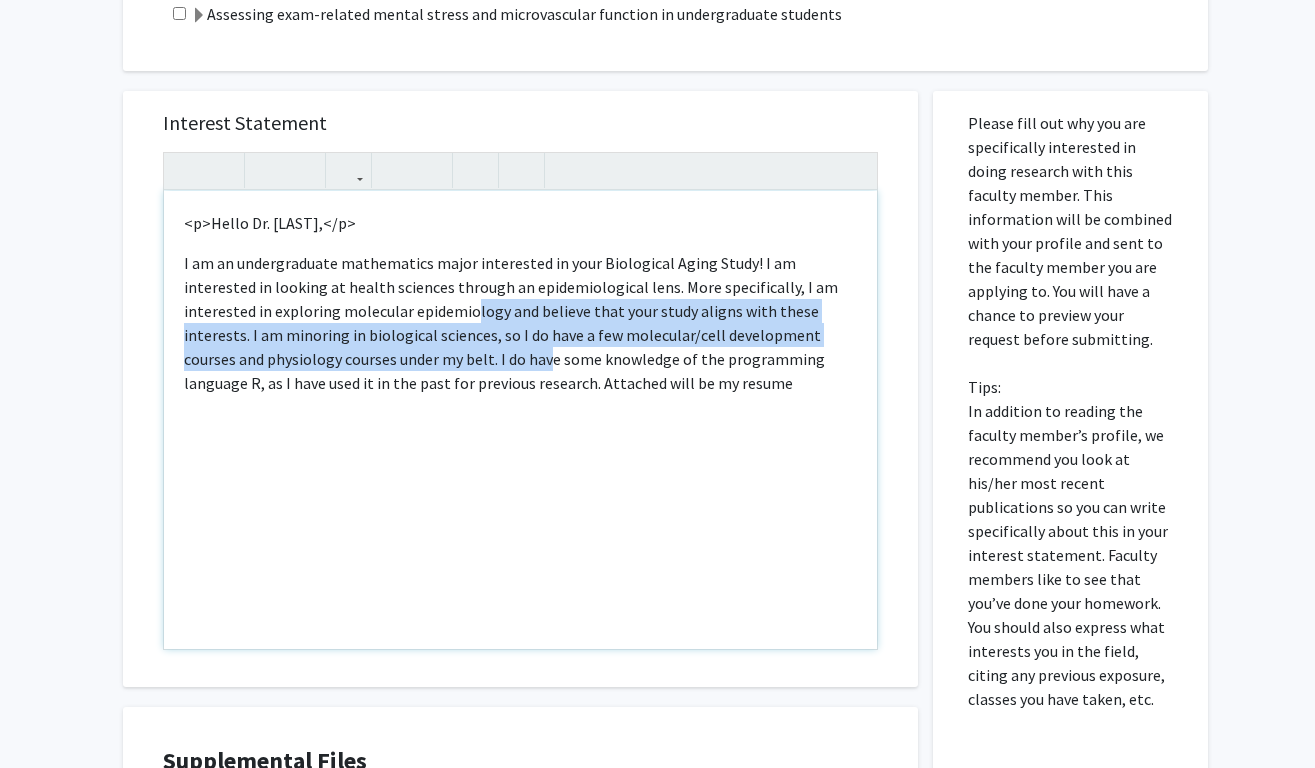 drag, startPoint x: 384, startPoint y: 308, endPoint x: 468, endPoint y: 359, distance: 98.270035 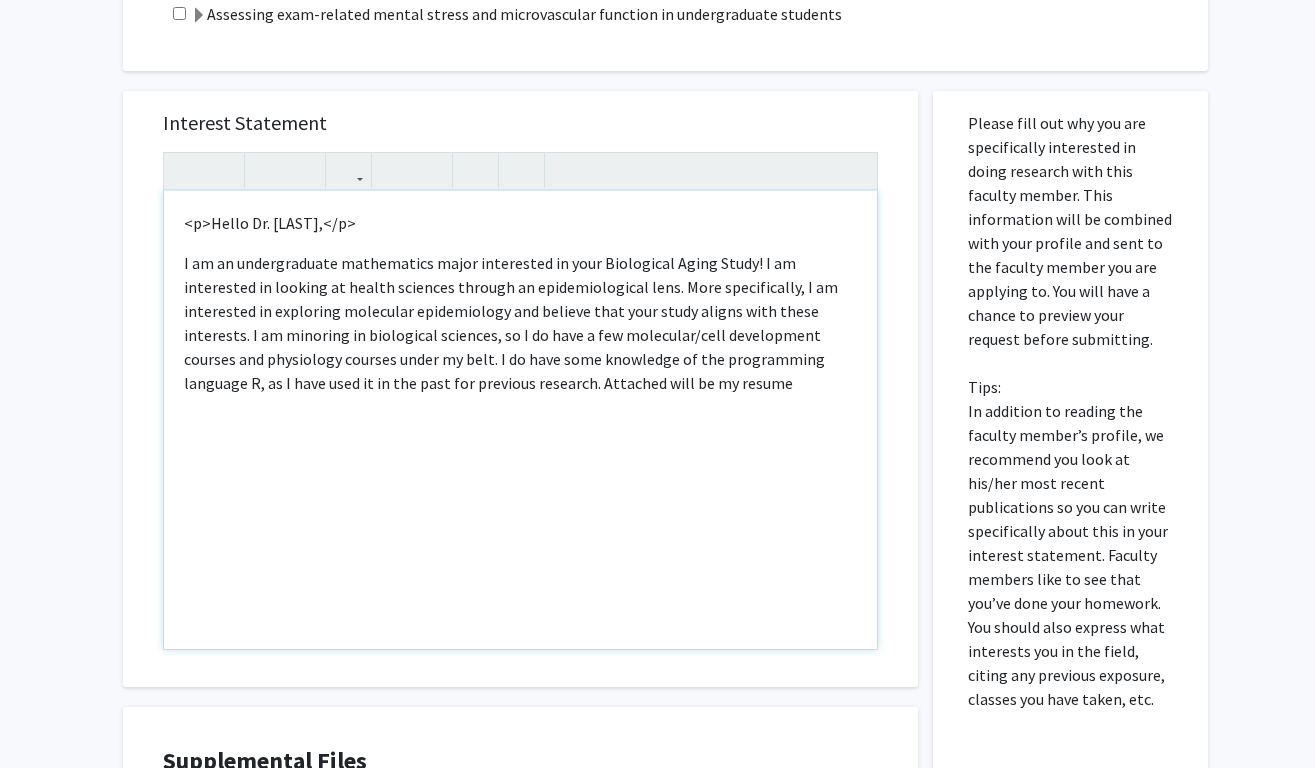 click on "Hello Dr. [LAST], I am an undergraduate mathematics major interested in your Biological Aging Study! I am interested in looking at health sciences through an epidemiological lens. More specifically, I am interested in exploring molecular epidemiology and believe that your study aligns with these interests. I am minoring in biological sciences, so I do have a few molecular/cell development courses and physiology courses under my belt. I do have some knowledge of the programming language R, as I have used it in the past for previous research. Attached will be my resume" at bounding box center [520, 420] 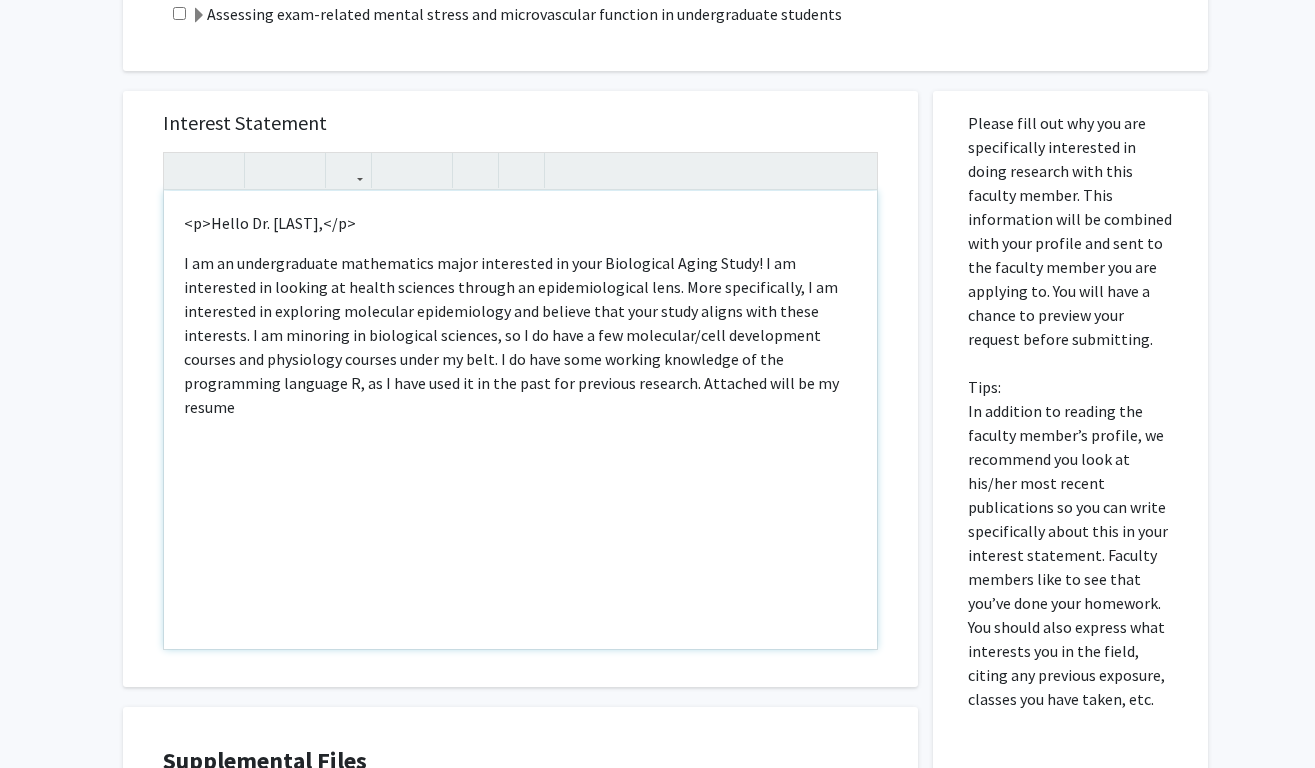 click on "I am an undergraduate mathematics major interested in your Biological Aging Study! I am interested in looking at health sciences through an epidemiological lens. More specifically, I am interested in exploring molecular epidemiology and believe that your study aligns with these interests. I am minoring in biological sciences, so I do have a few molecular/cell development courses and physiology courses under my belt. I do have some working knowledge of the programming language R, as I have used it in the past for previous research. Attached will be my resume" at bounding box center (520, 335) 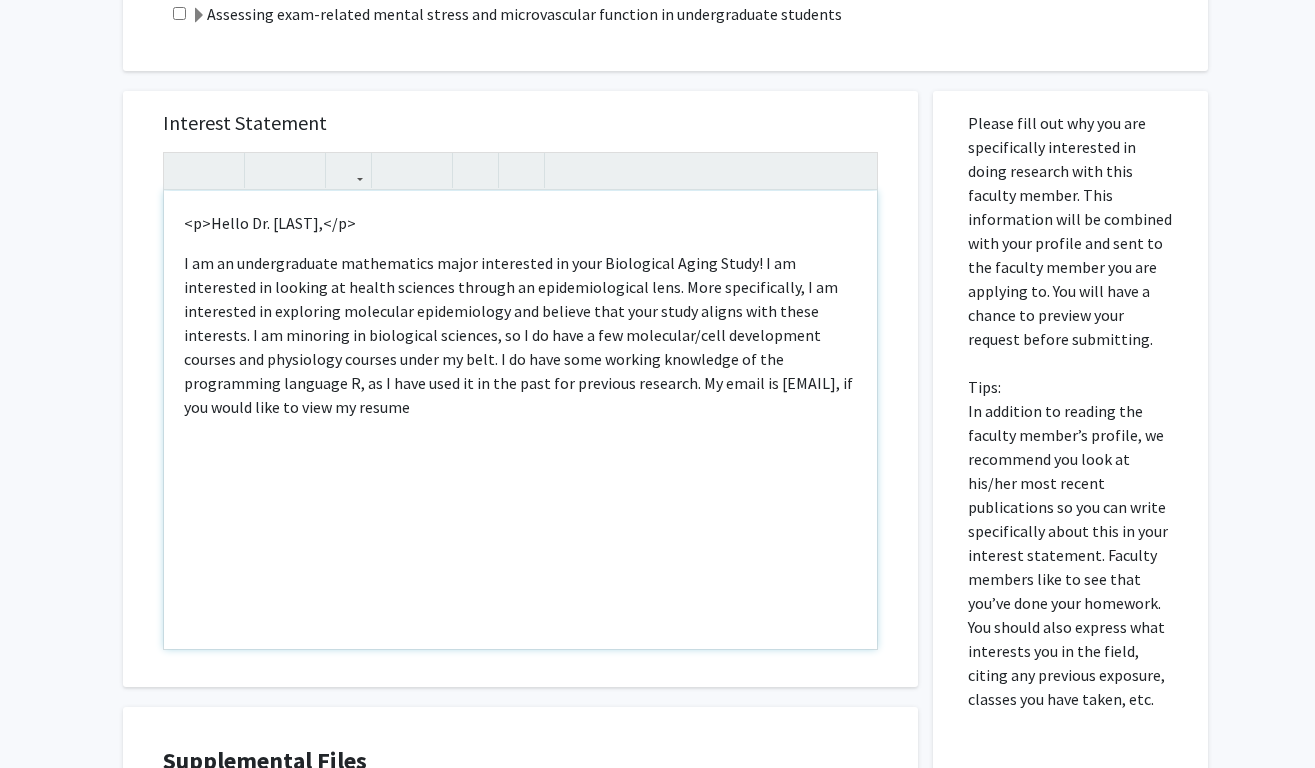 drag, startPoint x: 204, startPoint y: 410, endPoint x: 407, endPoint y: 422, distance: 203.35437 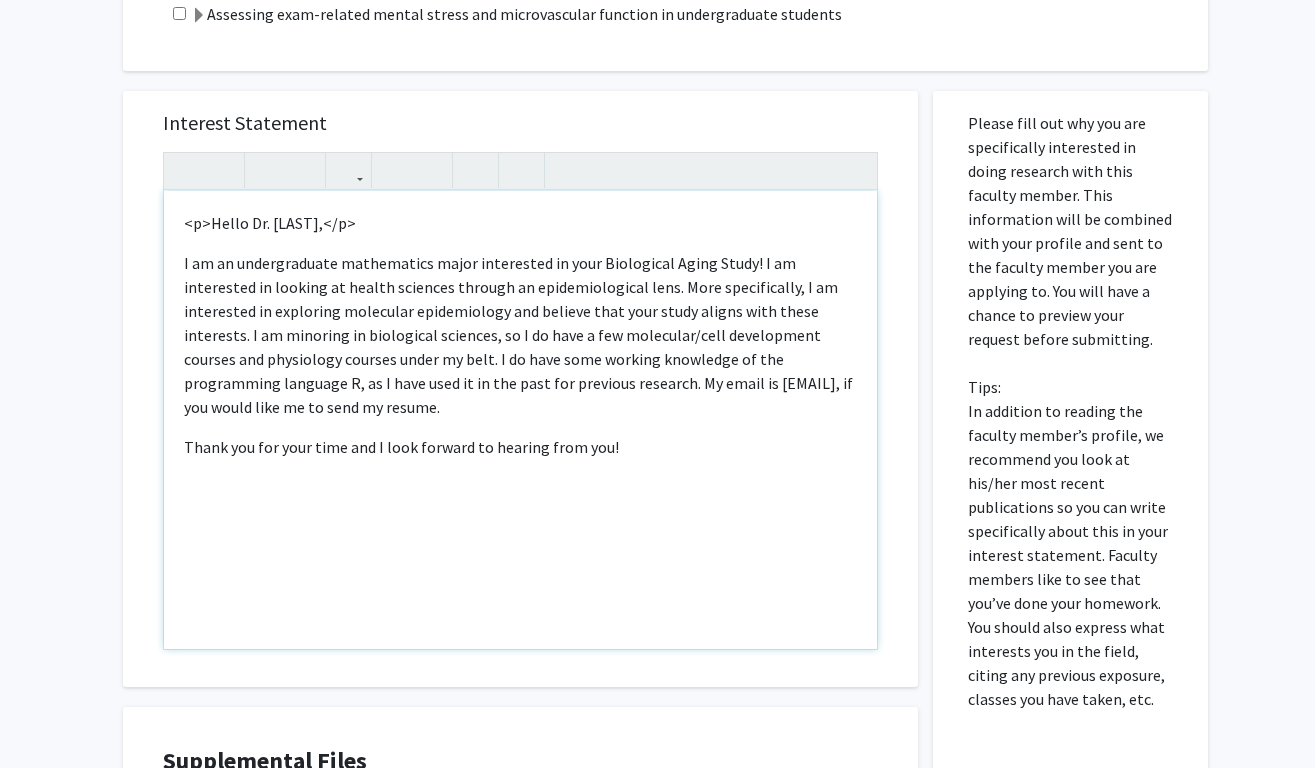 click on "Thank you for your time and I look forward to hearing from you!" at bounding box center [520, 447] 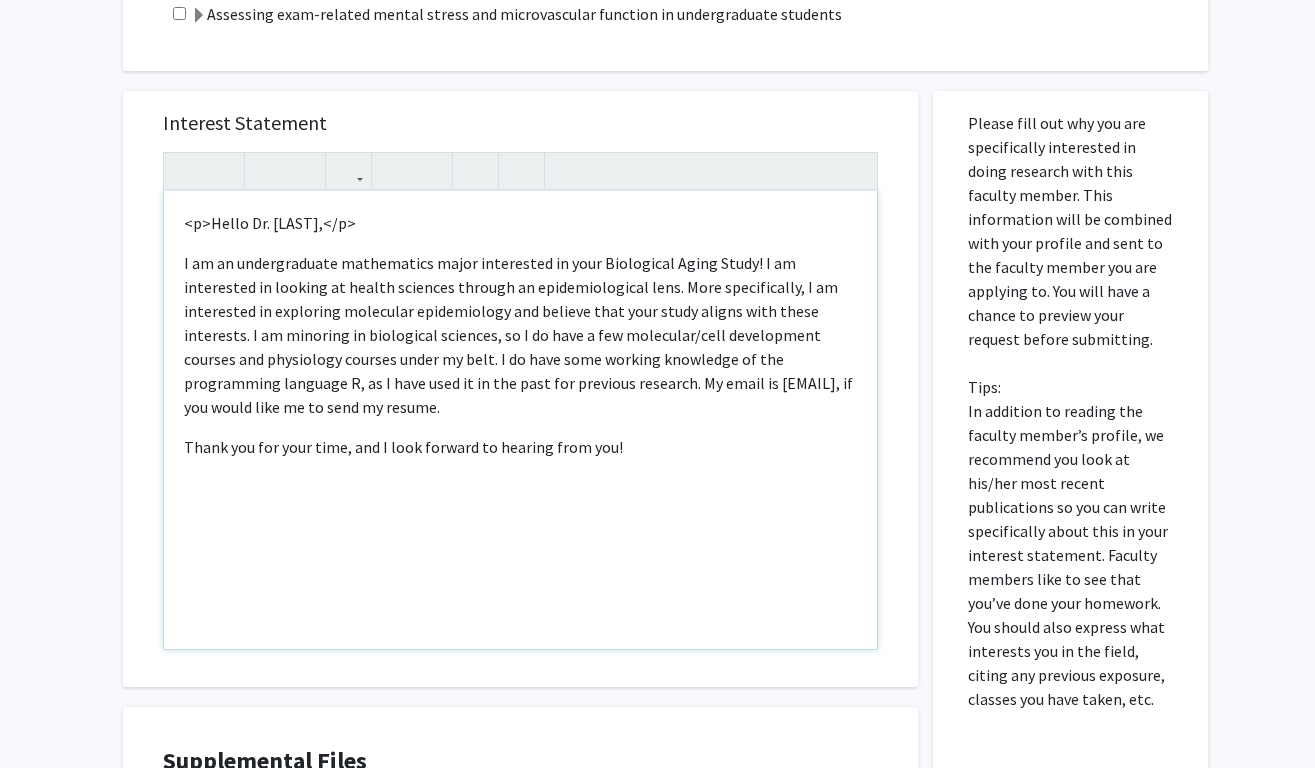 click on "Thank you for your time, and I look forward to hearing from you!" at bounding box center [520, 447] 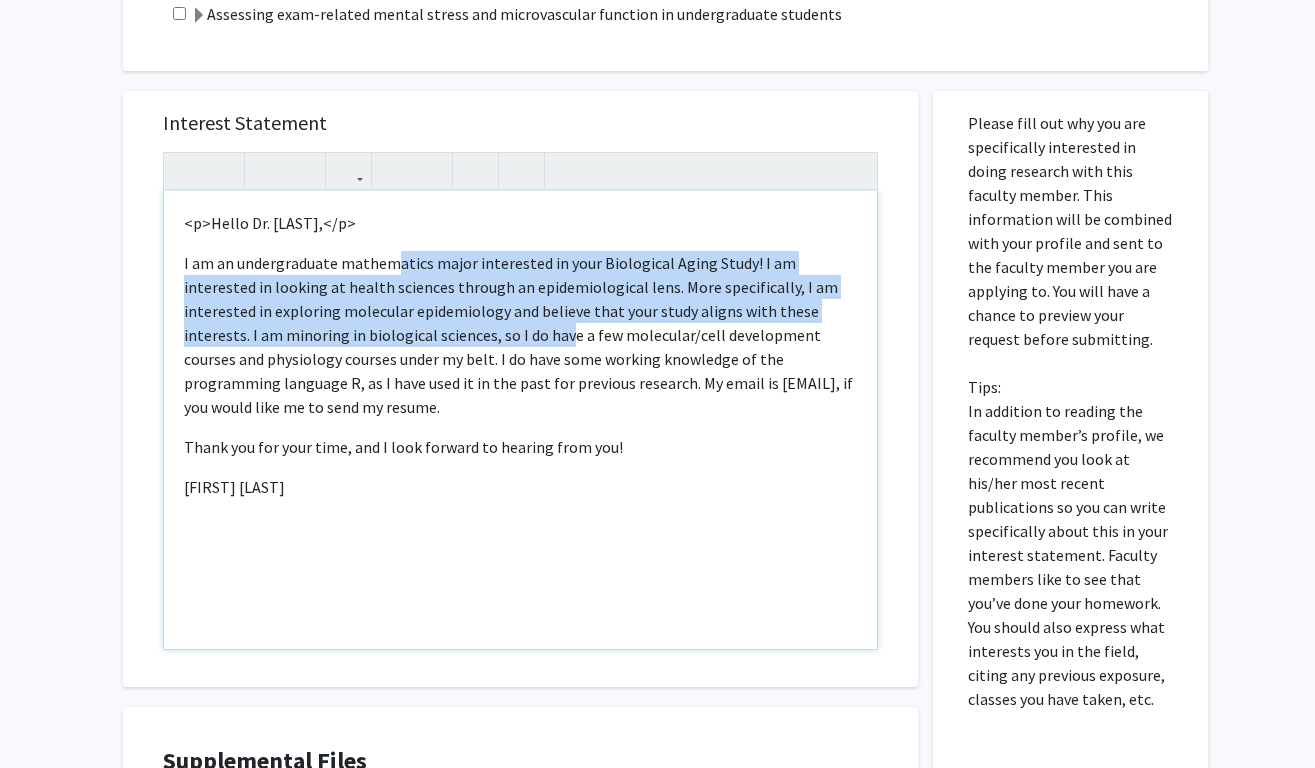 drag, startPoint x: 397, startPoint y: 269, endPoint x: 467, endPoint y: 339, distance: 98.99495 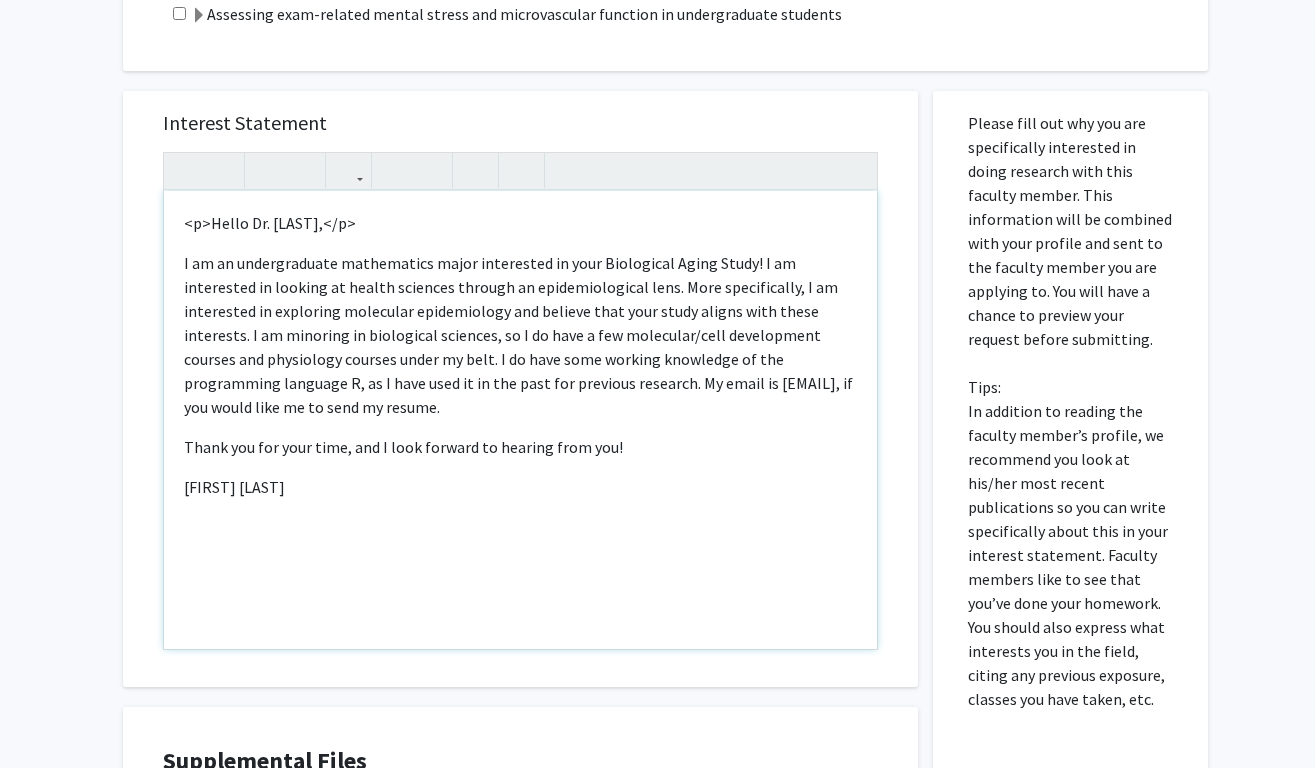 click on "I am an undergraduate mathematics major interested in your Biological Aging Study! I am interested in looking at health sciences through an epidemiological lens. More specifically, I am interested in exploring molecular epidemiology and believe that your study aligns with these interests. I am minoring in biological sciences, so I do have a few molecular/cell development courses and physiology courses under my belt. I do have some working knowledge of the programming language R, as I have used it in the past for previous research. My email is [EMAIL], if you would like me to send my resume." at bounding box center [520, 335] 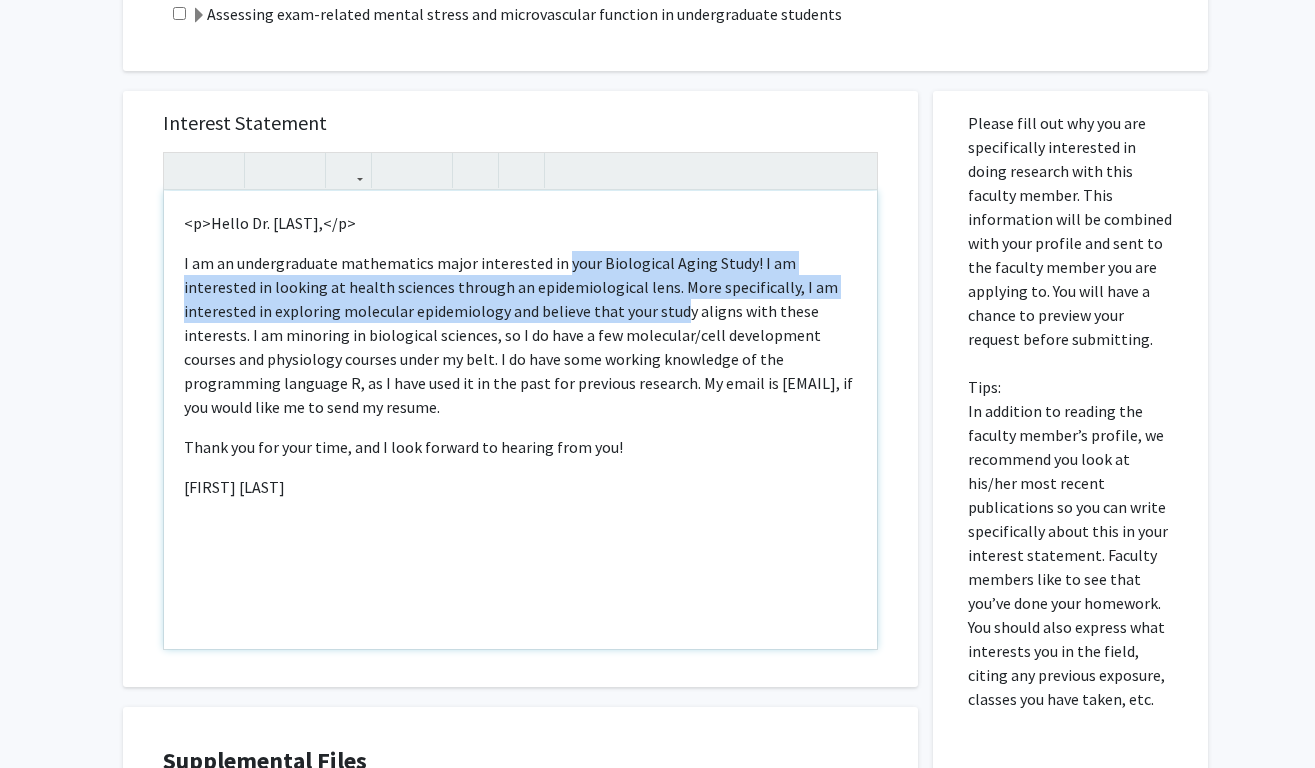 drag, startPoint x: 561, startPoint y: 264, endPoint x: 589, endPoint y: 317, distance: 59.94164 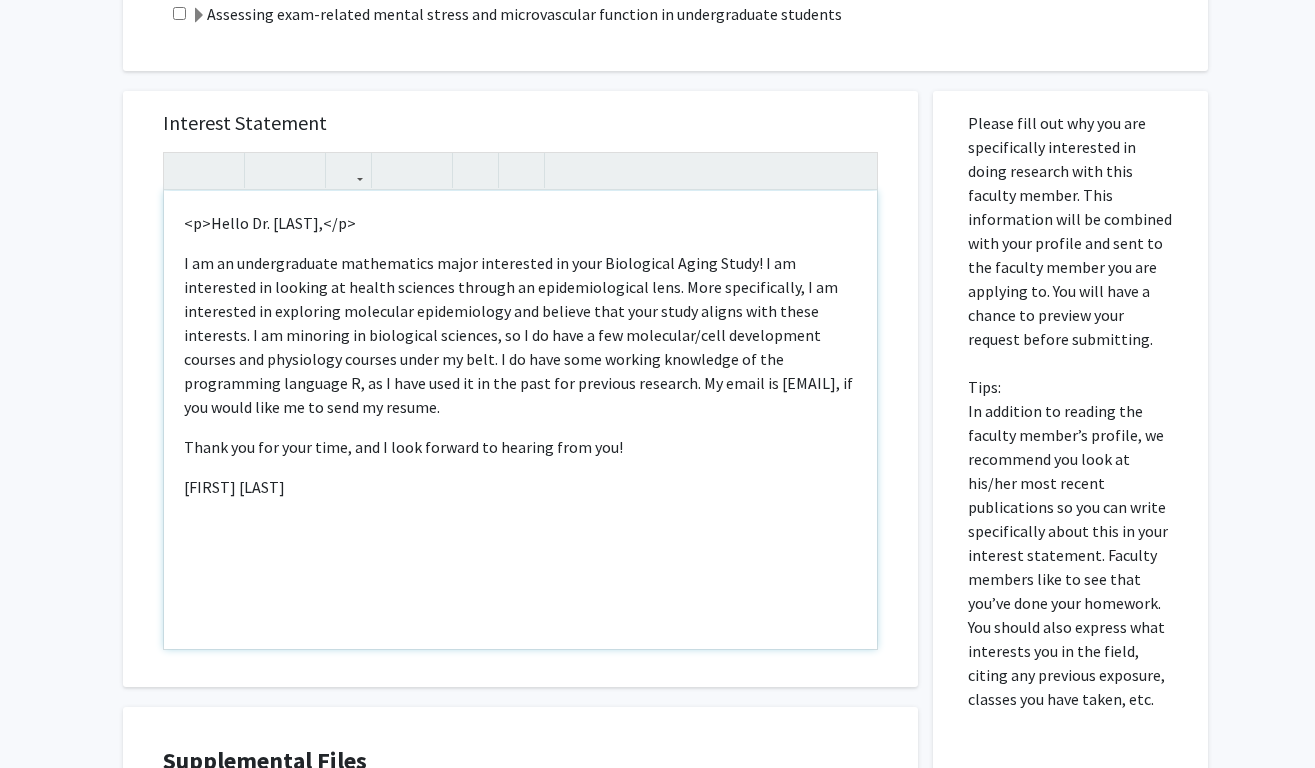 click on "I am an undergraduate mathematics major interested in your Biological Aging Study! I am interested in looking at health sciences through an epidemiological lens. More specifically, I am interested in exploring molecular epidemiology and believe that your study aligns with these interests. I am minoring in biological sciences, so I do have a few molecular/cell development courses and physiology courses under my belt. I do have some working knowledge of the programming language R, as I have used it in the past for previous research. My email is [EMAIL], if you would like me to send my resume." at bounding box center (520, 335) 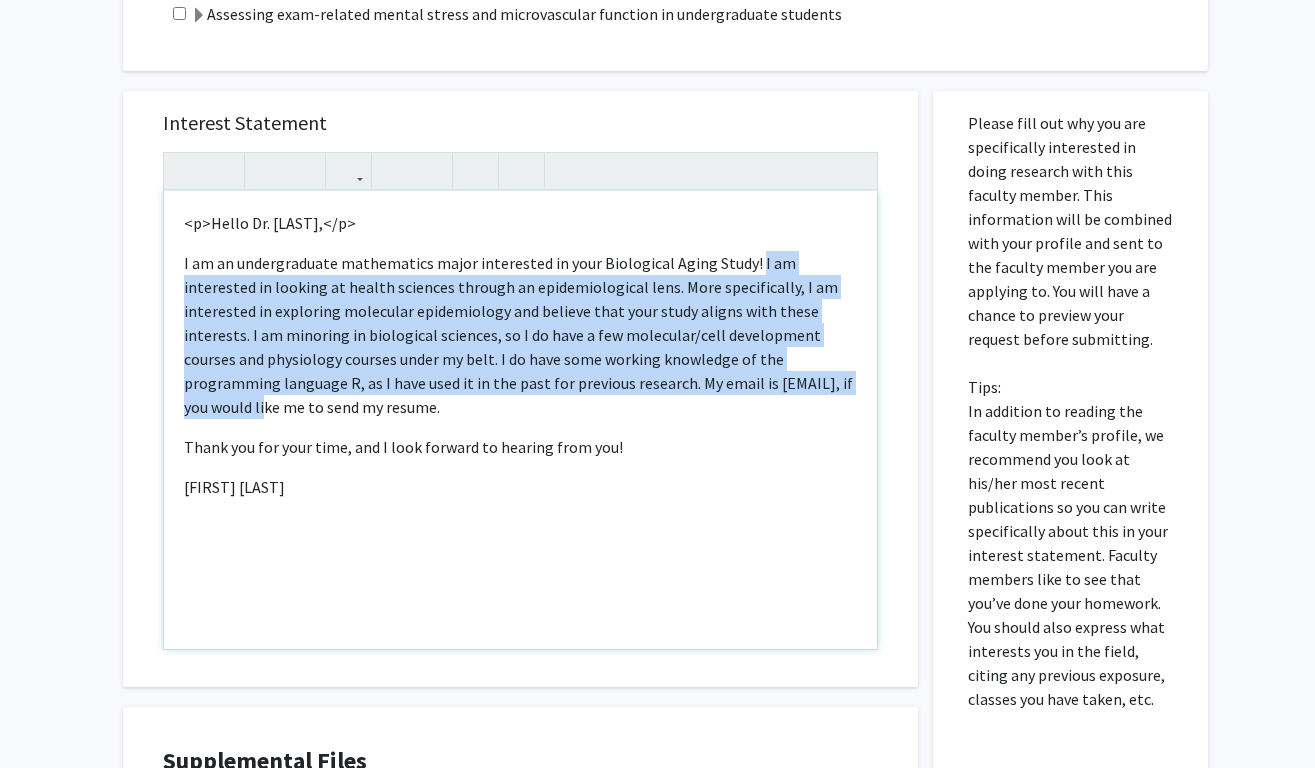 drag, startPoint x: 748, startPoint y: 262, endPoint x: 769, endPoint y: 383, distance: 122.80879 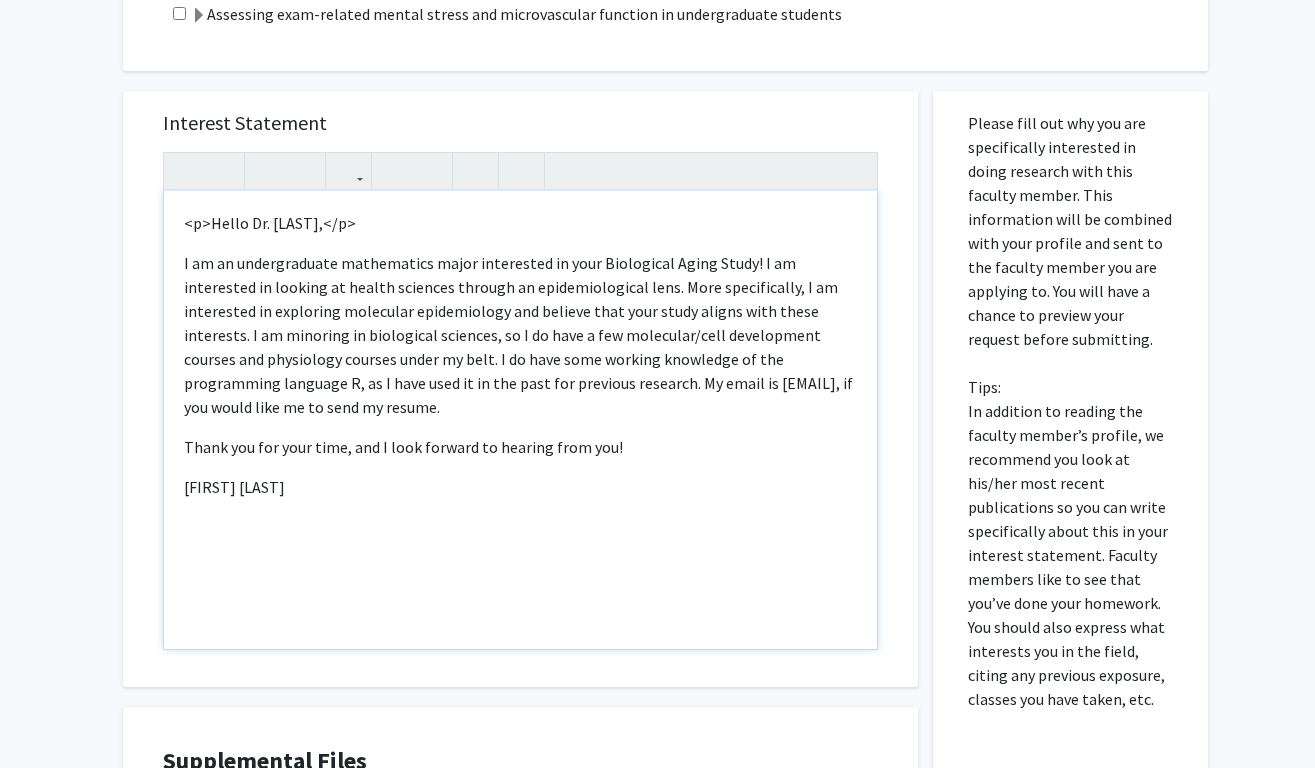 click on "I am an undergraduate mathematics major interested in your Biological Aging Study! I am interested in looking at health sciences through an epidemiological lens. More specifically, I am interested in exploring molecular epidemiology and believe that your study aligns with these interests. I am minoring in biological sciences, so I do have a few molecular/cell development courses and physiology courses under my belt. I do have some working knowledge of the programming language R, as I have used it in the past for previous research. My email is [EMAIL], if you would like me to send my resume." at bounding box center [520, 335] 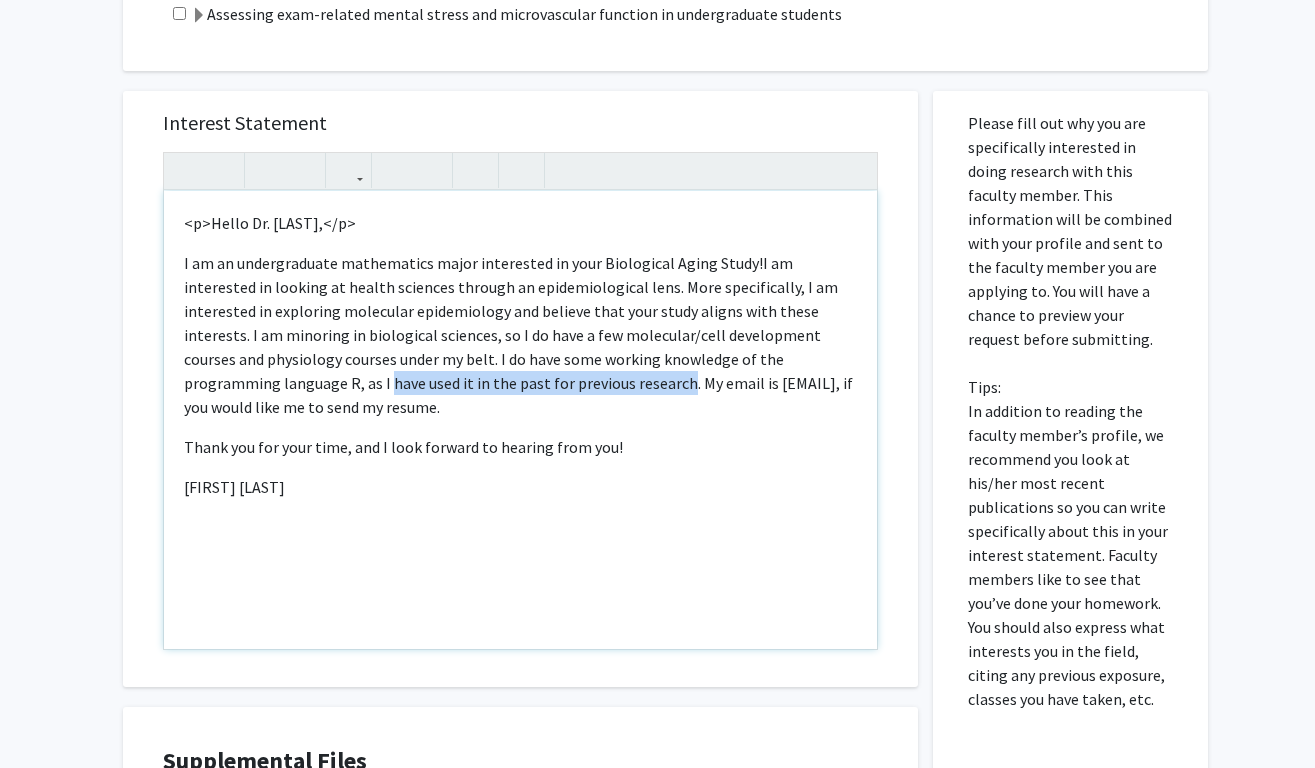 drag, startPoint x: 522, startPoint y: 388, endPoint x: 226, endPoint y: 392, distance: 296.02704 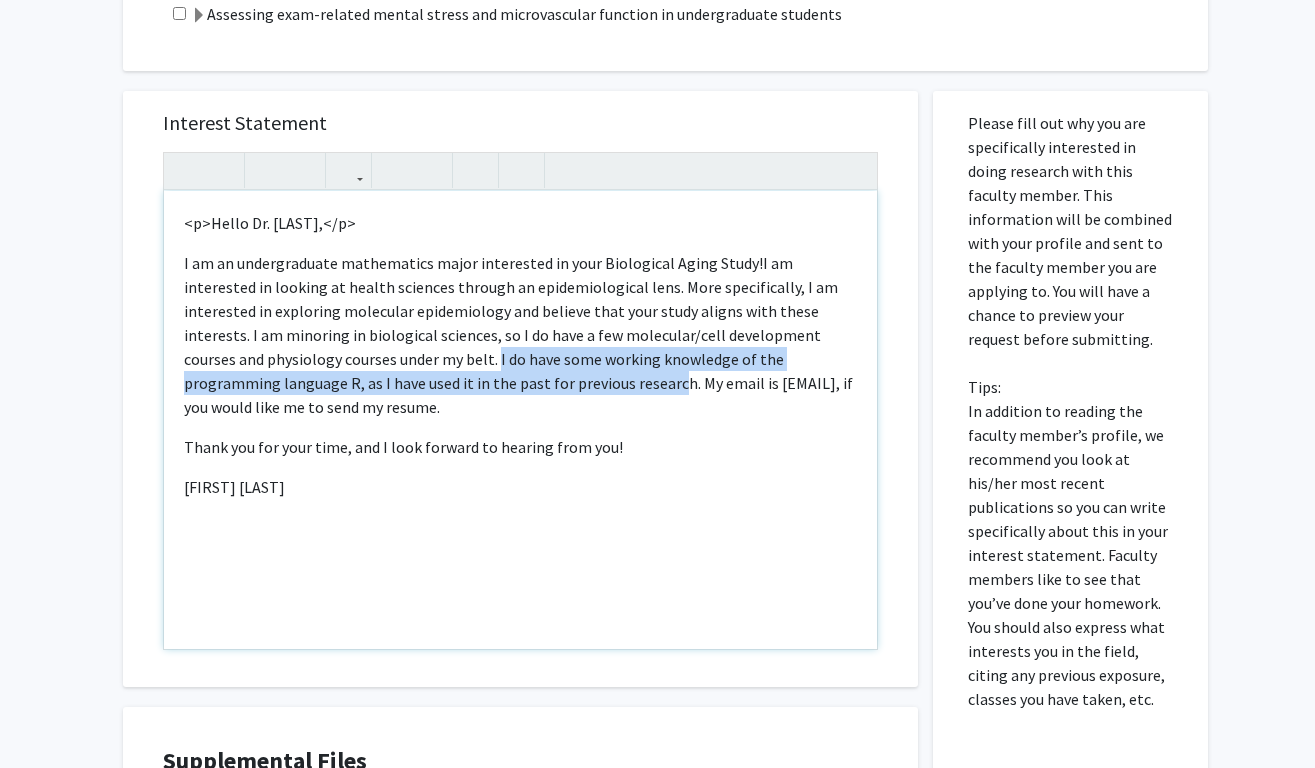 drag, startPoint x: 517, startPoint y: 388, endPoint x: 414, endPoint y: 364, distance: 105.75916 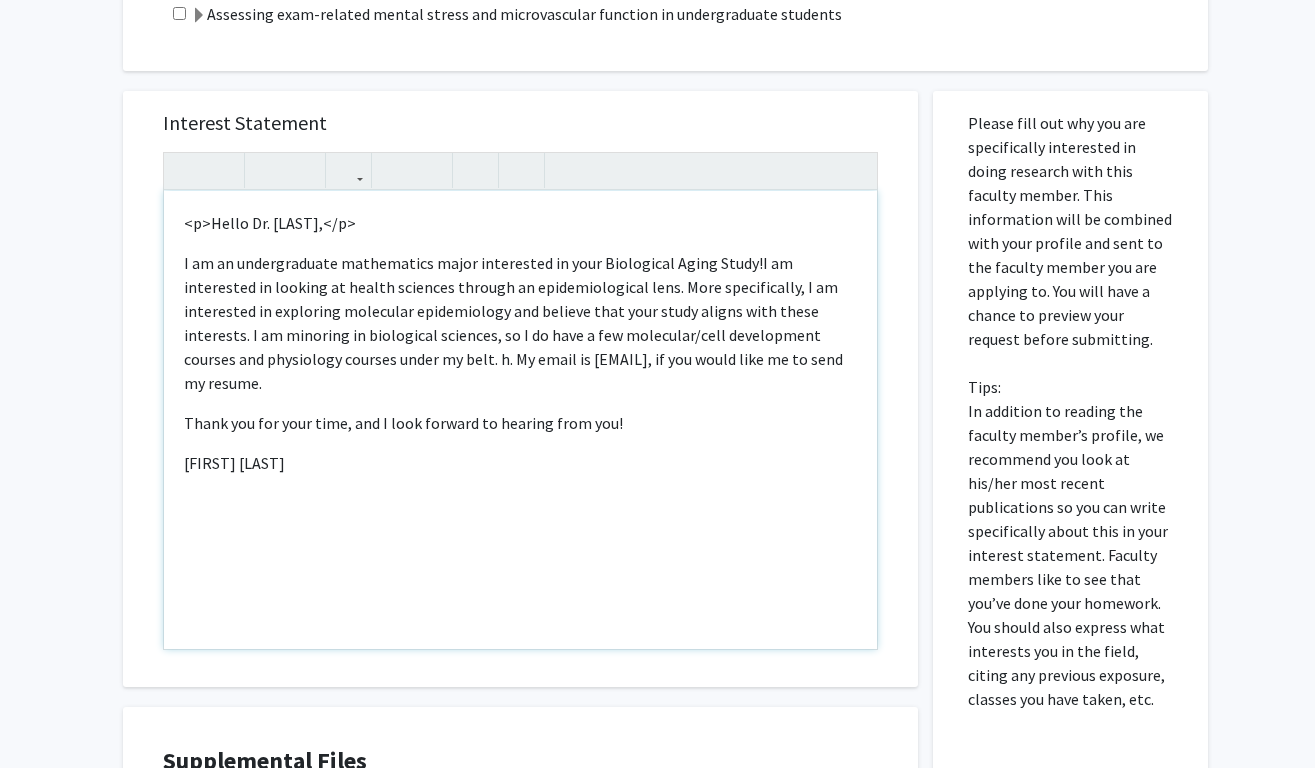 click on "I am interested in looking at health sciences through an epidemiological lens. More specifically, I am interested in exploring molecular epidemiology and believe that your study aligns with these interests. I am minoring in biological sciences, so I do have a few molecular/cell development courses and physiology courses under my belt. h. My email is [EMAIL], if you would like me to send my resume." at bounding box center (513, 323) 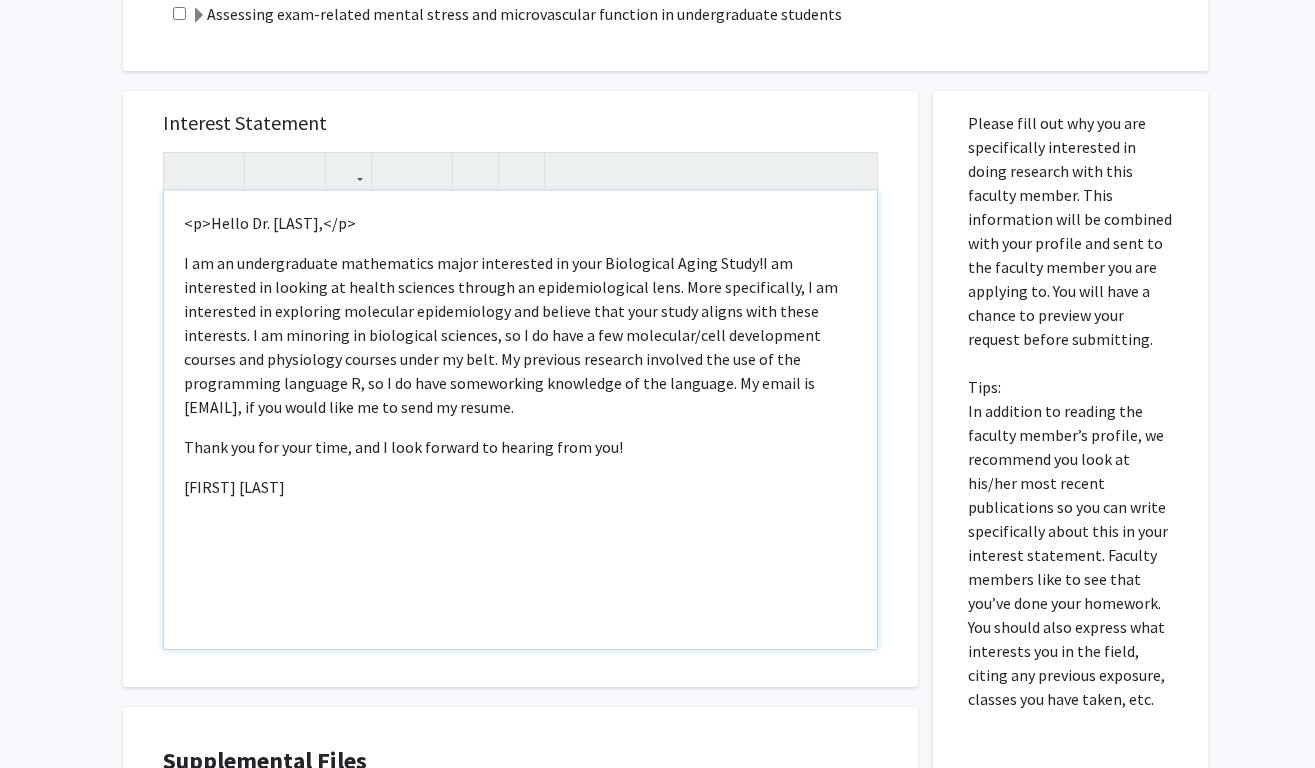 click on ". My email is [EMAIL], if you would like me to send my resume." at bounding box center [499, 395] 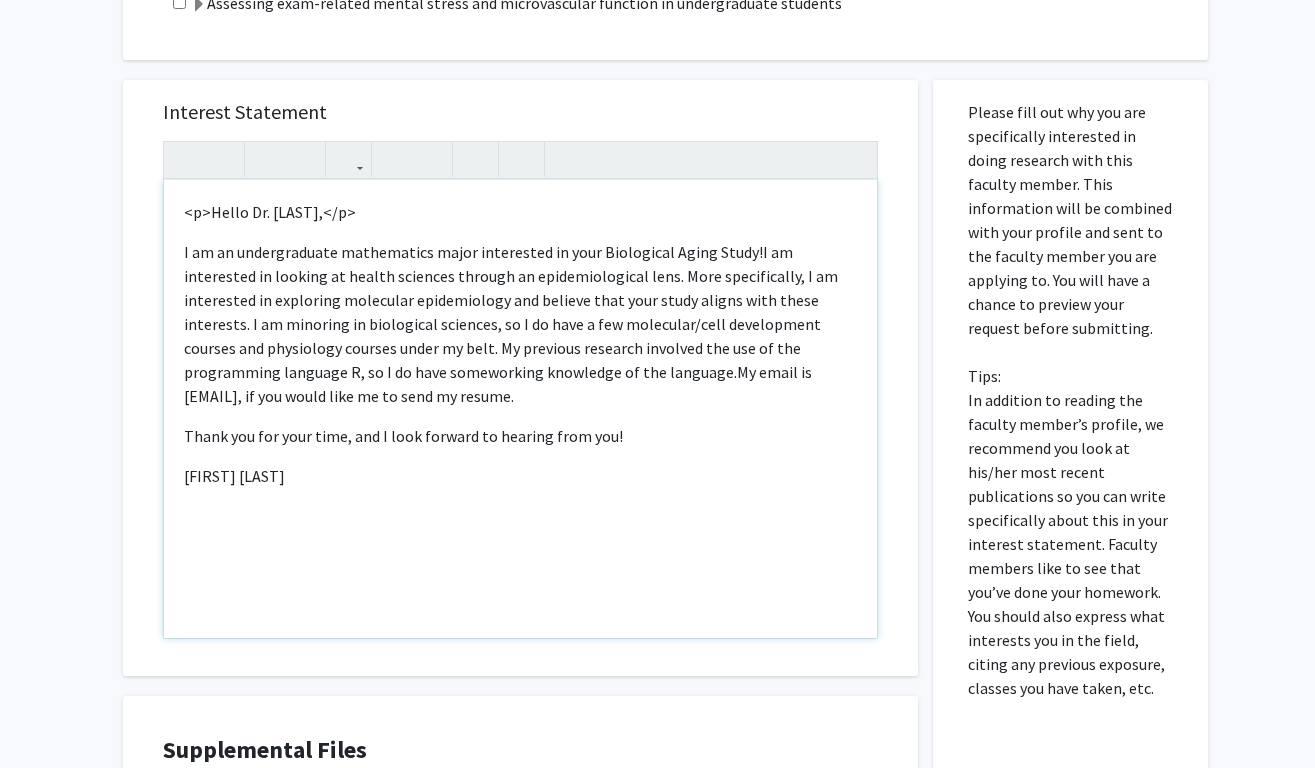 scroll, scrollTop: 844, scrollLeft: 0, axis: vertical 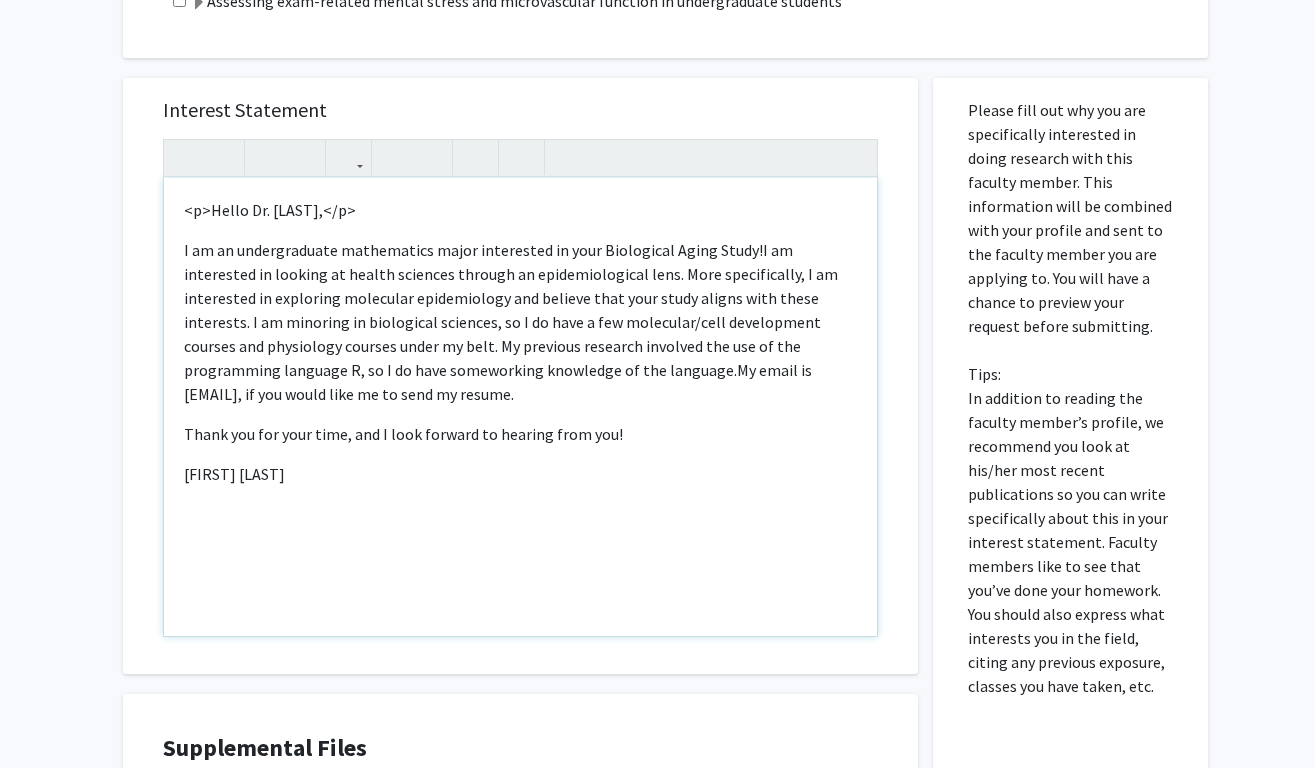 drag, startPoint x: 418, startPoint y: 346, endPoint x: 470, endPoint y: 394, distance: 70.76723 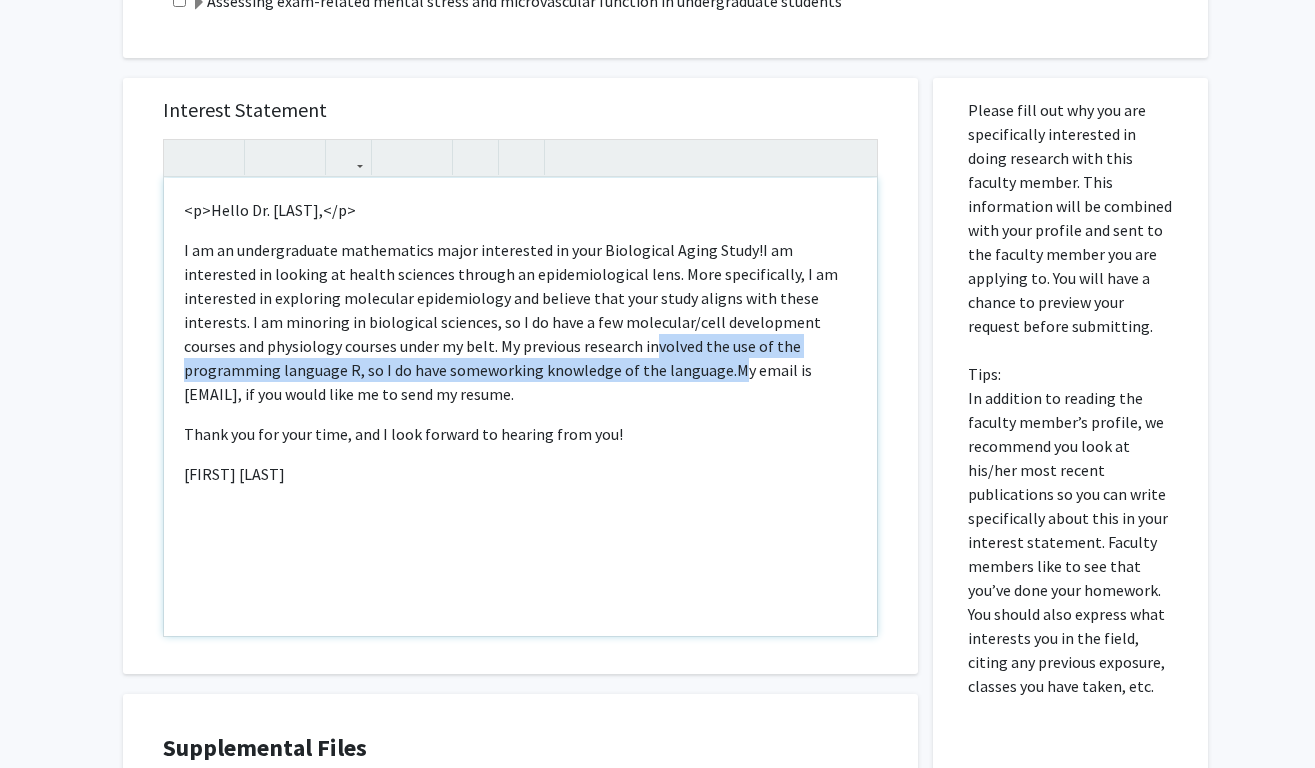 drag, startPoint x: 574, startPoint y: 341, endPoint x: 636, endPoint y: 371, distance: 68.8767 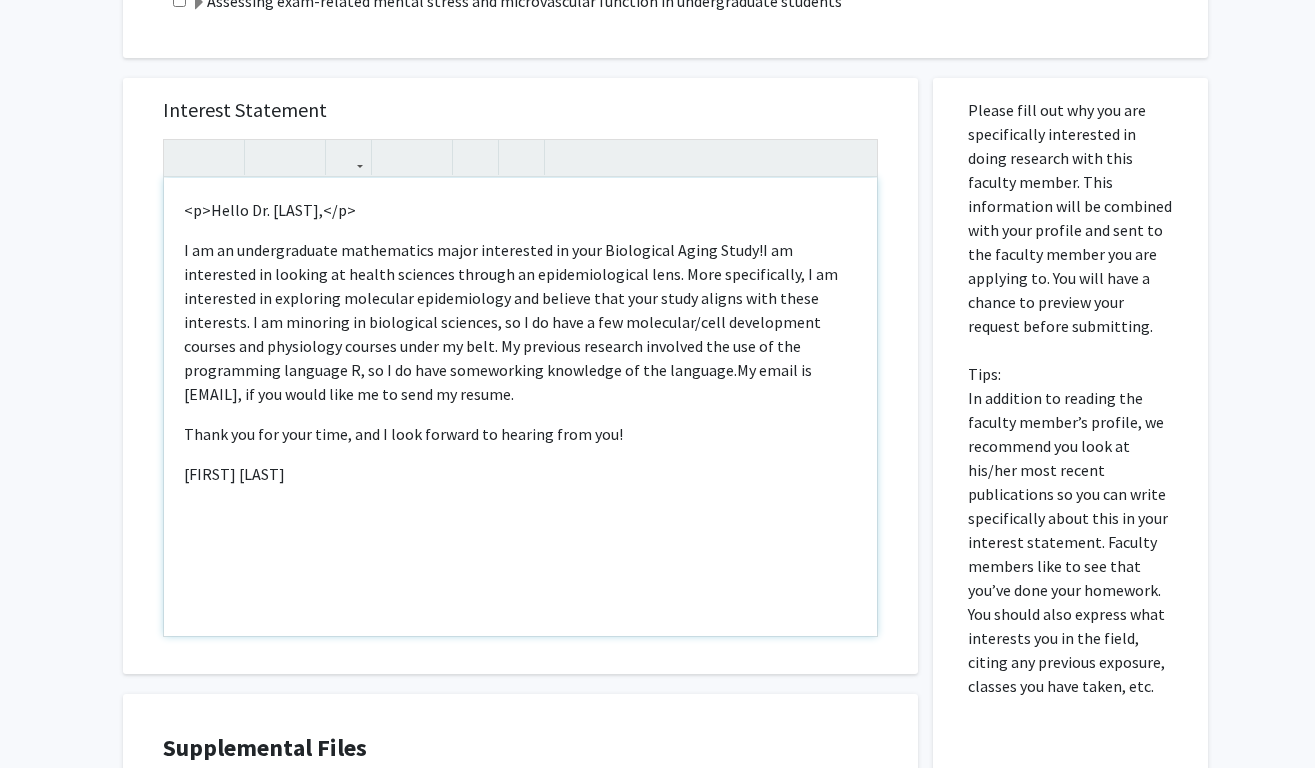 click on "I am an undergraduate mathematics major interested in your Biological Aging Study!  I am interested in looking at health sciences through an epidemiological lens. More specifically, I am interested in exploring molecular epidemiology and believe that your study aligns with these interests. I am minoring in biological sciences, so I do have a few molecular/cell development courses and physiology courses under my belt. My previous research involved the use of the programming language R, so I do have some  working knowledge of the language .  My email is [EMAIL], if you would like me to send my resume." at bounding box center [520, 322] 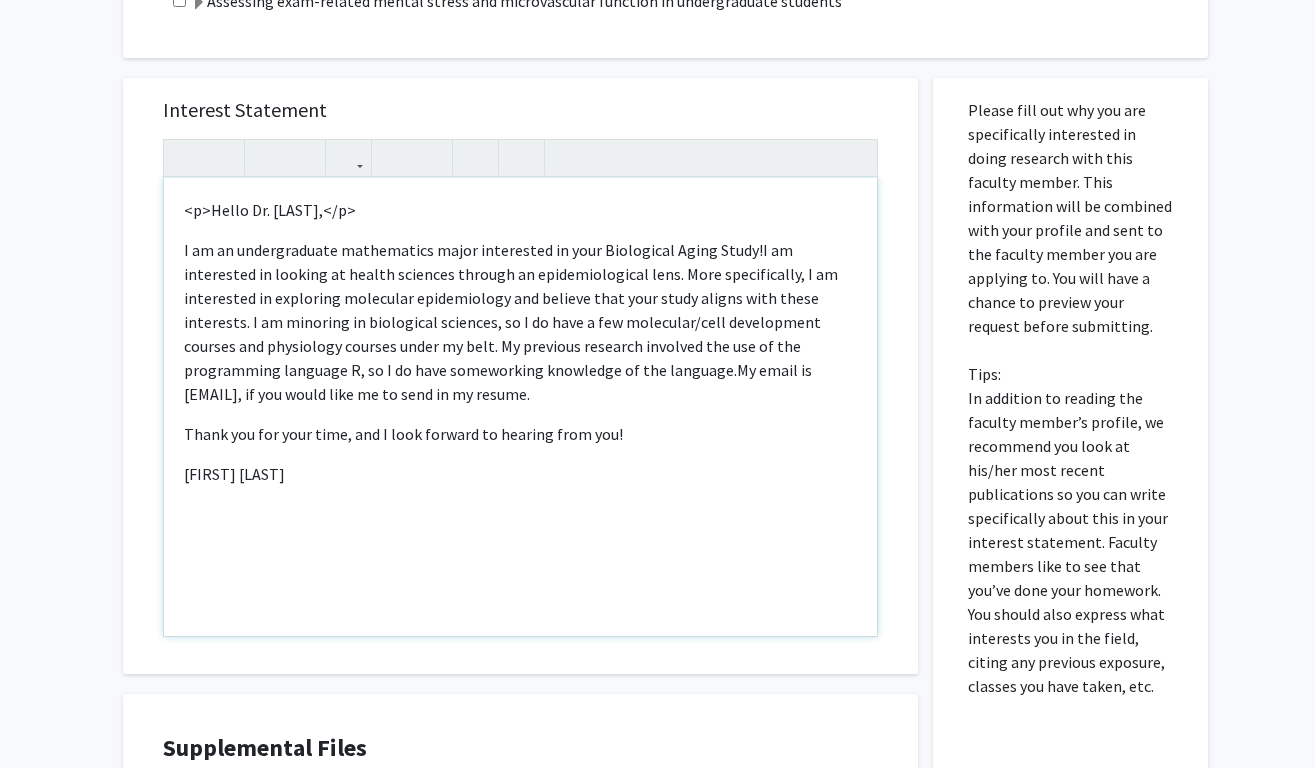 click on "Hello Dr. [LAST], I am an undergraduate mathematics major interested in your Biological Aging Study!  I am interested in looking at health sciences through an epidemiological lens. More specifically, I am interested in exploring molecular epidemiology and believe that your study aligns with these interests. I am minoring in biological sciences, so I do have a few molecular/cell development courses and physiology courses under my belt. My previous research involved the use of the programming language R, so I do have some  working knowledge of the language .  My email is [EMAIL], if you would like me to send in my resume.  Thank you for your time, and I look forward to hearing from you! [FIRST] [LAST]" at bounding box center (520, 407) 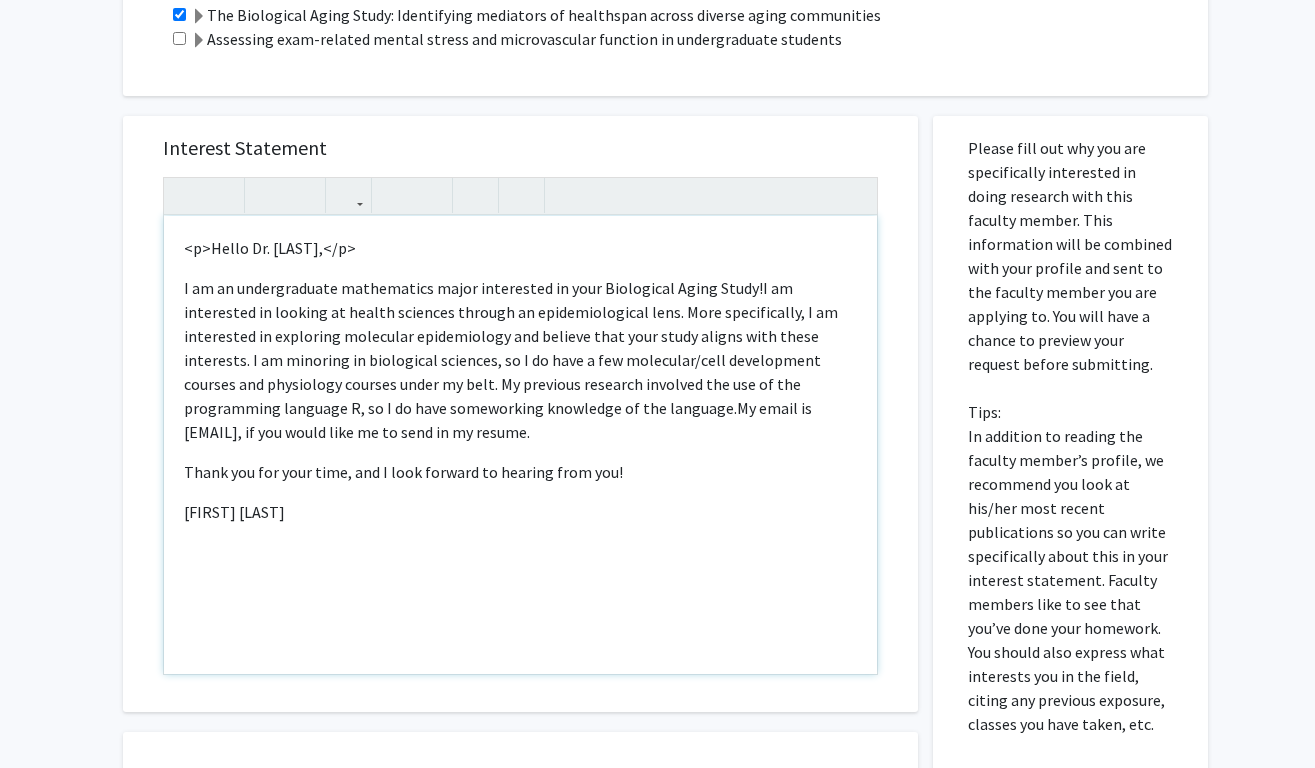 scroll, scrollTop: 789, scrollLeft: 0, axis: vertical 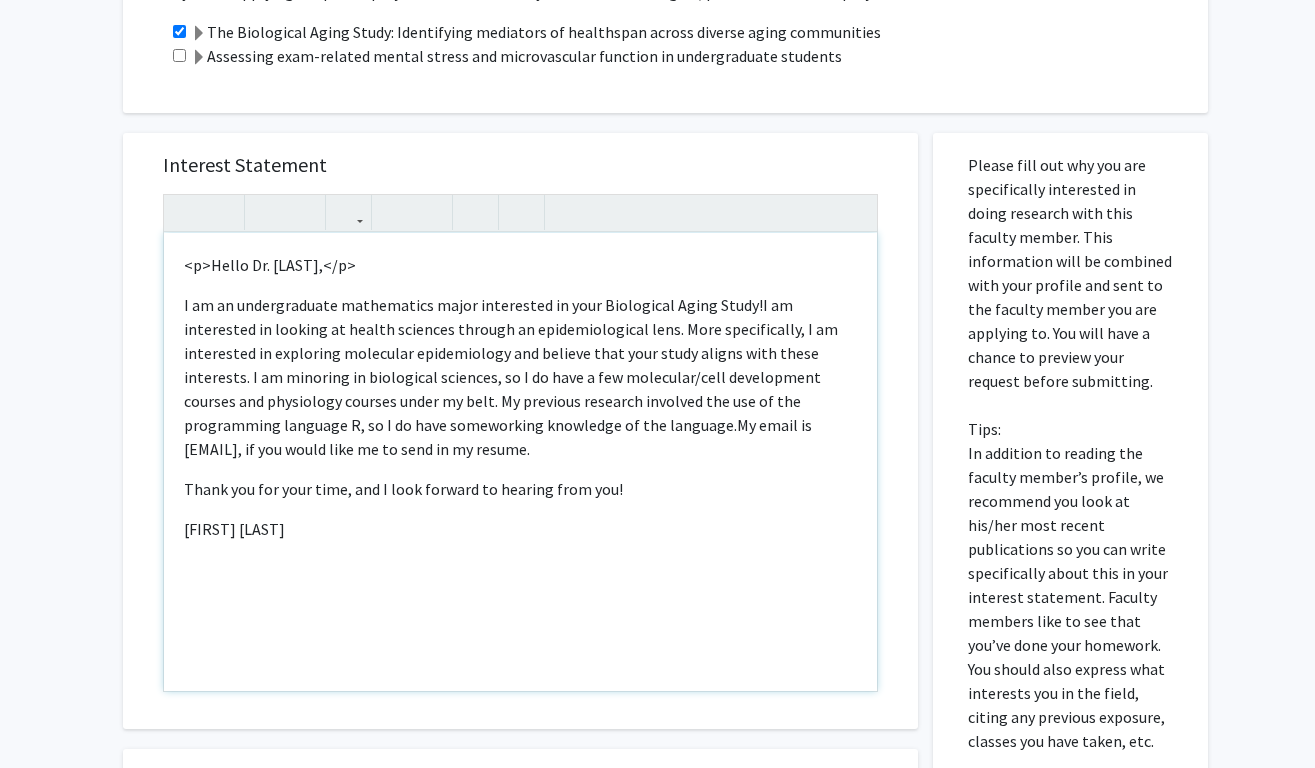 click on "I am interested in looking at health sciences through an epidemiological lens. More specifically, I am interested in exploring molecular epidemiology and believe that your study aligns with these interests. I am minoring in biological sciences, so I do have a few molecular/cell development courses and physiology courses under my belt. My previous research involved the use of the programming language R, so I do have some" at bounding box center (511, 365) 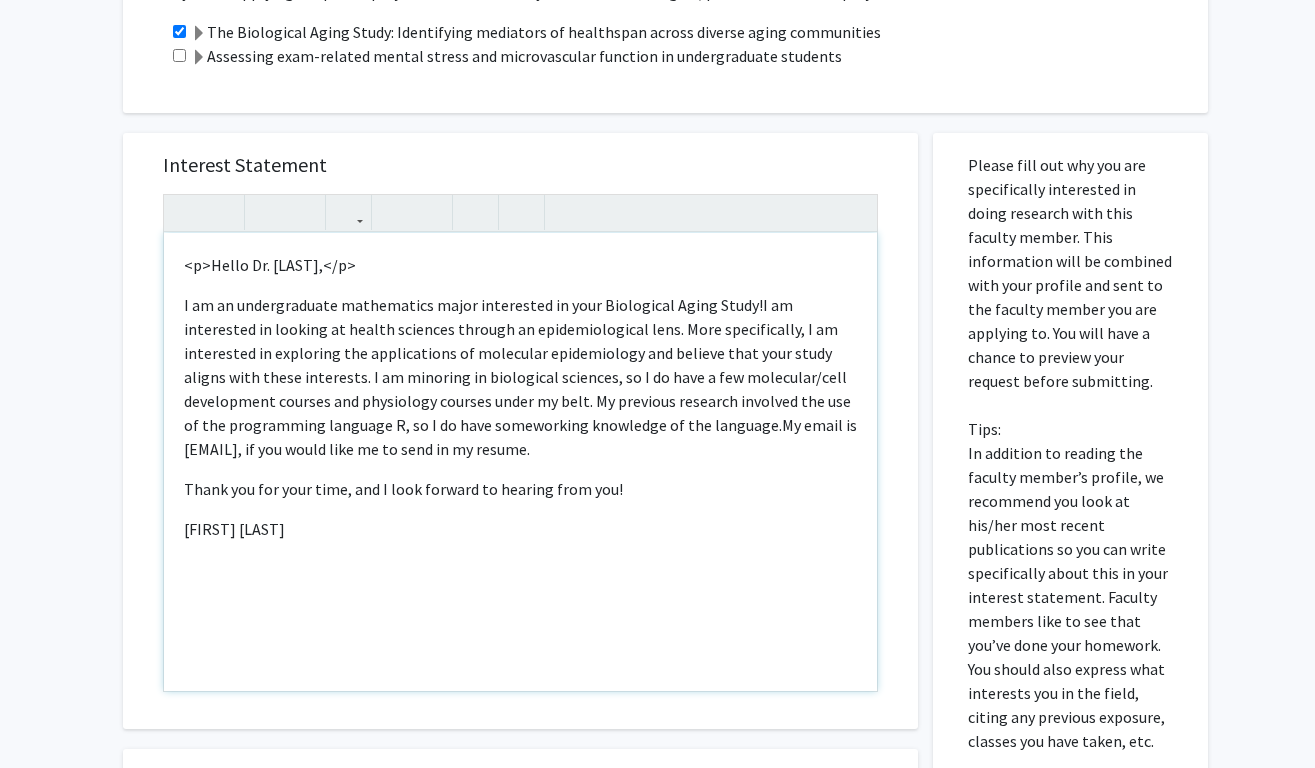 click on "My email is [EMAIL], if you would like me to send in my resume." at bounding box center (520, 437) 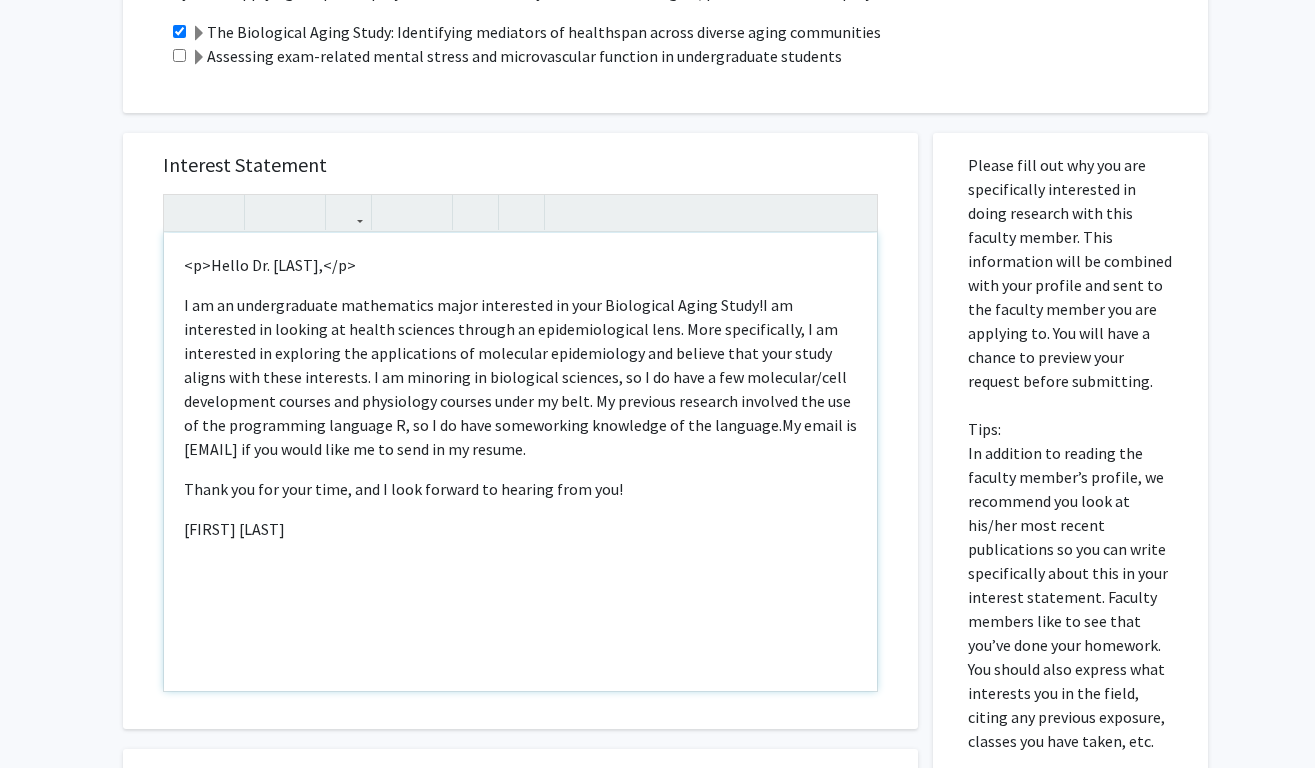 click on "My email is [EMAIL] if you would like me to send in my resume." at bounding box center [520, 437] 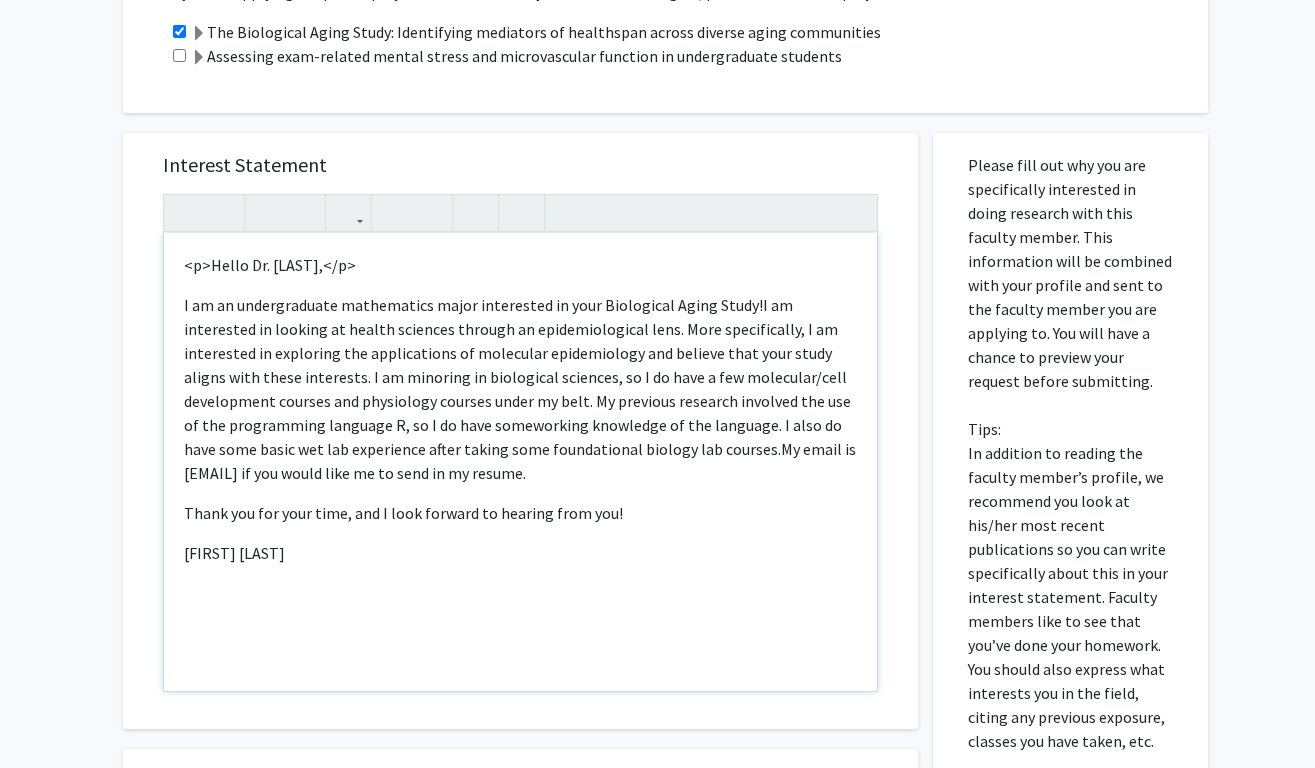 click on "I am an undergraduate mathematics major interested in your Biological Aging Study!  I am interested in looking at health sciences through an epidemiological lens. More specifically, I am interested in exploring the applications of molecular epidemiology and believe that your study aligns with these interests. I am minoring in biological sciences, so I do have a few molecular/cell development courses and physiology courses under my belt. My previous research involved the use of the programming language R, so I do have some  working knowledge of the language . I also do have some basic wet lab experience after taking some foundational biology lab courses.  My email is [EMAIL] if you would like me to send in my resume." at bounding box center (520, 389) 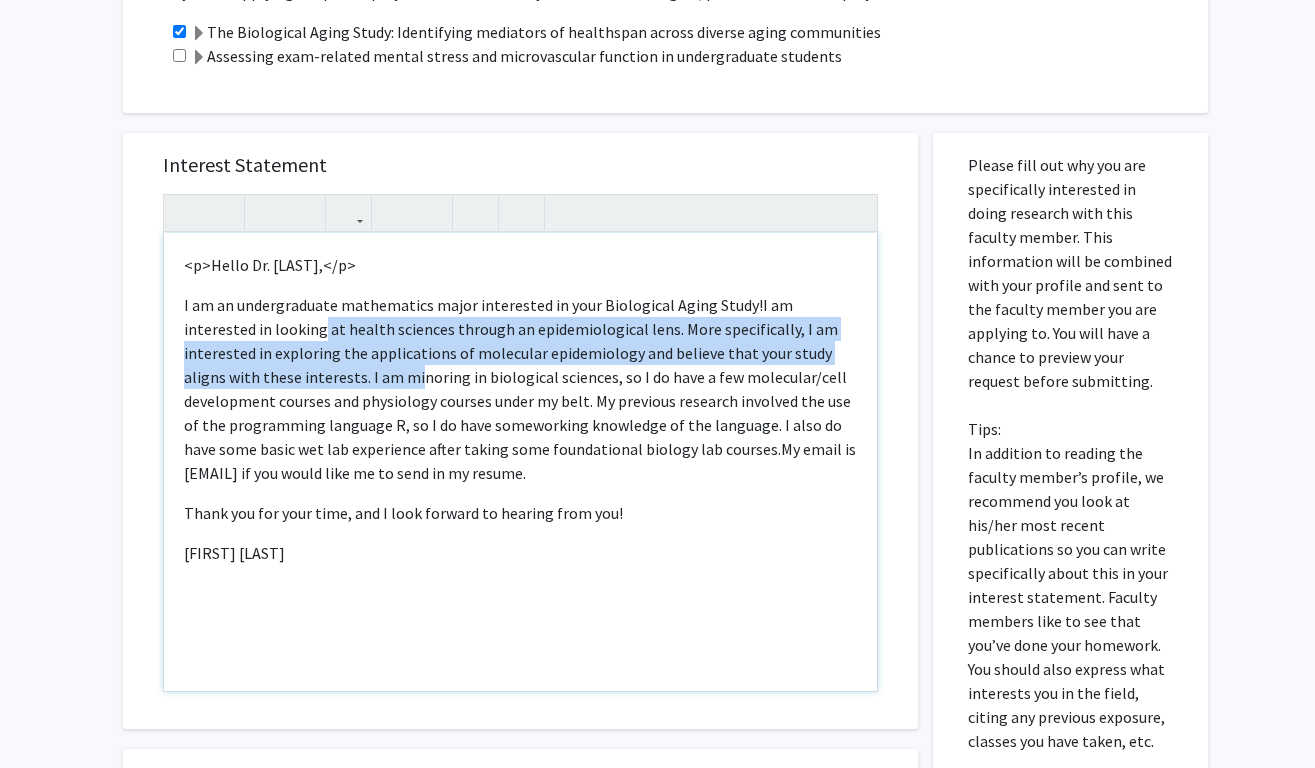 drag, startPoint x: 246, startPoint y: 320, endPoint x: 302, endPoint y: 387, distance: 87.32124 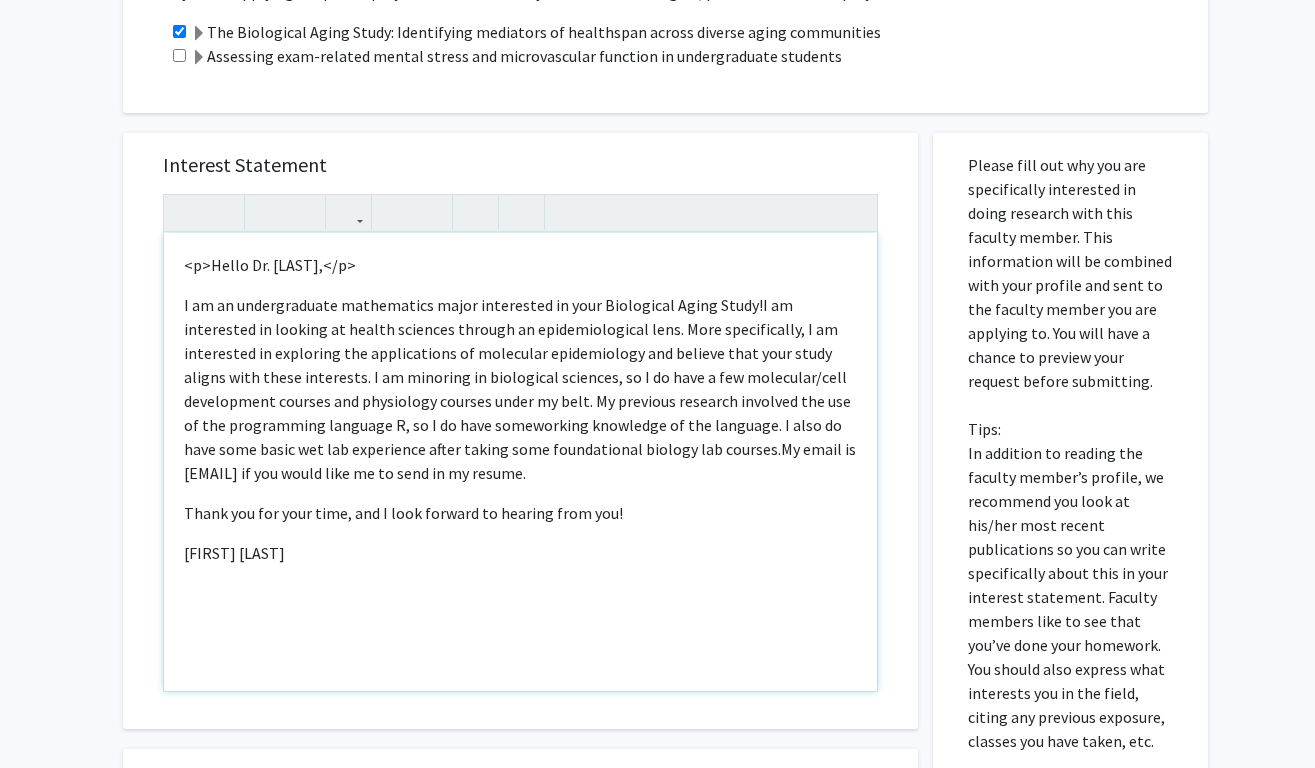 click on "I am an undergraduate mathematics major interested in your Biological Aging Study!  I am interested in looking at health sciences through an epidemiological lens. More specifically, I am interested in exploring the applications of molecular epidemiology and believe that your study aligns with these interests. I am minoring in biological sciences, so I do have a few molecular/cell development courses and physiology courses under my belt. My previous research involved the use of the programming language R, so I do have some  working knowledge of the language . I also do have some basic wet lab experience after taking some foundational biology lab courses.  My email is [EMAIL] if you would like me to send in my resume." at bounding box center [520, 389] 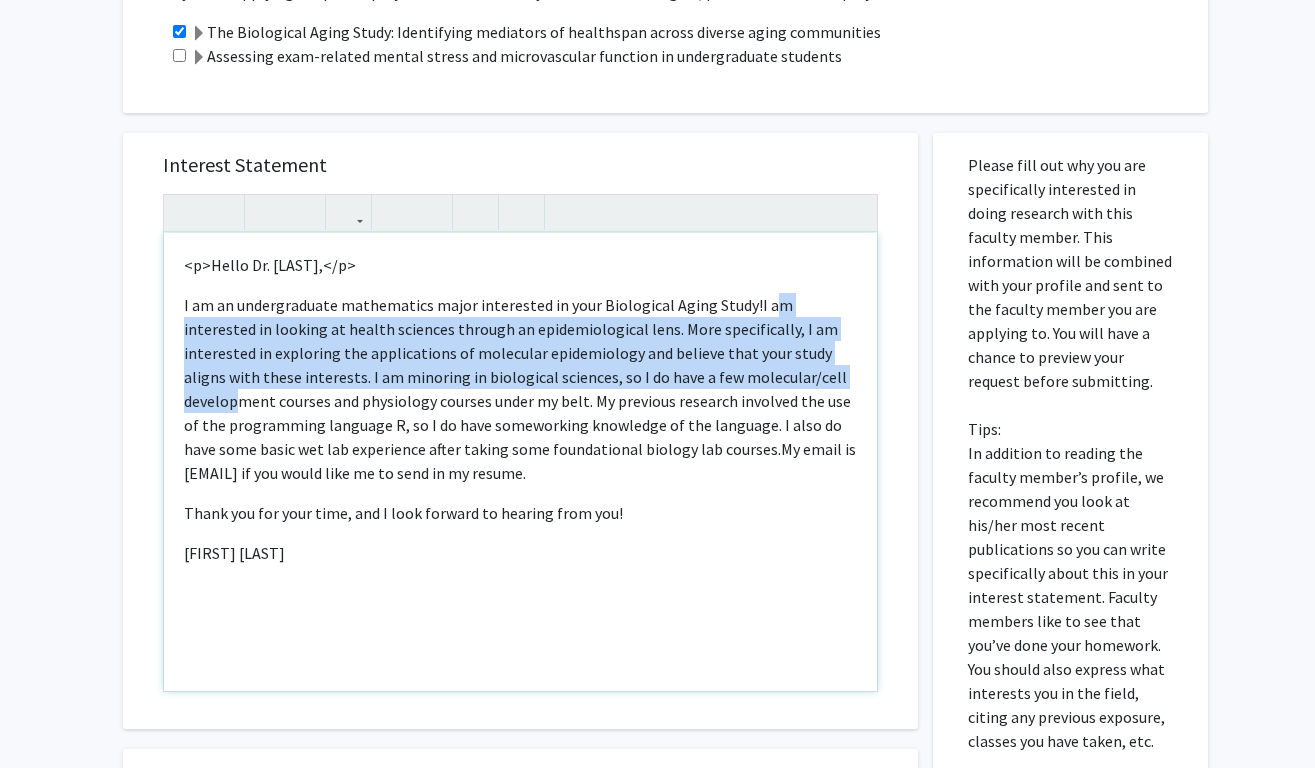 drag, startPoint x: 766, startPoint y: 312, endPoint x: 768, endPoint y: 382, distance: 70.028564 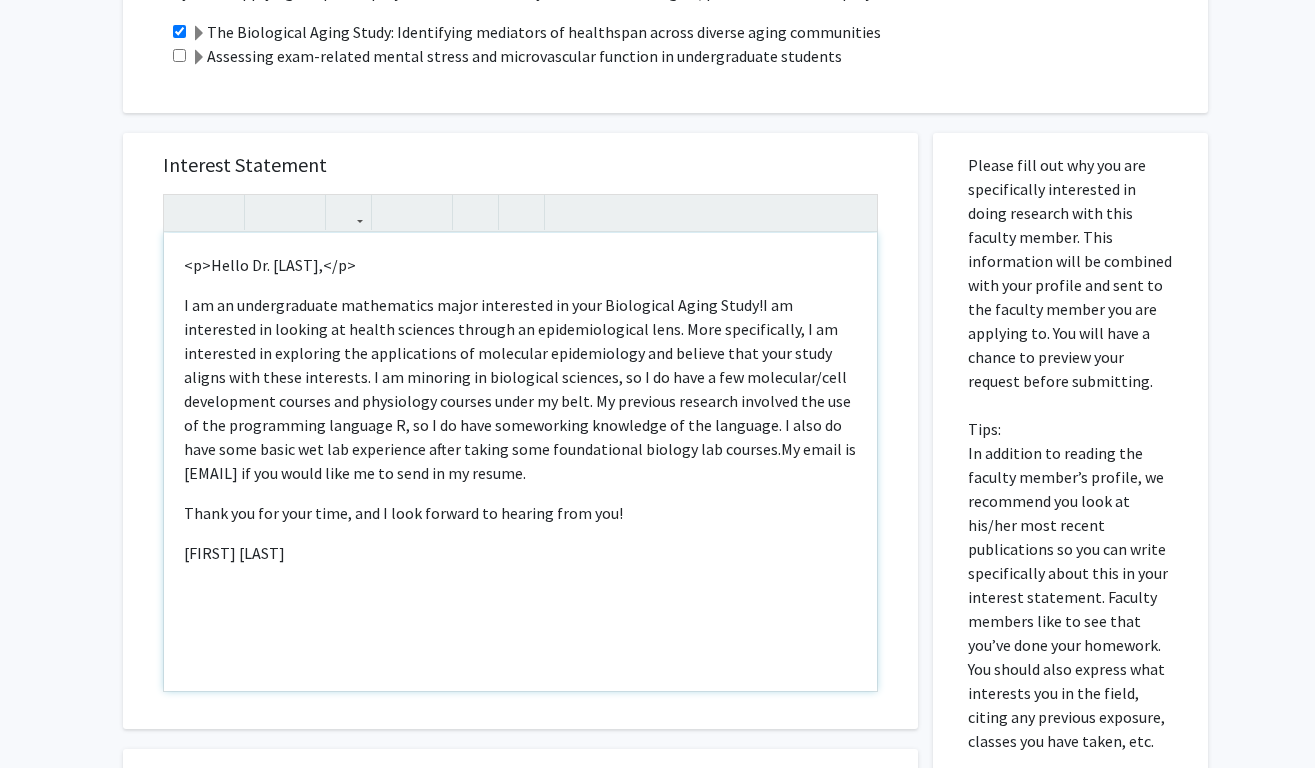 drag, startPoint x: 403, startPoint y: 337, endPoint x: 427, endPoint y: 390, distance: 58.18075 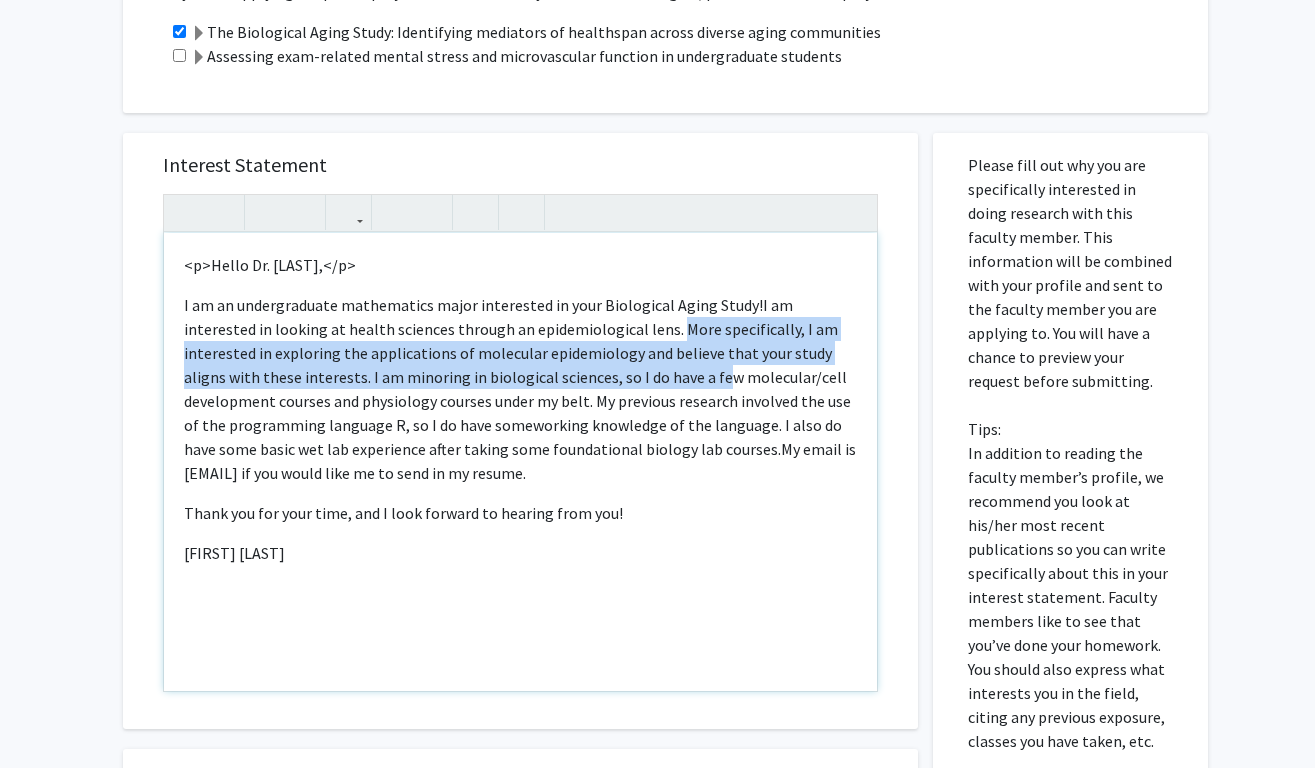 drag, startPoint x: 601, startPoint y: 331, endPoint x: 602, endPoint y: 387, distance: 56.008926 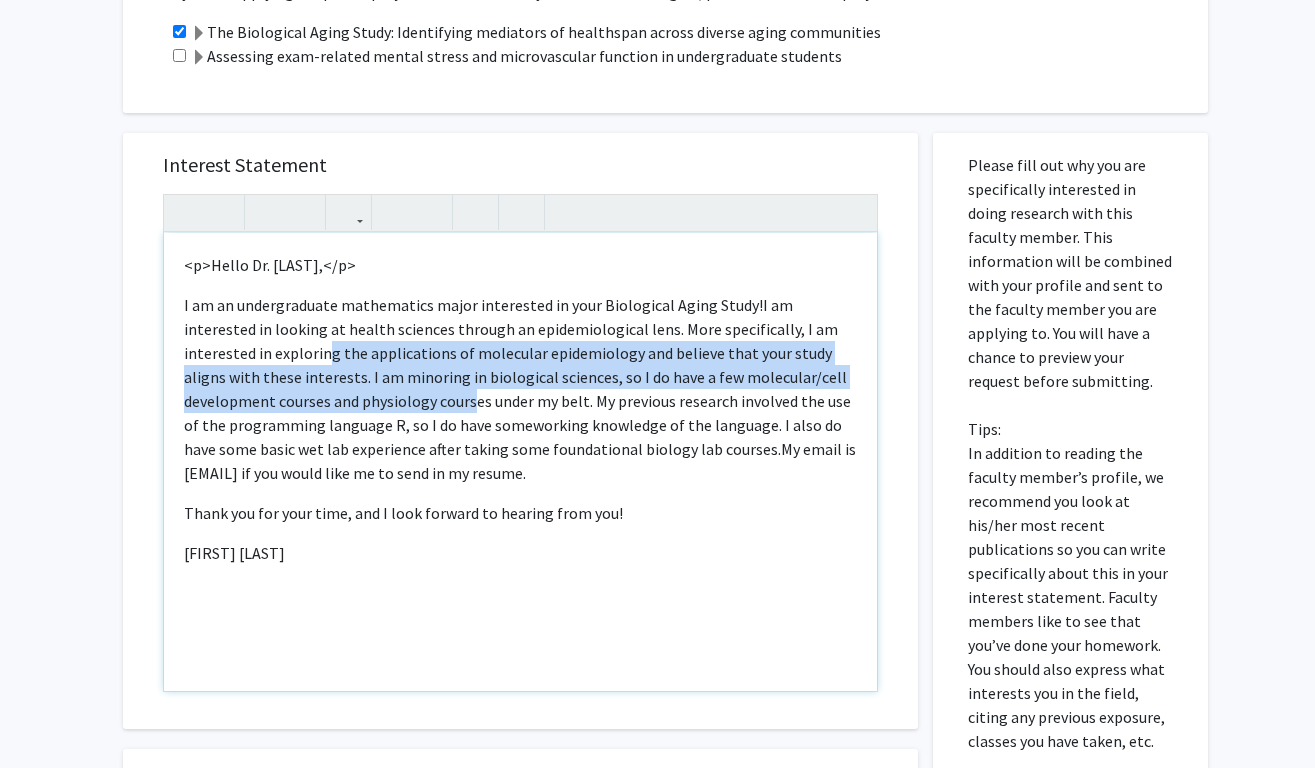 drag, startPoint x: 241, startPoint y: 360, endPoint x: 327, endPoint y: 404, distance: 96.60228 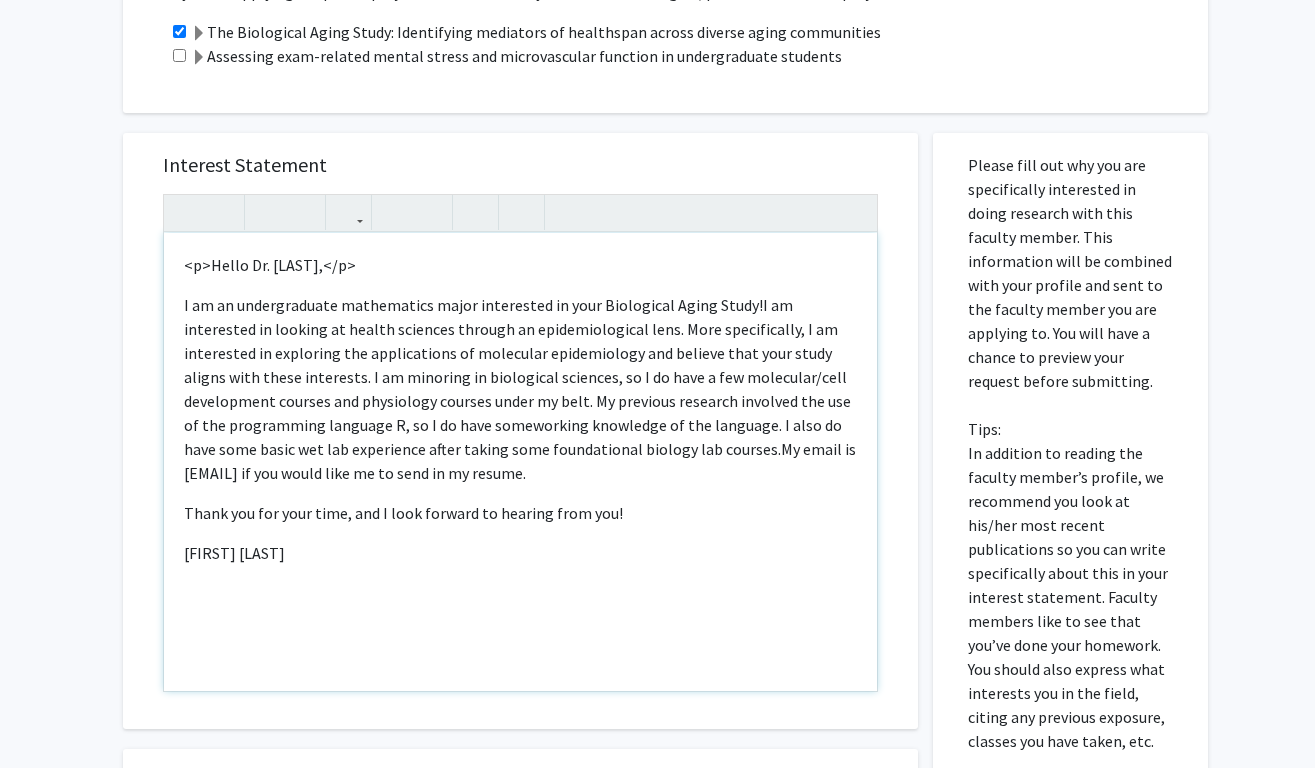 click on "I am interested in looking at health sciences through an epidemiological lens. More specifically, I am interested in exploring the applications of molecular epidemiology and believe that your study aligns with these interests. I am minoring in biological sciences, so I do have a few molecular/cell development courses and physiology courses under my belt. My previous research involved the use of the programming language R, so I do have some" at bounding box center [517, 365] 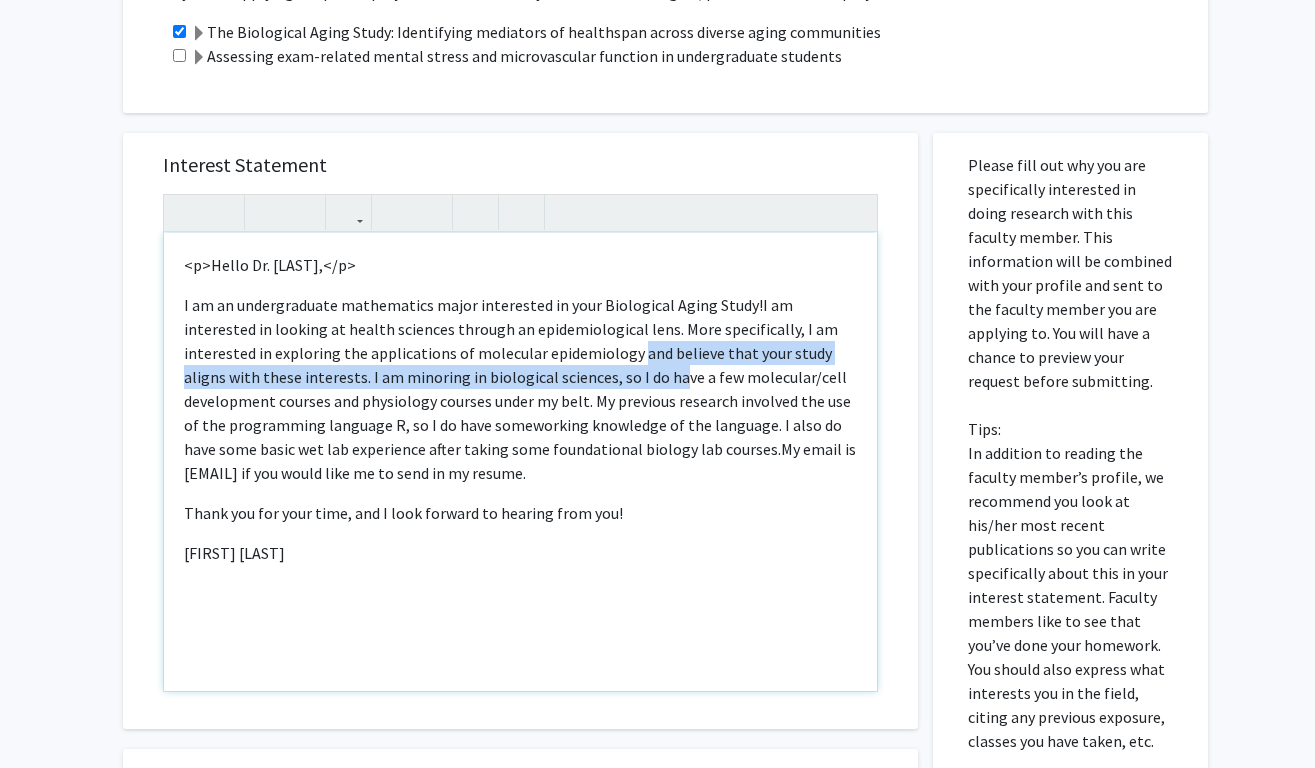 drag, startPoint x: 543, startPoint y: 365, endPoint x: 552, endPoint y: 384, distance: 21.023796 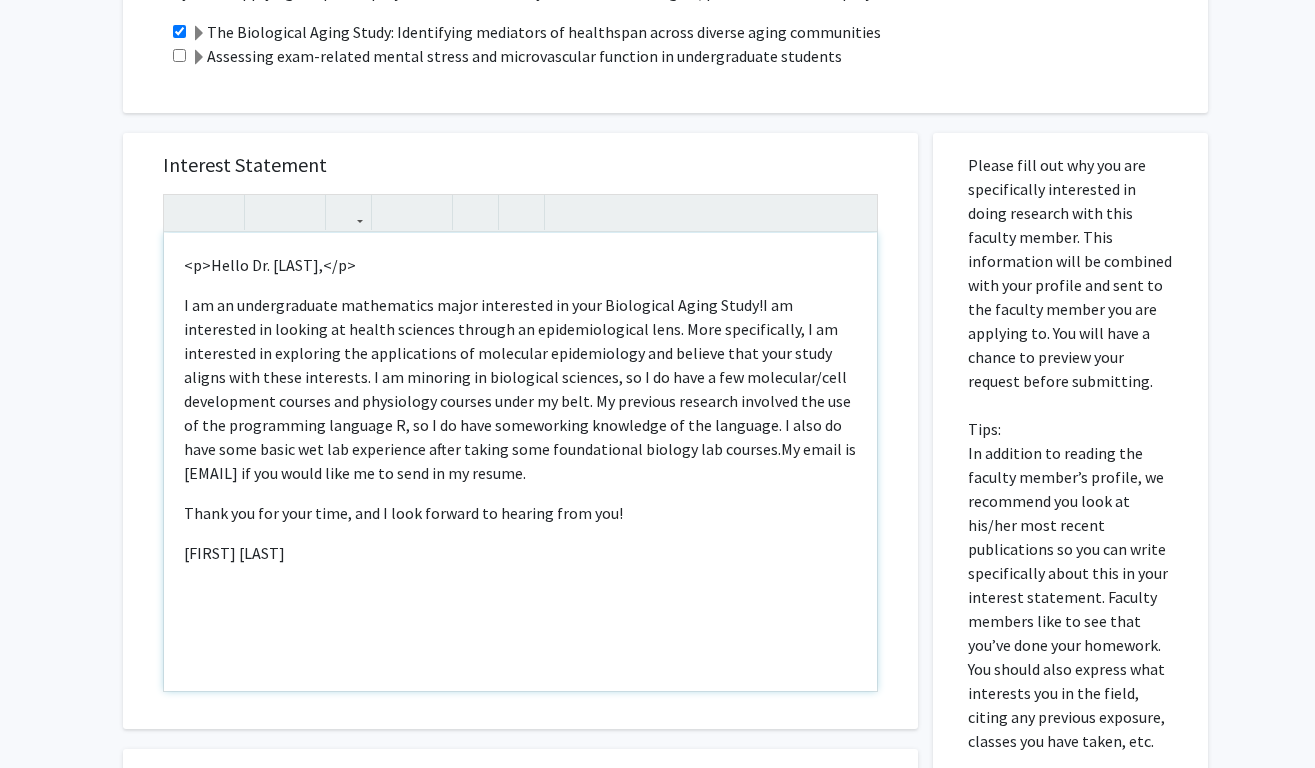 click on "I am interested in looking at health sciences through an epidemiological lens. More specifically, I am interested in exploring the applications of molecular epidemiology and believe that your study aligns with these interests. I am minoring in biological sciences, so I do have a few molecular/cell development courses and physiology courses under my belt. My previous research involved the use of the programming language R, so I do have some" at bounding box center (517, 365) 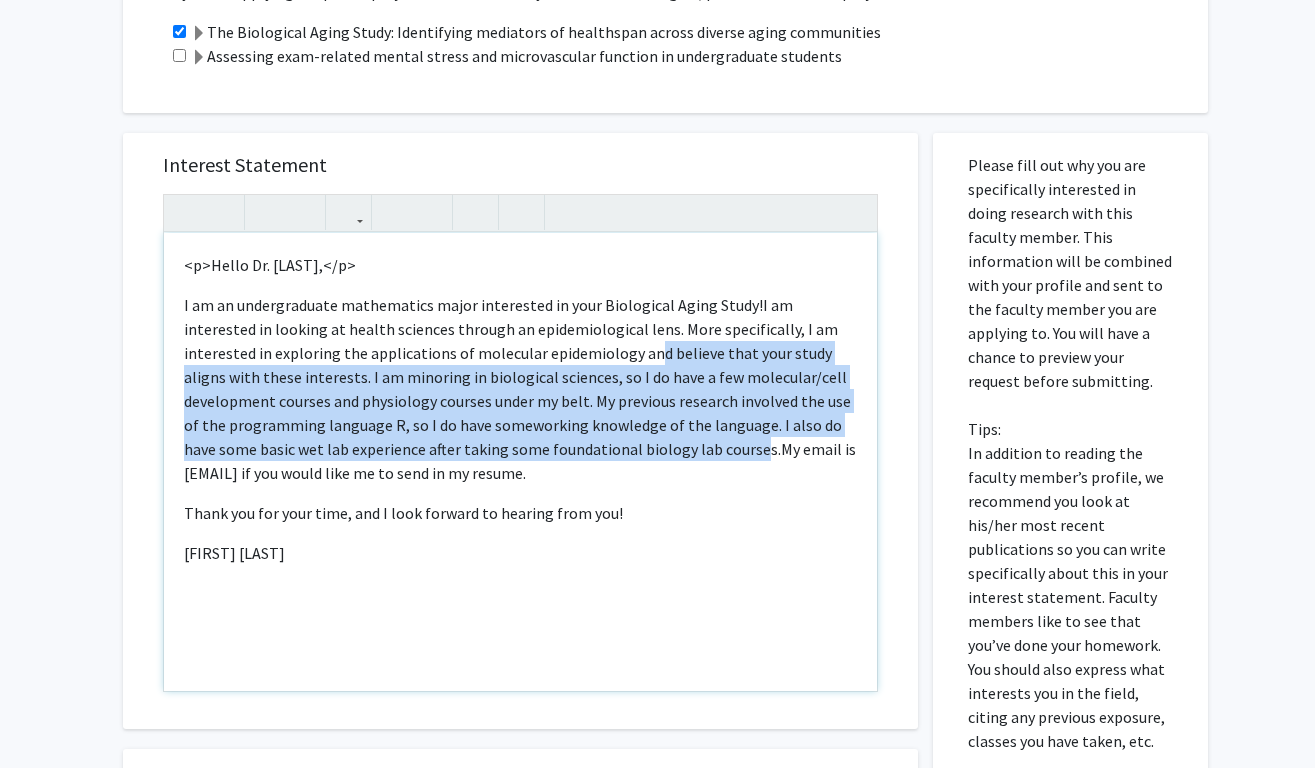 drag, startPoint x: 557, startPoint y: 364, endPoint x: 588, endPoint y: 447, distance: 88.60023 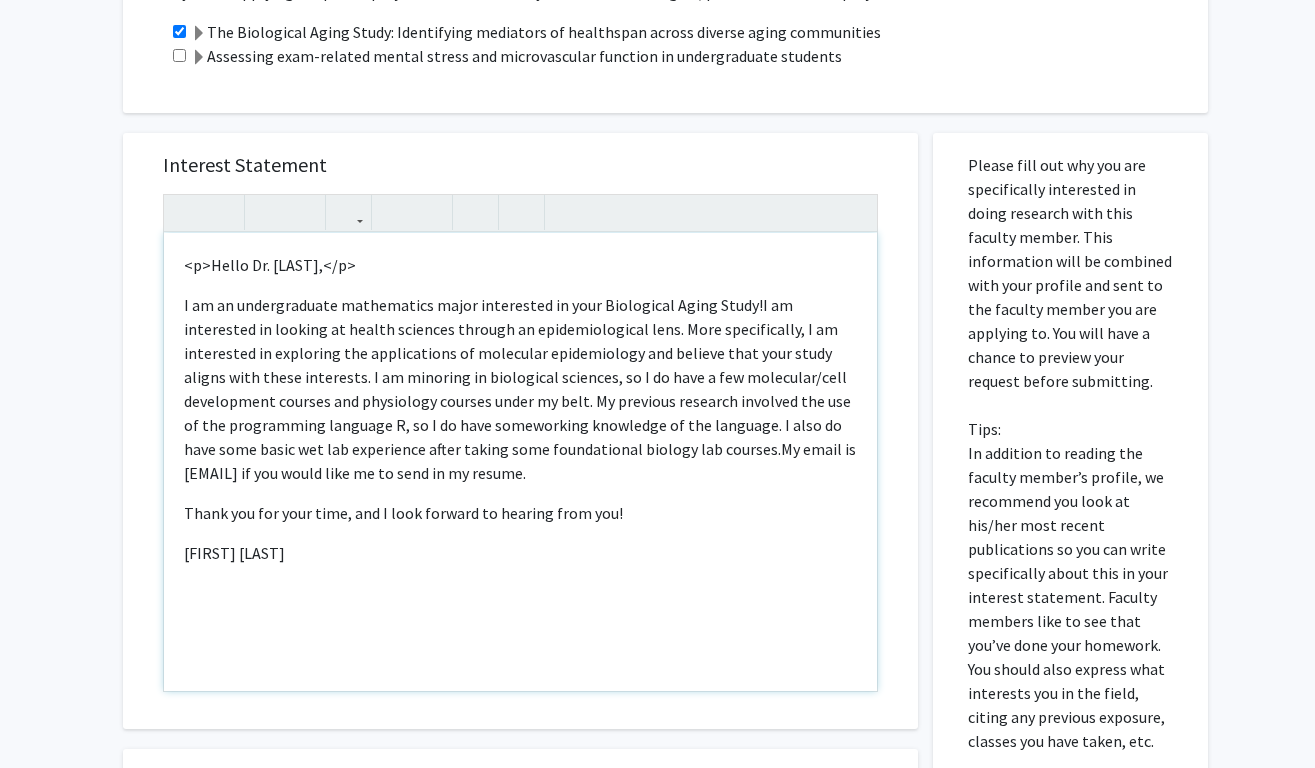 click on "I am interested in looking at health sciences through an epidemiological lens. More specifically, I am interested in exploring the applications of molecular epidemiology and believe that your study aligns with these interests. I am minoring in biological sciences, so I do have a few molecular/cell development courses and physiology courses under my belt. My previous research involved the use of the programming language R, so I do have some" at bounding box center (517, 365) 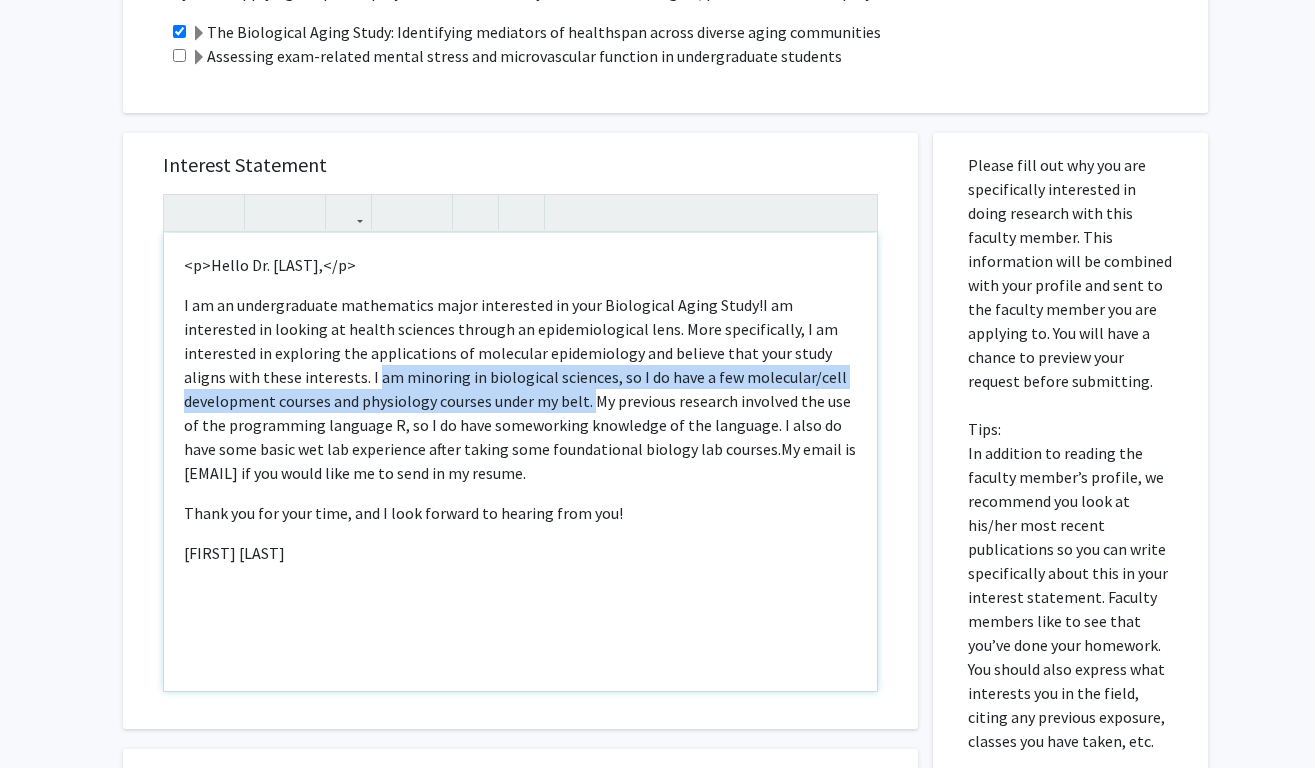 drag, startPoint x: 255, startPoint y: 380, endPoint x: 447, endPoint y: 397, distance: 192.75113 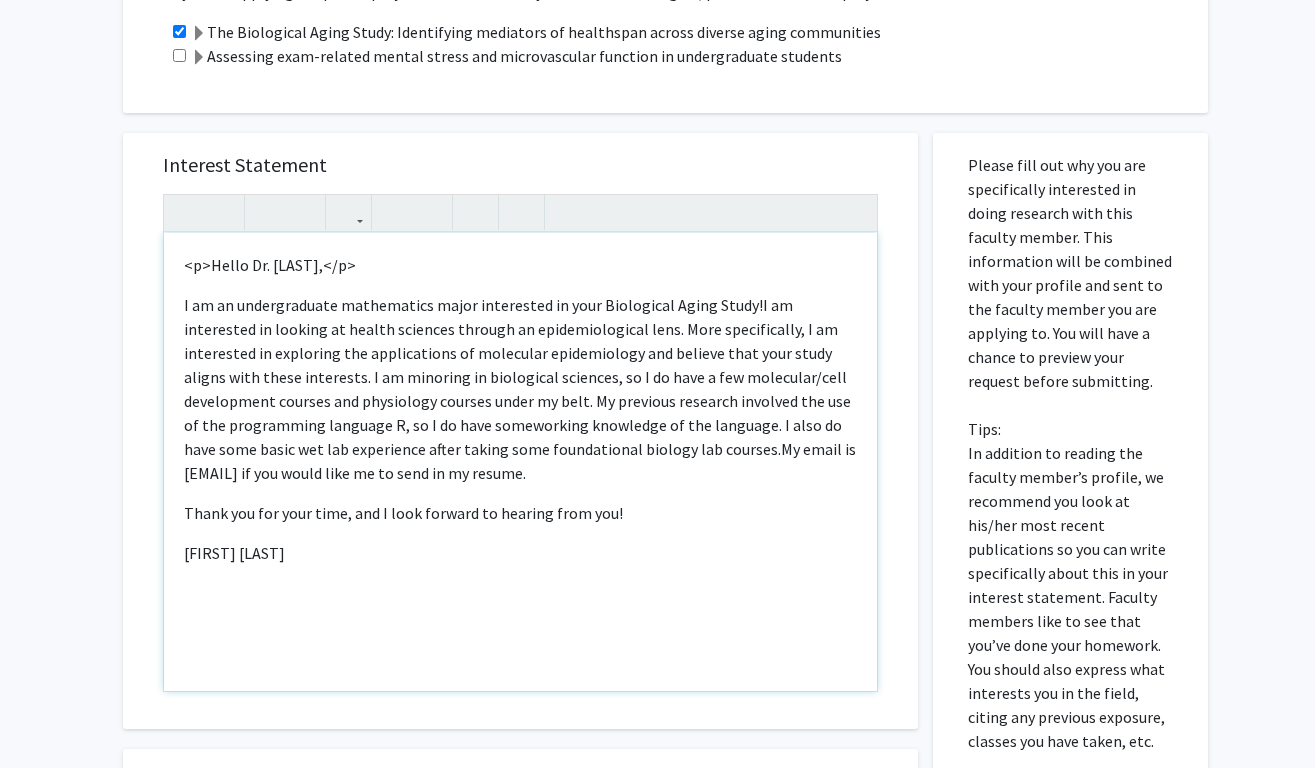 click on "I am an undergraduate mathematics major interested in your Biological Aging Study!  I am interested in looking at health sciences through an epidemiological lens. More specifically, I am interested in exploring the applications of molecular epidemiology and believe that your study aligns with these interests. I am minoring in biological sciences, so I do have a few molecular/cell development courses and physiology courses under my belt. My previous research involved the use of the programming language R, so I do have some  working knowledge of the language . I also do have some basic wet lab experience after taking some foundational biology lab courses.  My email is [EMAIL] if you would like me to send in my resume." at bounding box center [520, 389] 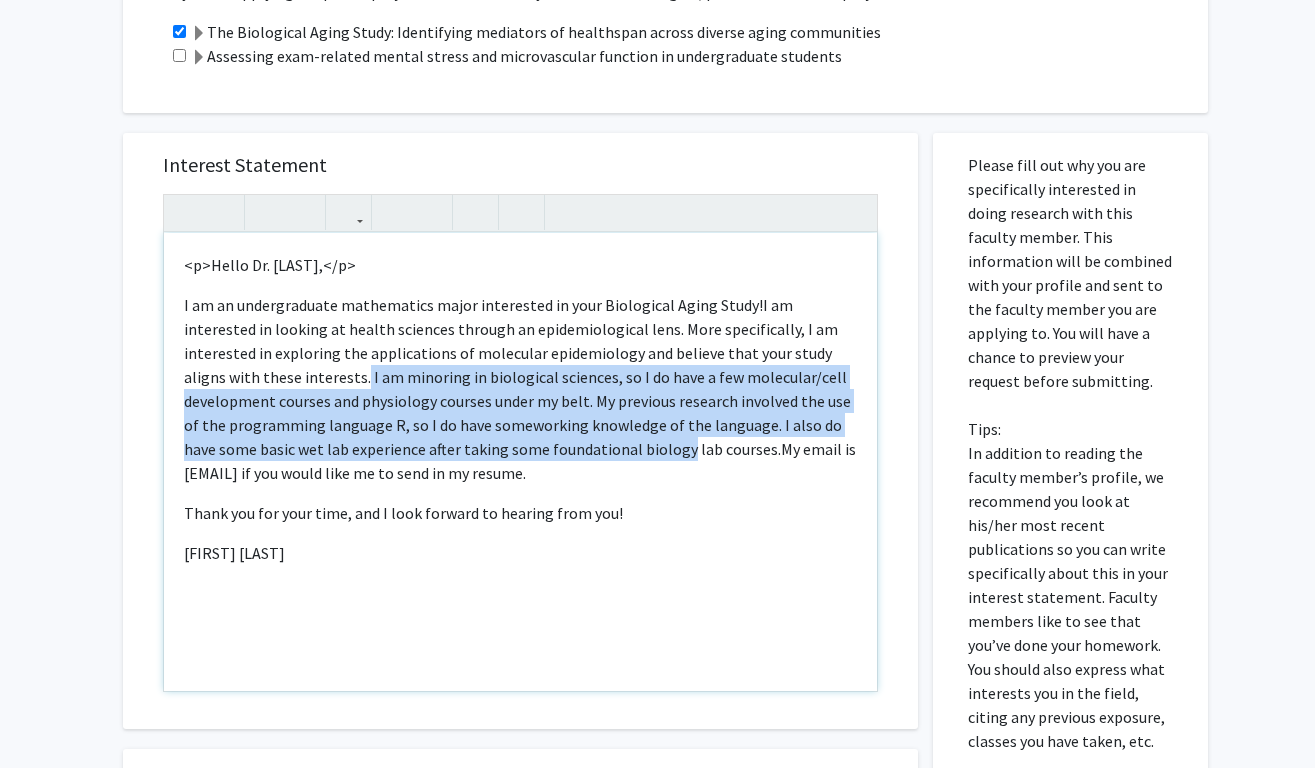 drag, startPoint x: 243, startPoint y: 379, endPoint x: 517, endPoint y: 451, distance: 283.30197 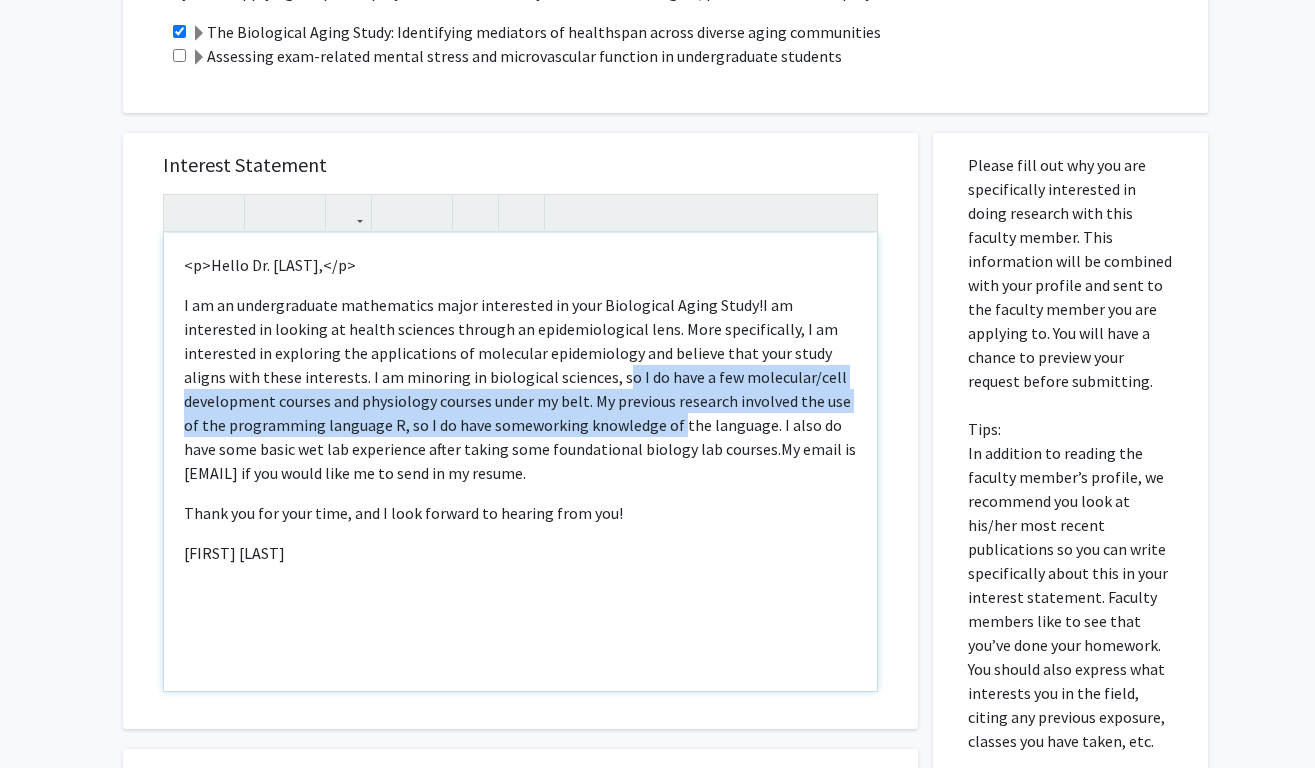 drag, startPoint x: 500, startPoint y: 371, endPoint x: 536, endPoint y: 425, distance: 64.899925 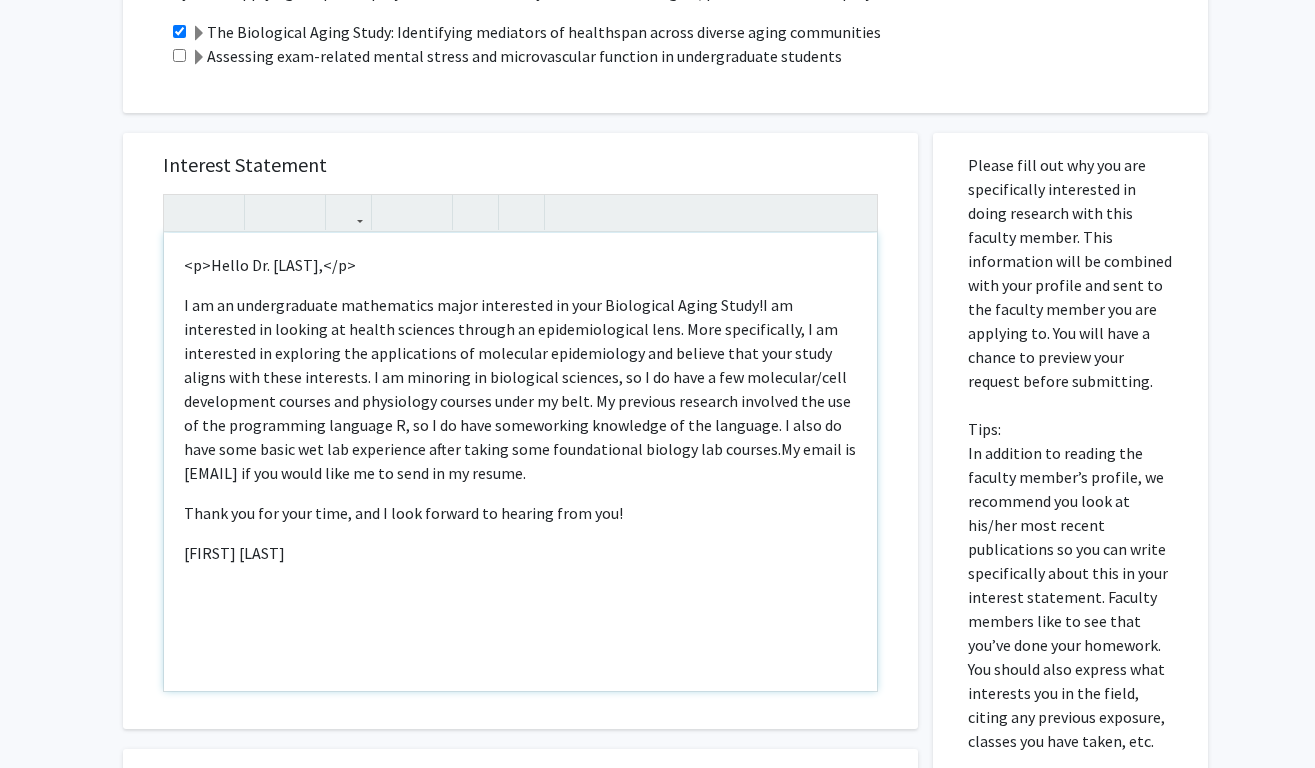 click on "My email is [EMAIL] if you would like me to send in my resume." at bounding box center [520, 461] 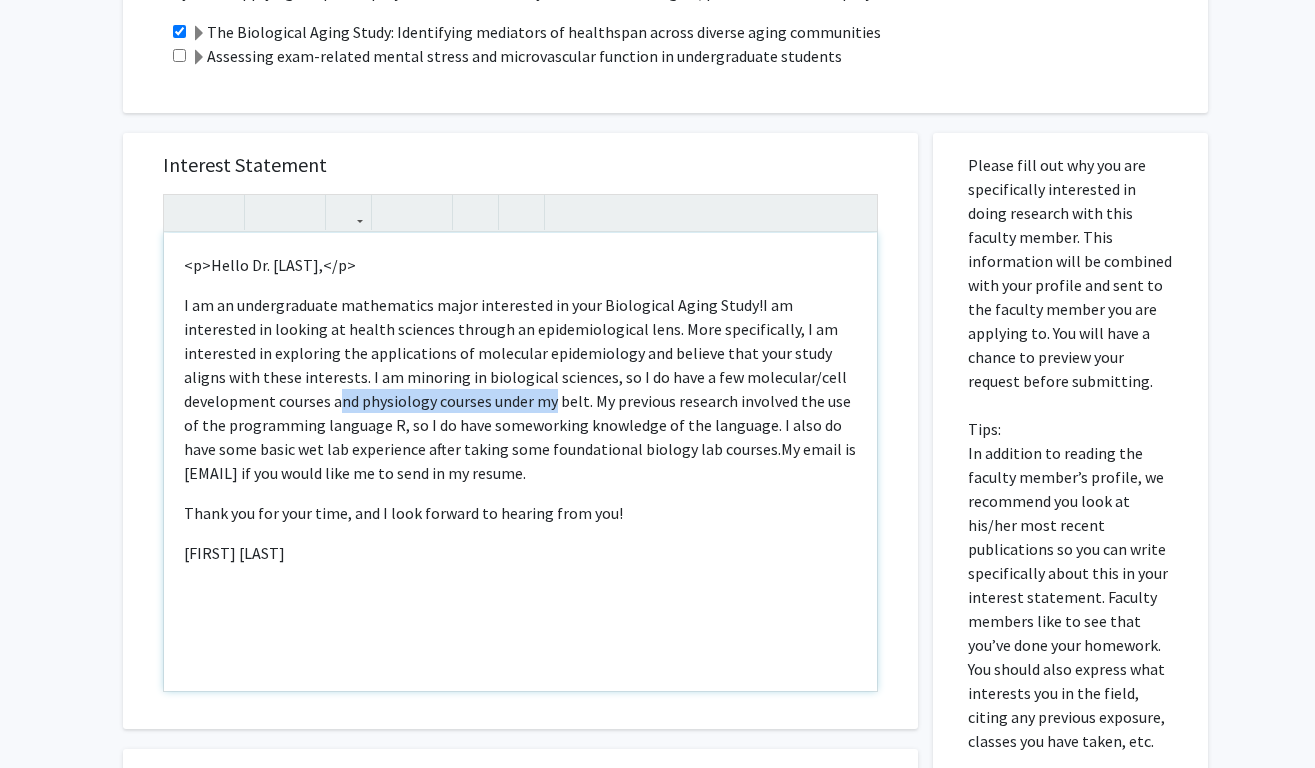 drag, startPoint x: 195, startPoint y: 410, endPoint x: 403, endPoint y: 412, distance: 208.00961 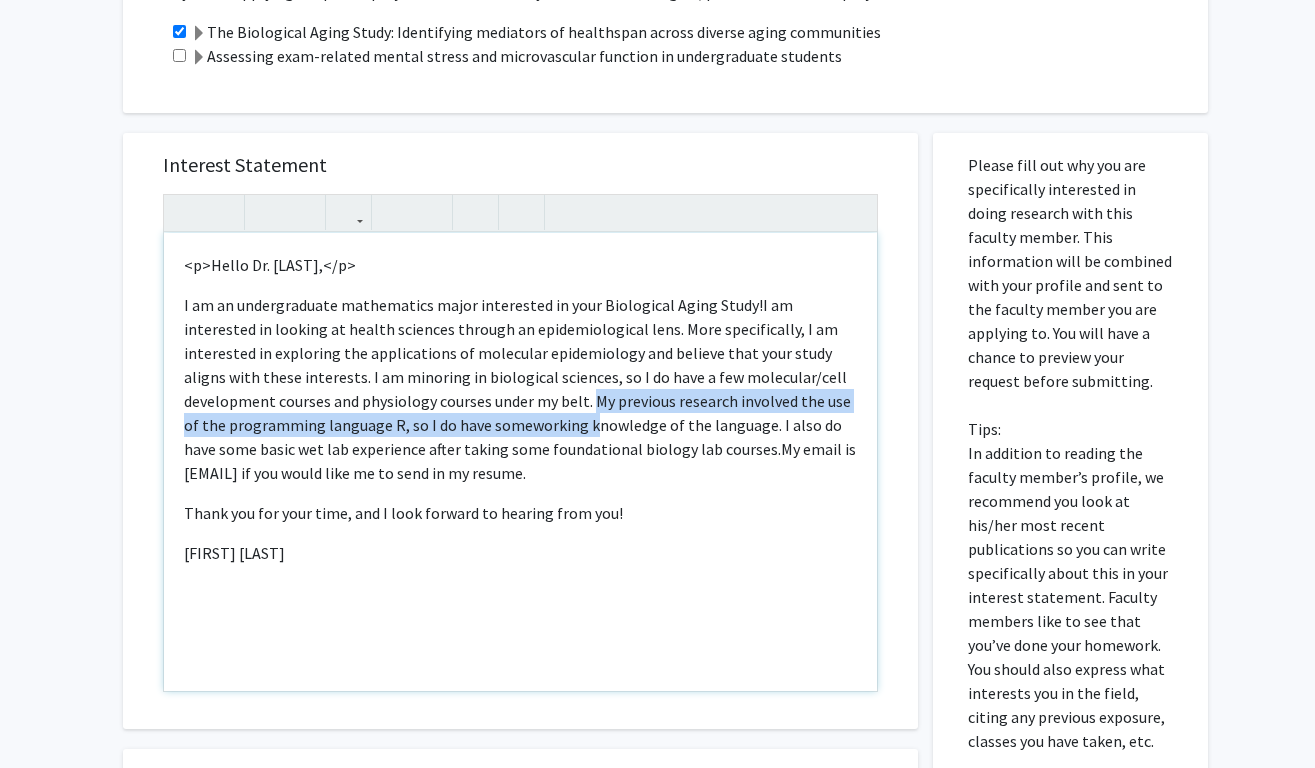 drag, startPoint x: 446, startPoint y: 396, endPoint x: 451, endPoint y: 433, distance: 37.336308 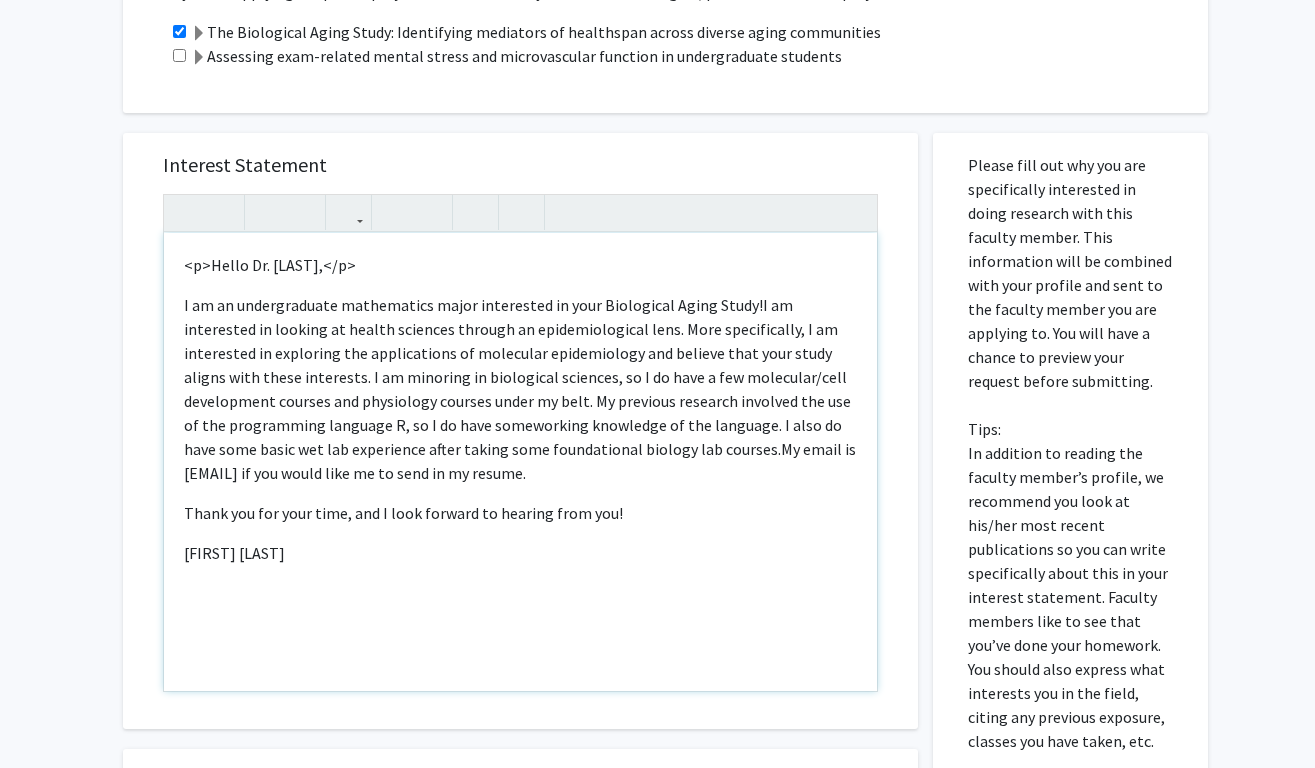 click on "I am an undergraduate mathematics major interested in your Biological Aging Study!  I am interested in looking at health sciences through an epidemiological lens. More specifically, I am interested in exploring the applications of molecular epidemiology and believe that your study aligns with these interests. I am minoring in biological sciences, so I do have a few molecular/cell development courses and physiology courses under my belt. My previous research involved the use of the programming language R, so I do have some  working knowledge of the language . I also do have some basic wet lab experience after taking some foundational biology lab courses.  My email is [EMAIL] if you would like me to send in my resume." at bounding box center (520, 389) 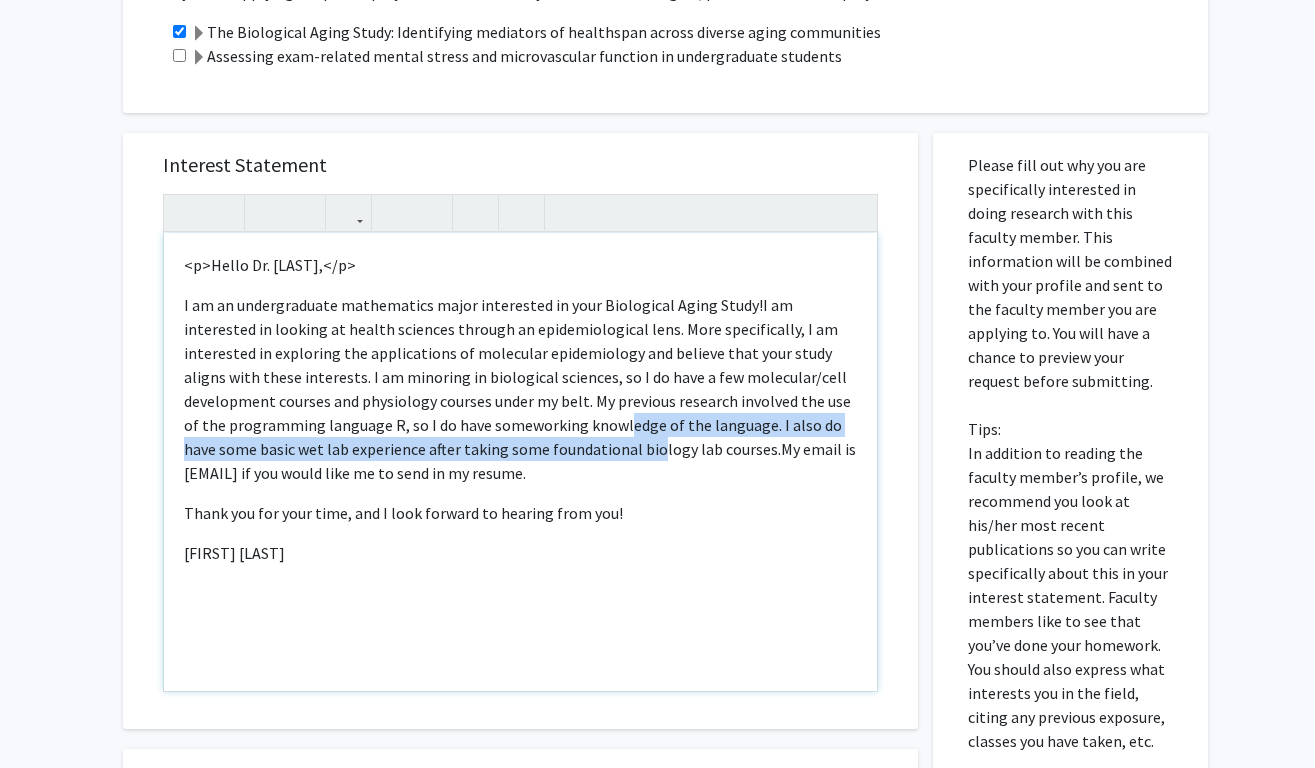 drag, startPoint x: 485, startPoint y: 417, endPoint x: 490, endPoint y: 450, distance: 33.37664 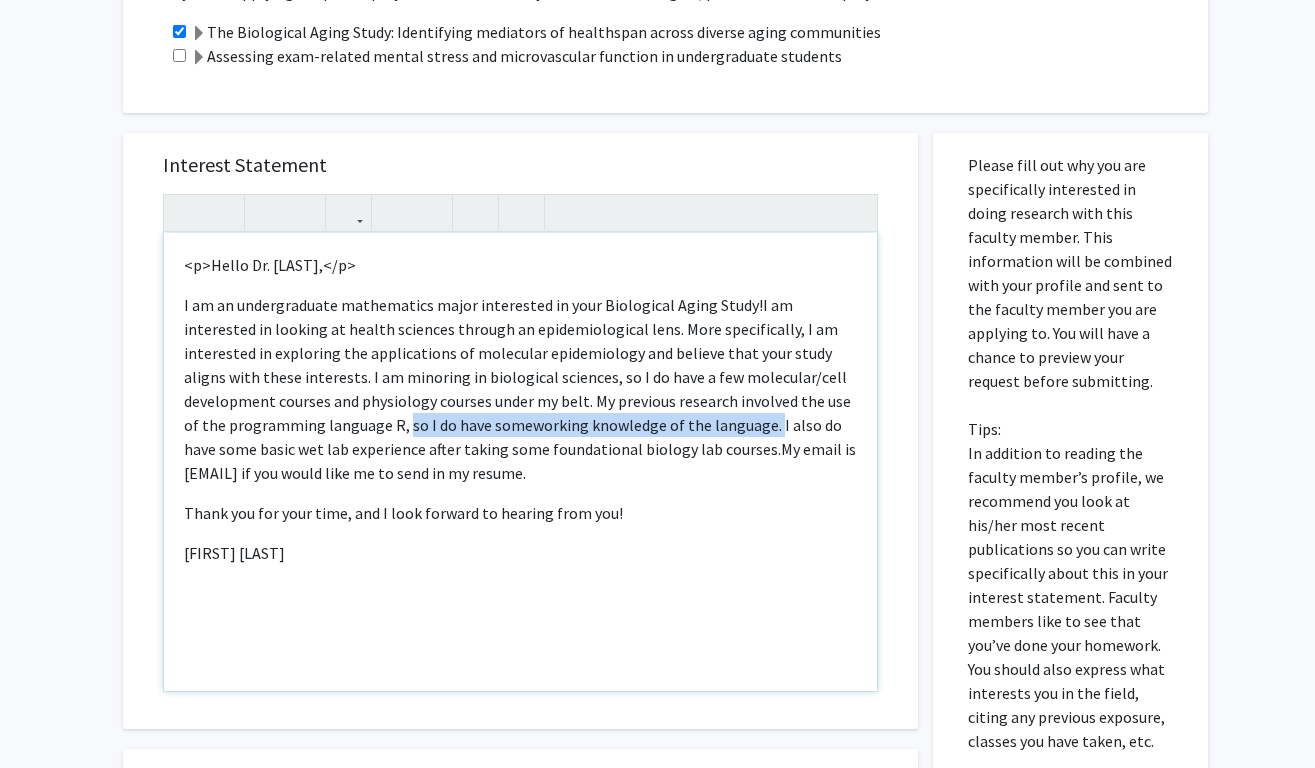 drag, startPoint x: 274, startPoint y: 429, endPoint x: 630, endPoint y: 423, distance: 356.05057 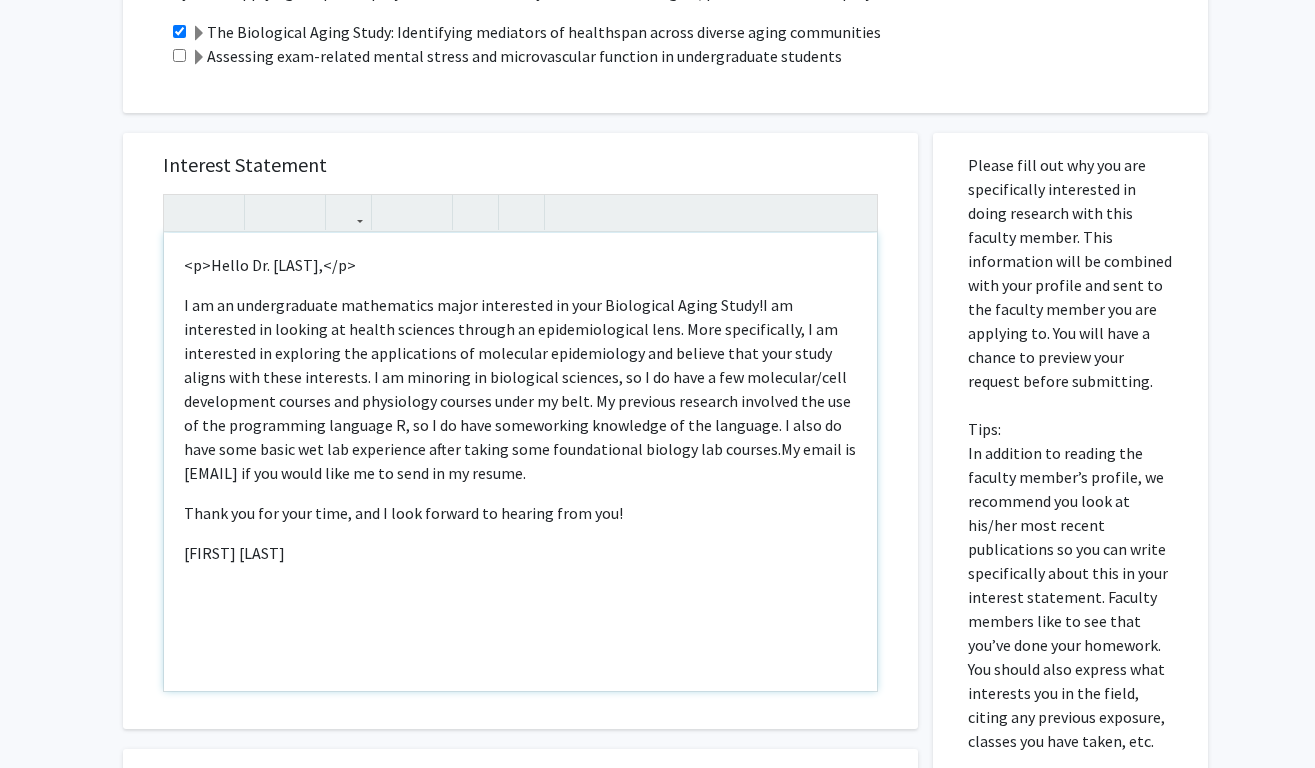 click on ". I also do have some basic wet lab experience after taking some foundational biology lab courses." at bounding box center [513, 437] 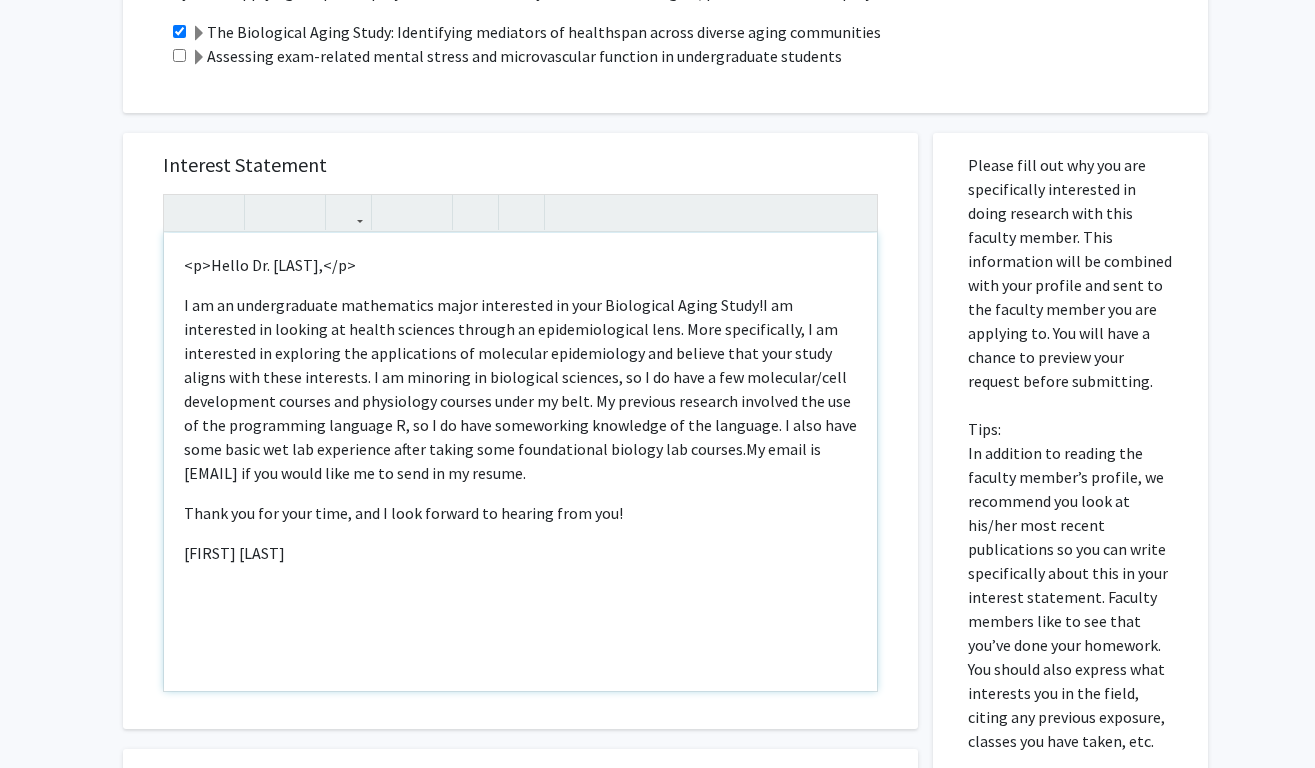 type on "<p>Hello Dr. [LAST],</p><p>I am an undergraduate mathematics major interested in your Biological Aging Study!&nbsp;<span style="font-size: 1rem;">I am interested in looking at health sciences through an epidemiological lens. More specifically, I am interested in exploring the applications of molecular epidemiology and believe that your study aligns with these interests. I am minoring in biological sciences, so I do have a few molecular/cell development courses and physiology courses under my belt. My previous research involved the use of the programming language R, so I do have some </span>working knowledge of the language<span style="font-size: 1rem;">. I also have some basic wet lab experience after taking some foundational biology lab courses.&nbsp;</span><span style="font-size: 1rem;">My email is [EMAIL] if you would like me to send in my resume.&nbsp;</span></p><p>Thank you for your time, and I look forward to hearing from you!</p><p>[FIRST] [LAST]&nbsp;</p>" 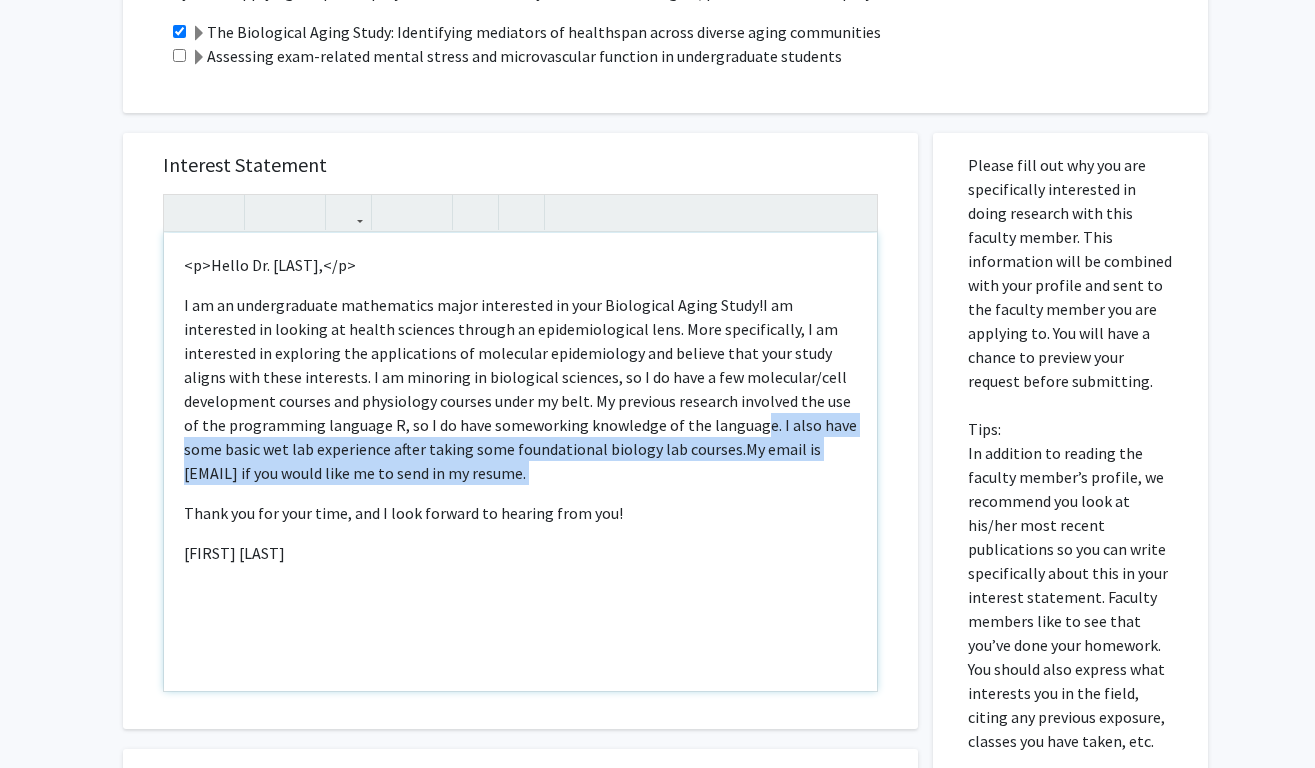 drag, startPoint x: 615, startPoint y: 436, endPoint x: 636, endPoint y: 487, distance: 55.154327 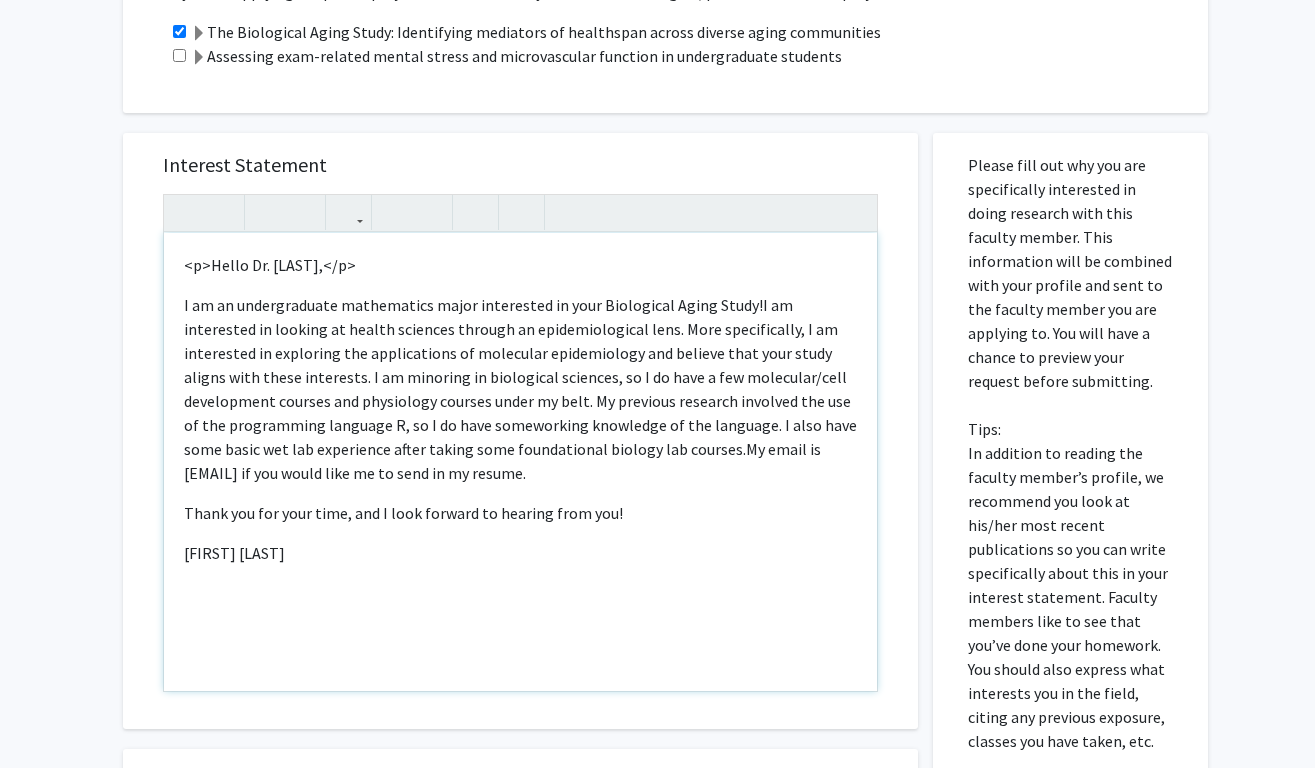 click on "[FIRST] [LAST]" at bounding box center [520, 553] 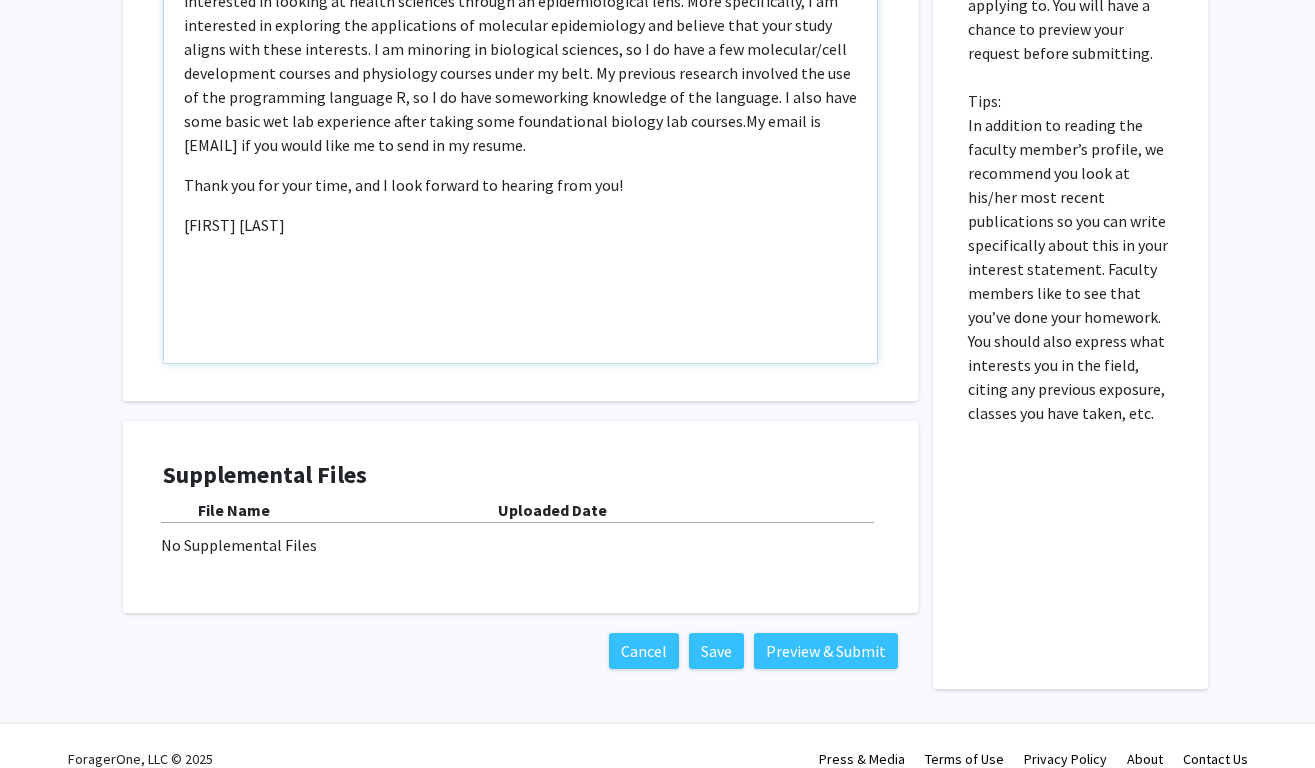 scroll, scrollTop: 1111, scrollLeft: 0, axis: vertical 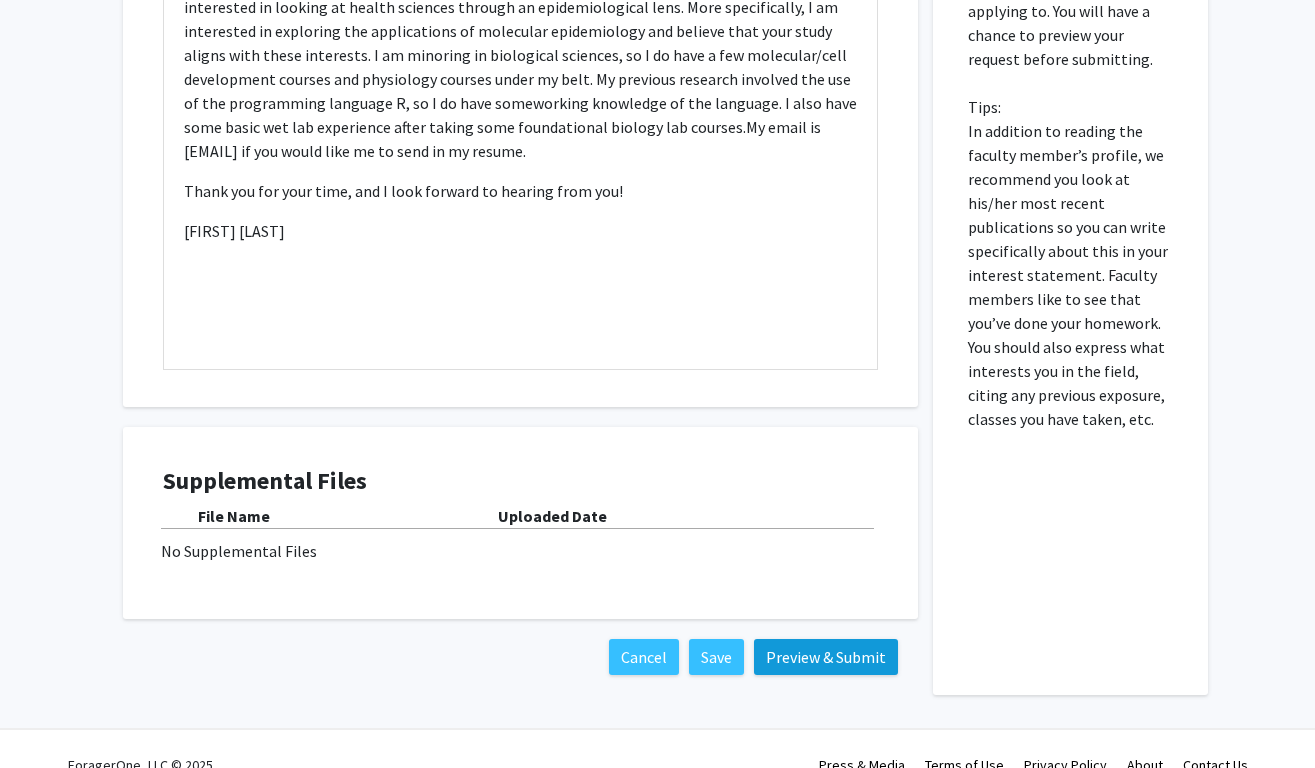 click on "Preview & Submit" at bounding box center [826, 657] 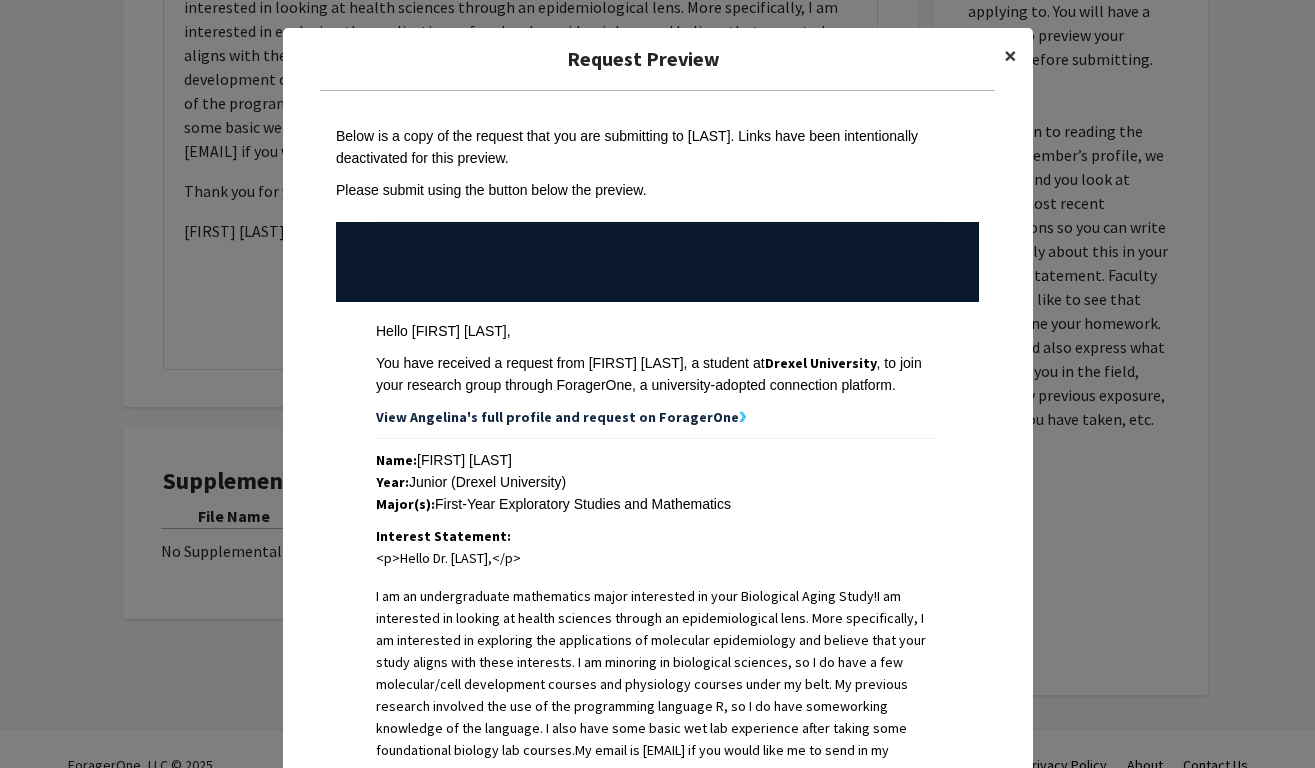 scroll, scrollTop: 0, scrollLeft: 0, axis: both 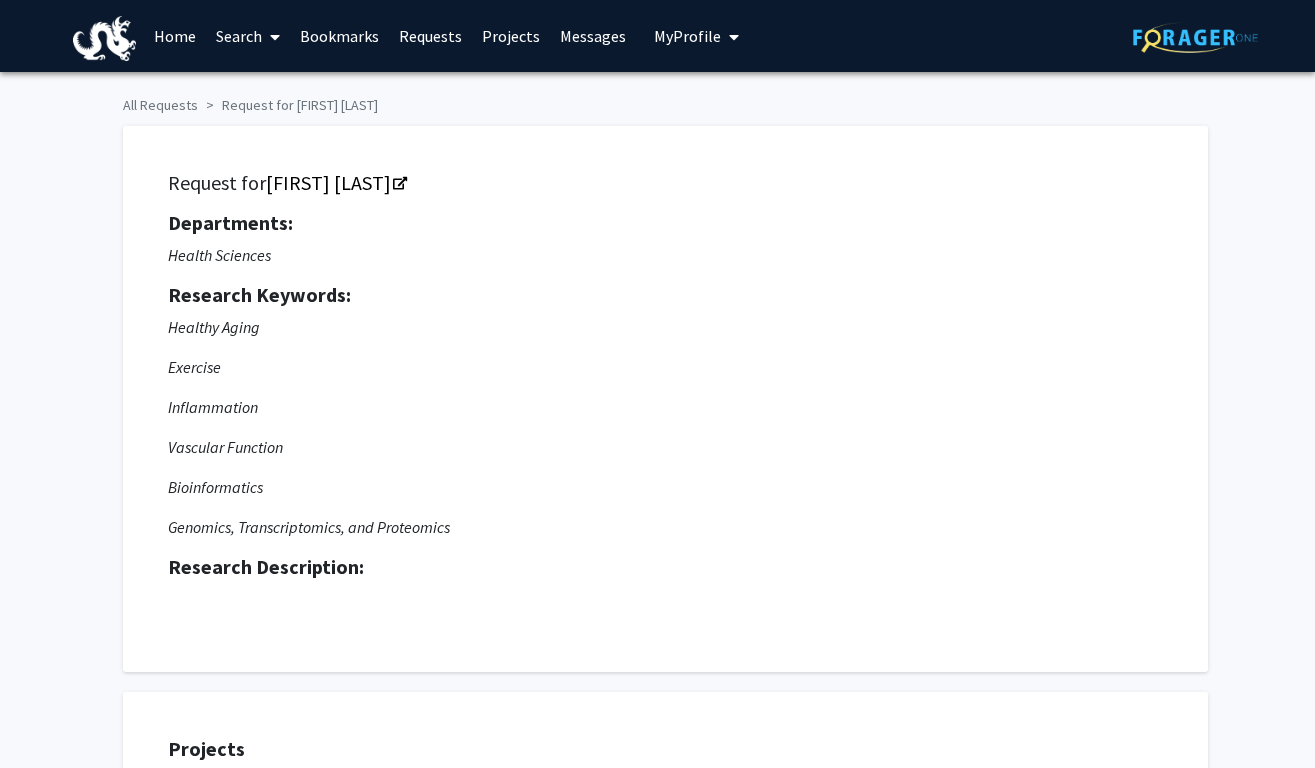 click on "My   Profile" at bounding box center [687, 36] 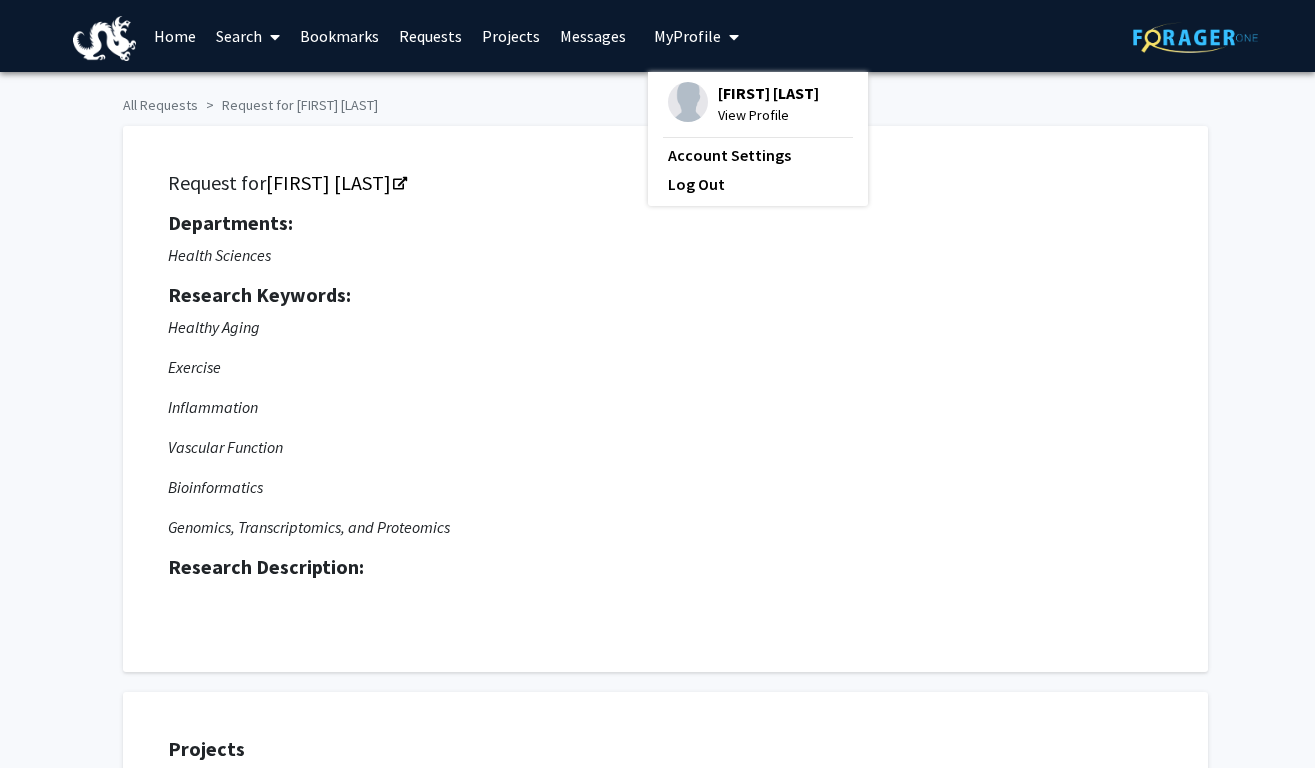 click at bounding box center (688, 102) 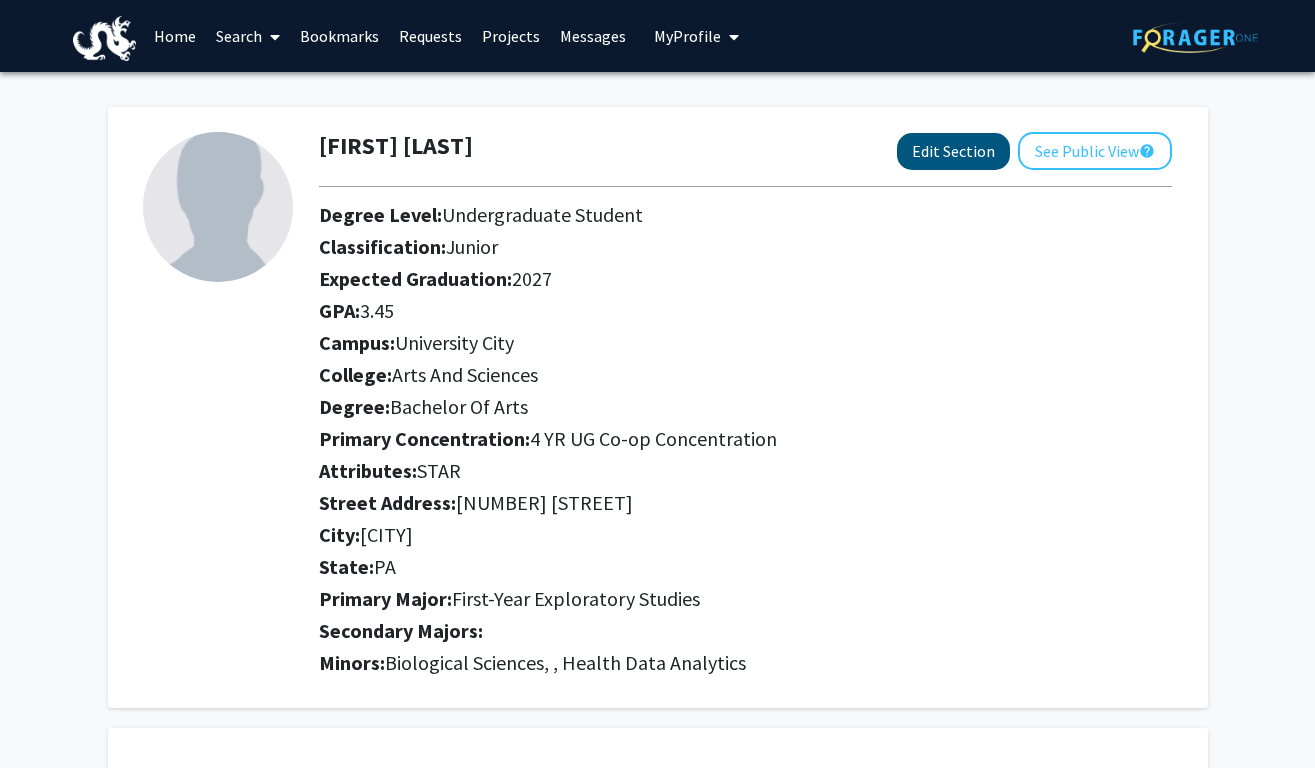 click on "Edit Section" 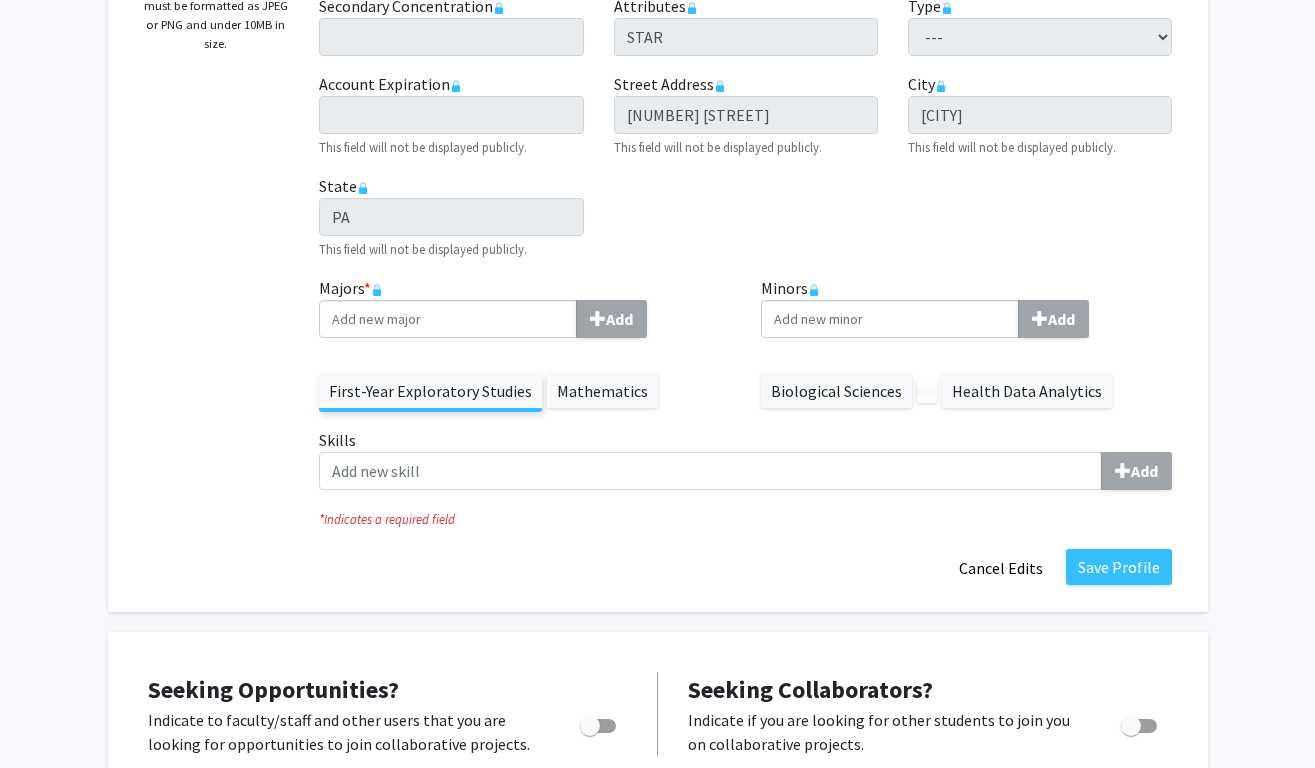 scroll, scrollTop: 472, scrollLeft: 0, axis: vertical 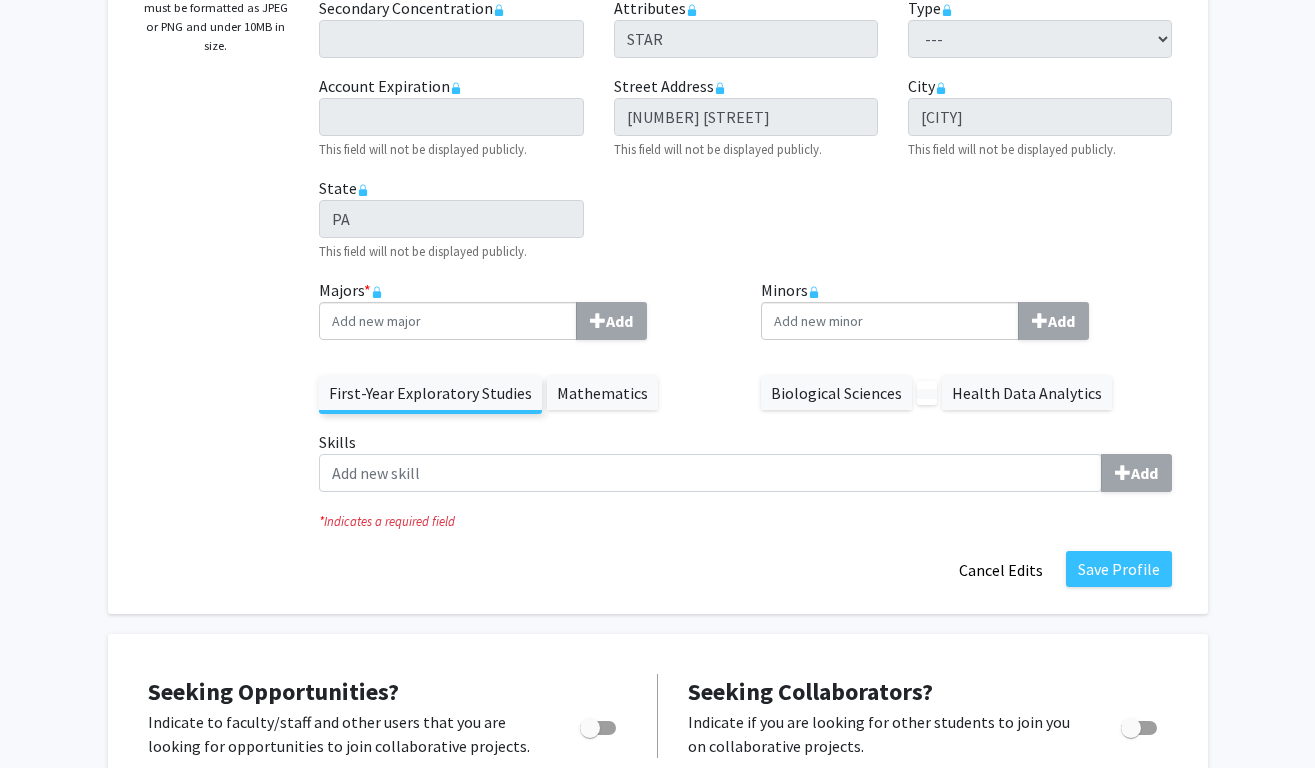 click on "Mathematics" 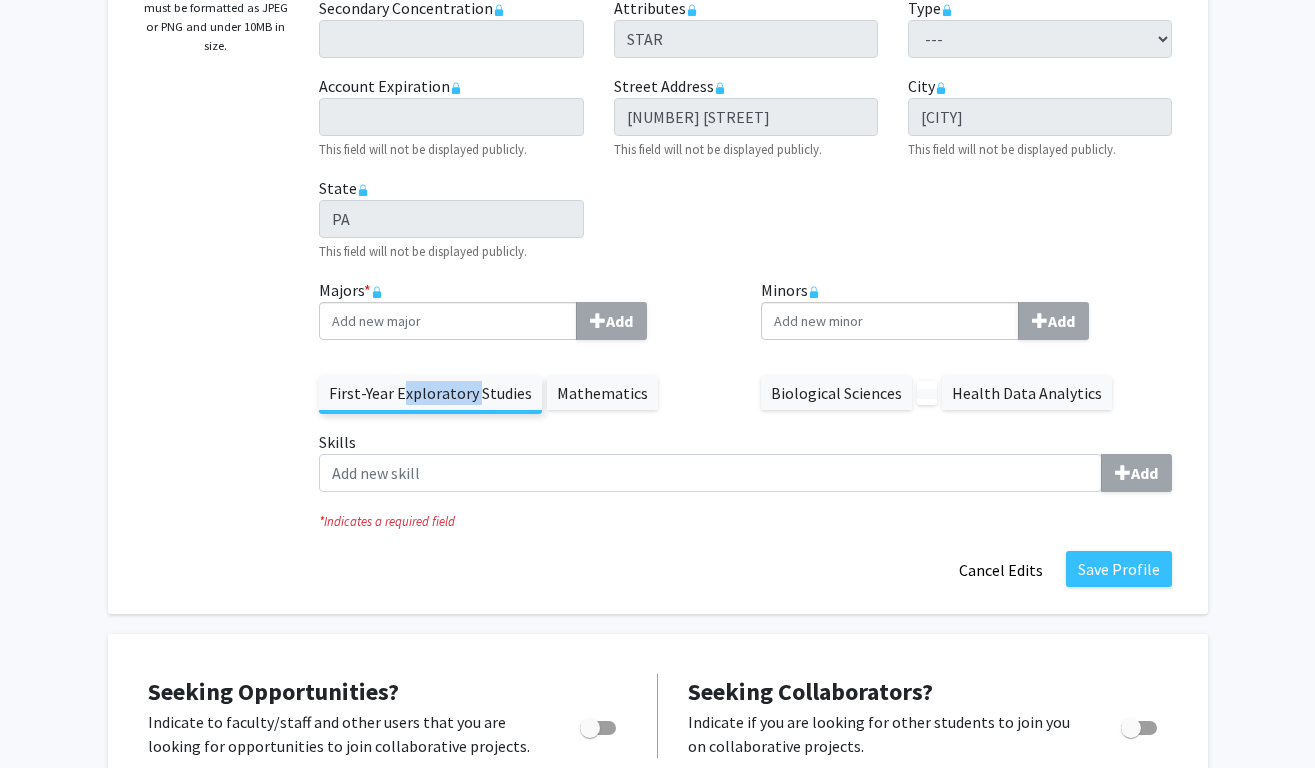 click on "First-Year Exploratory Studies" 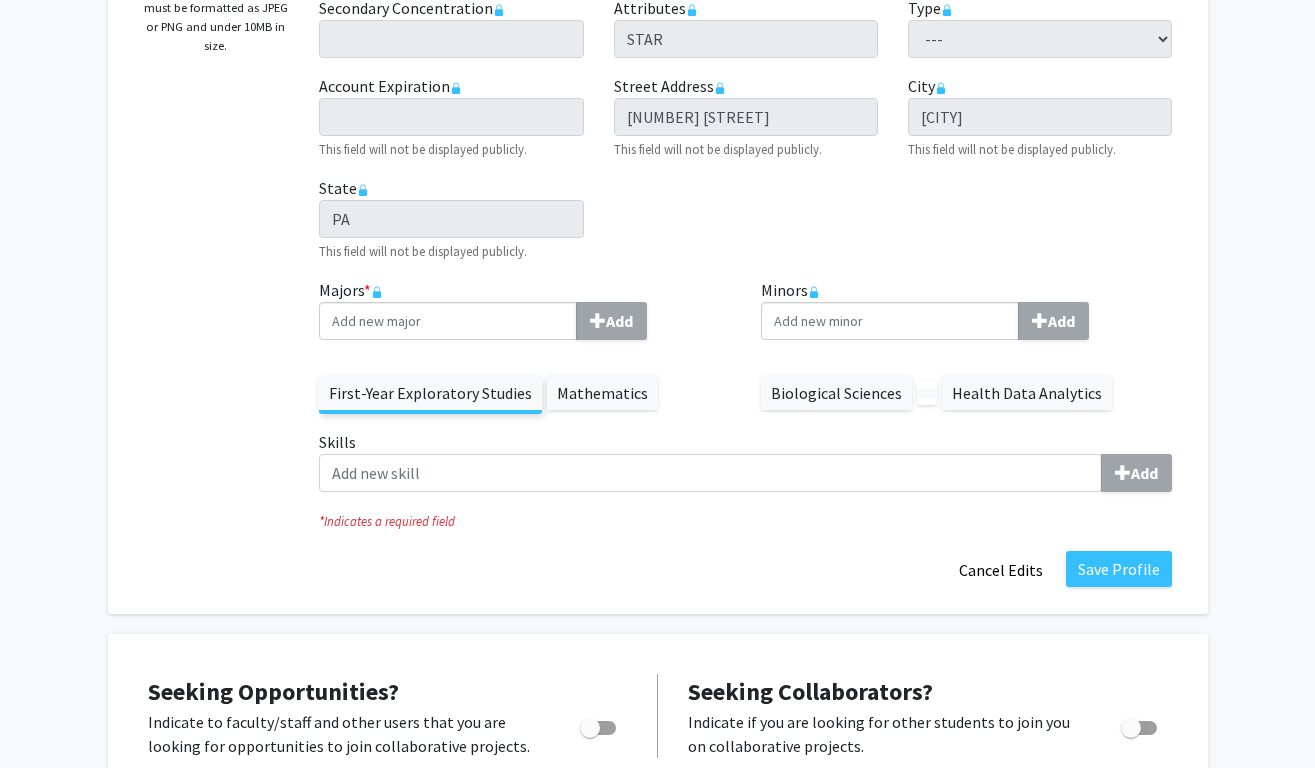 click on "First-Year Exploratory Studies" 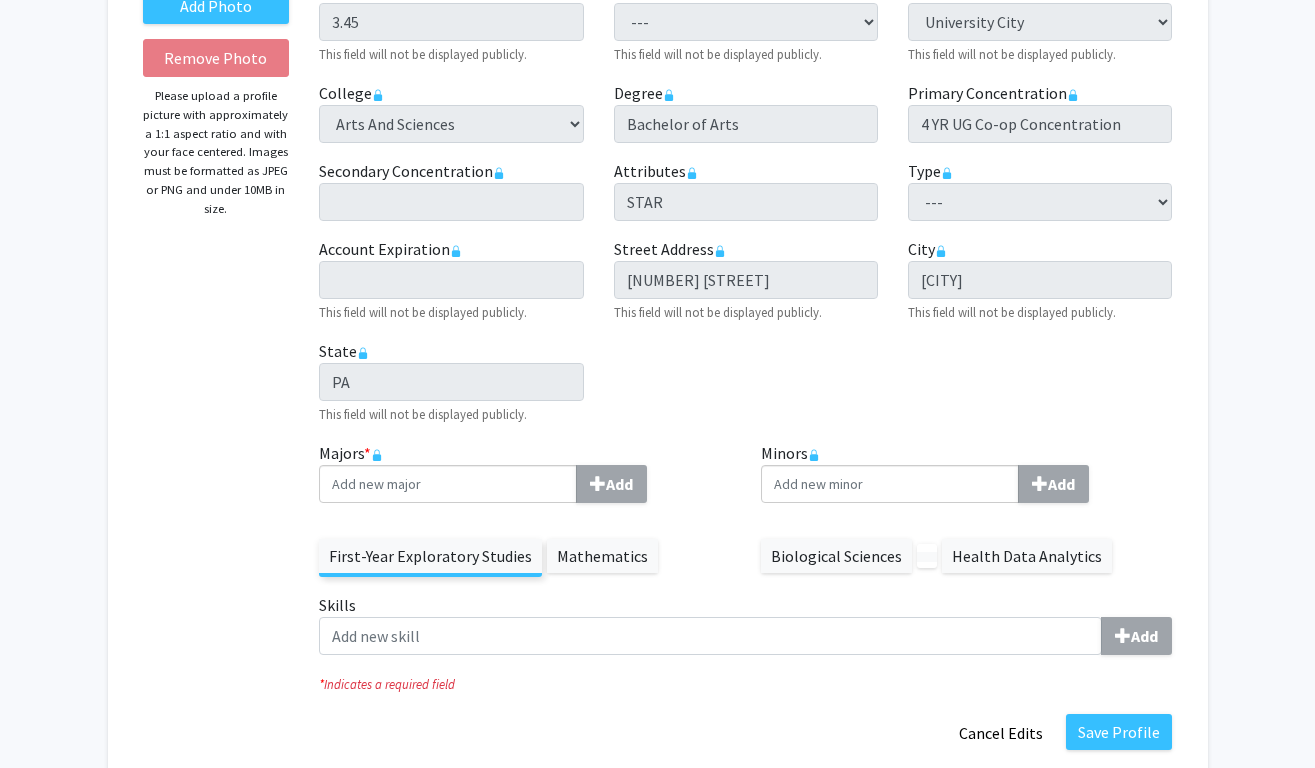 scroll, scrollTop: 297, scrollLeft: 0, axis: vertical 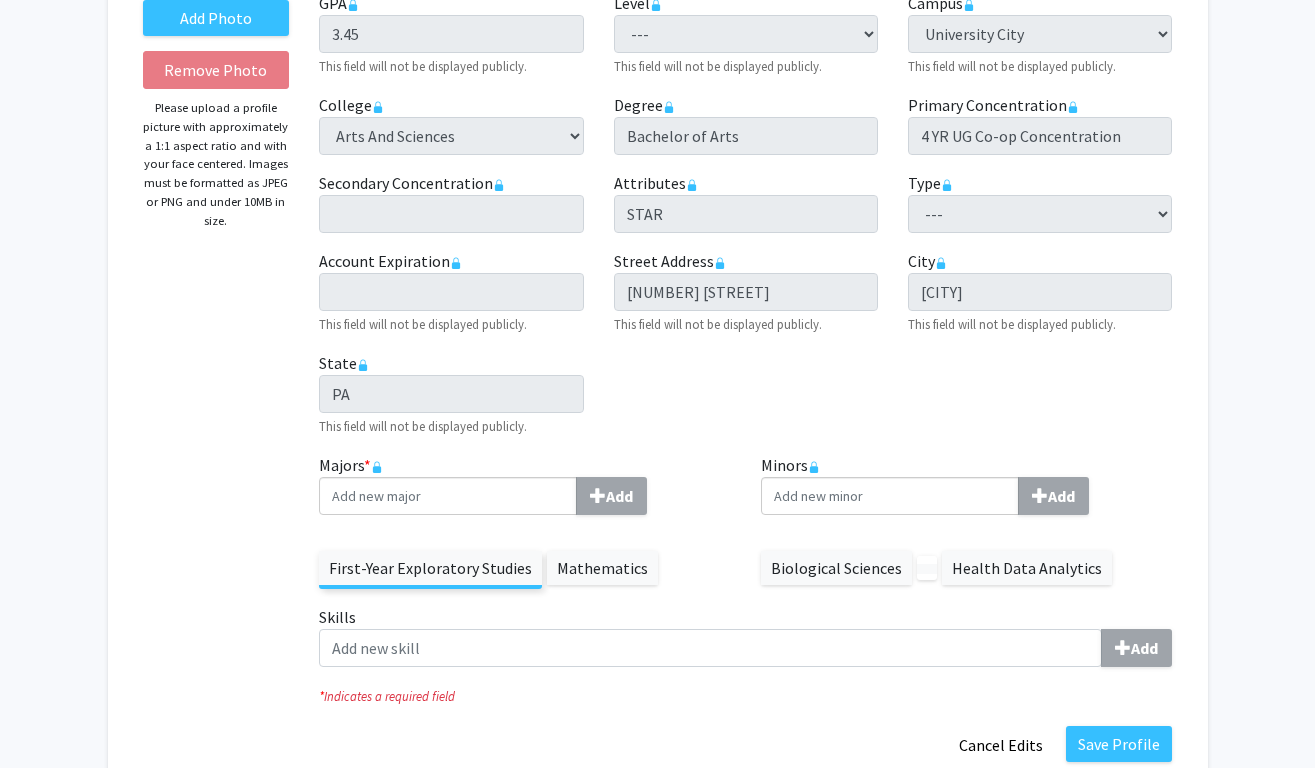 click on "Mathematics" 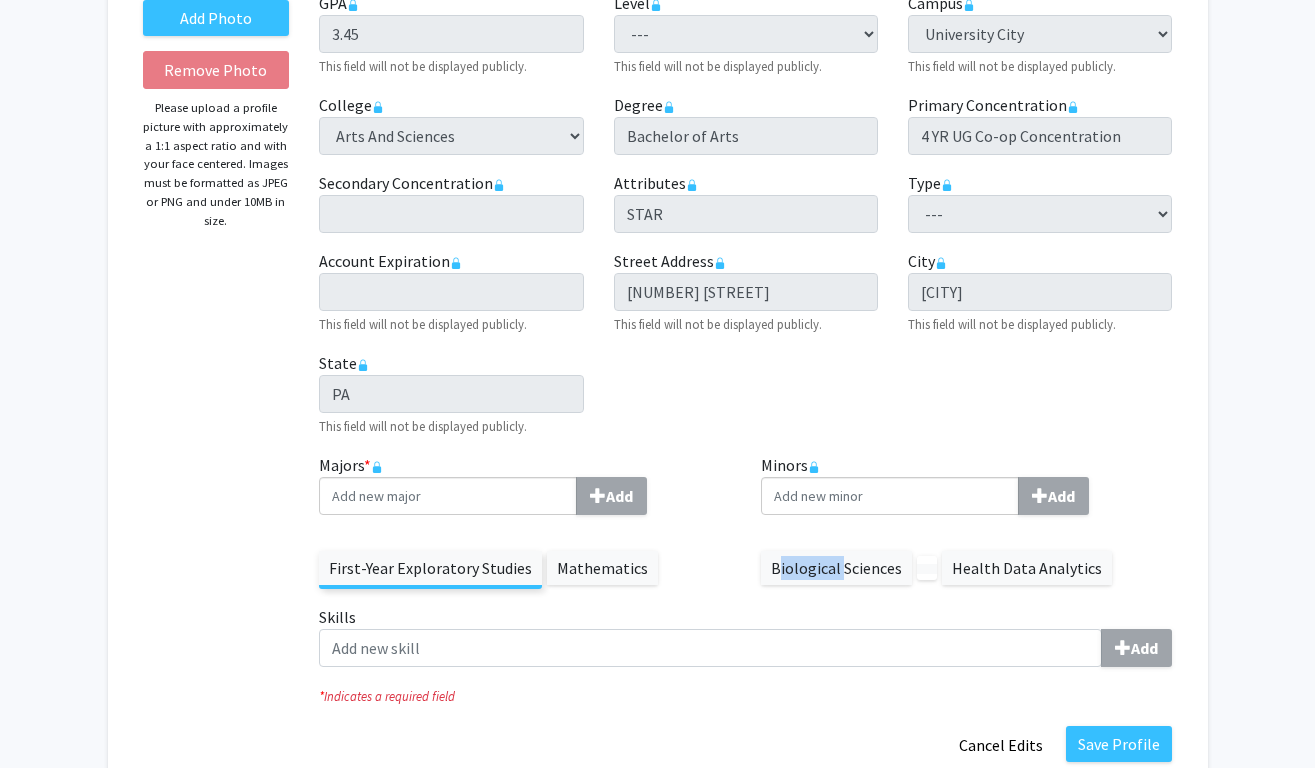 click on "Biological Sciences" 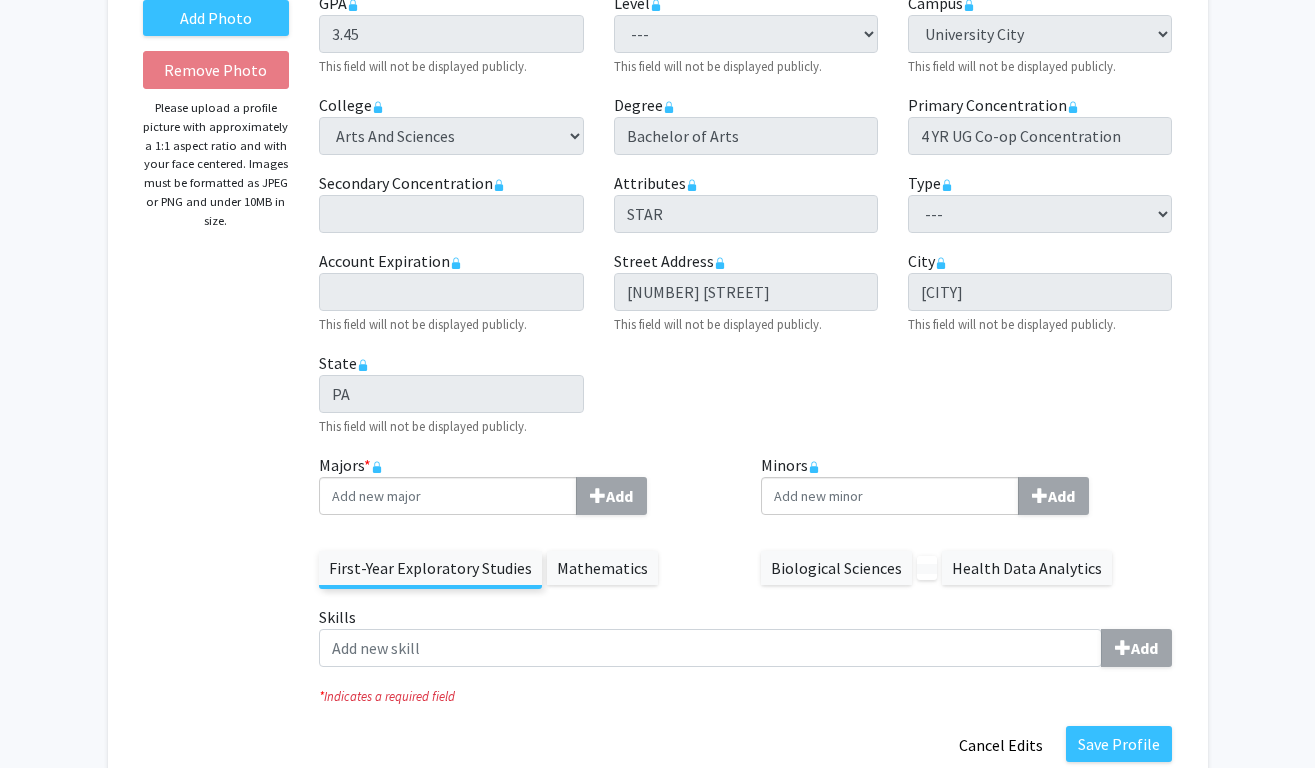 click on "First-Year Exploratory Studies   Mathematics" 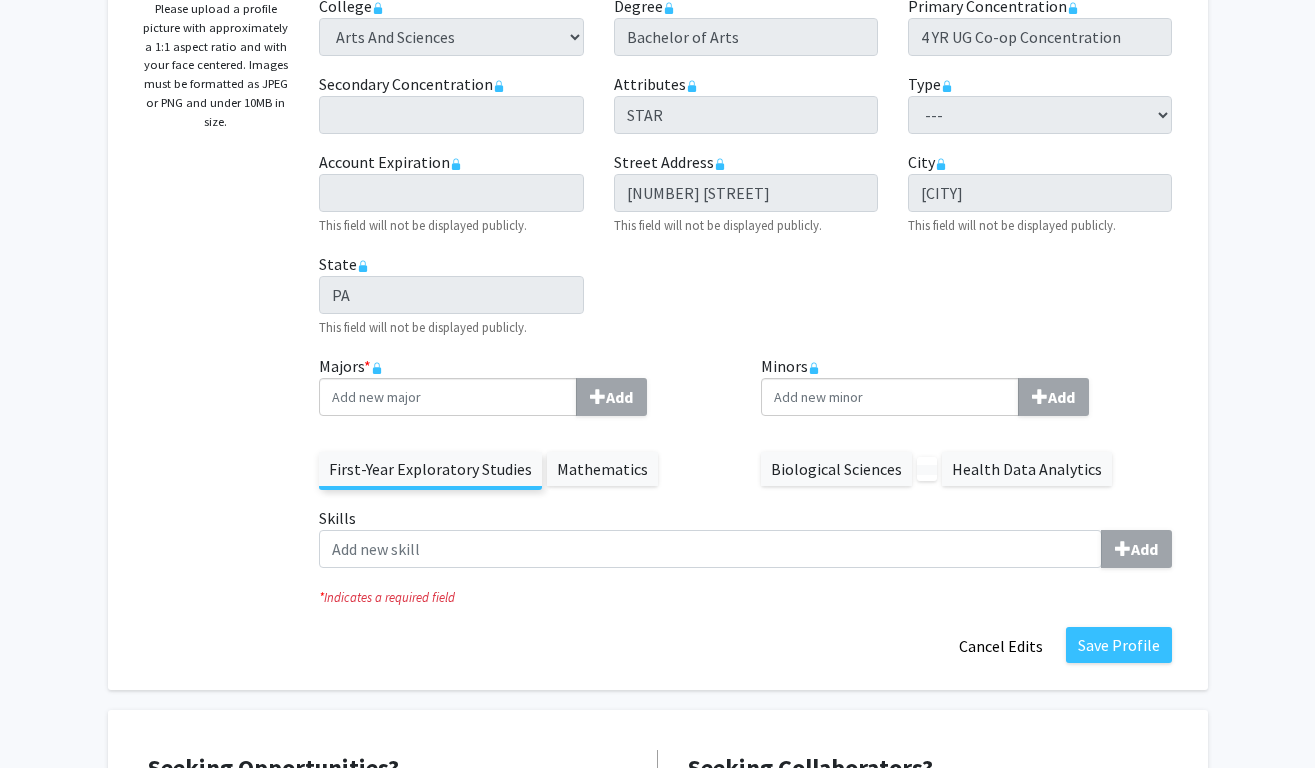 scroll, scrollTop: 488, scrollLeft: 0, axis: vertical 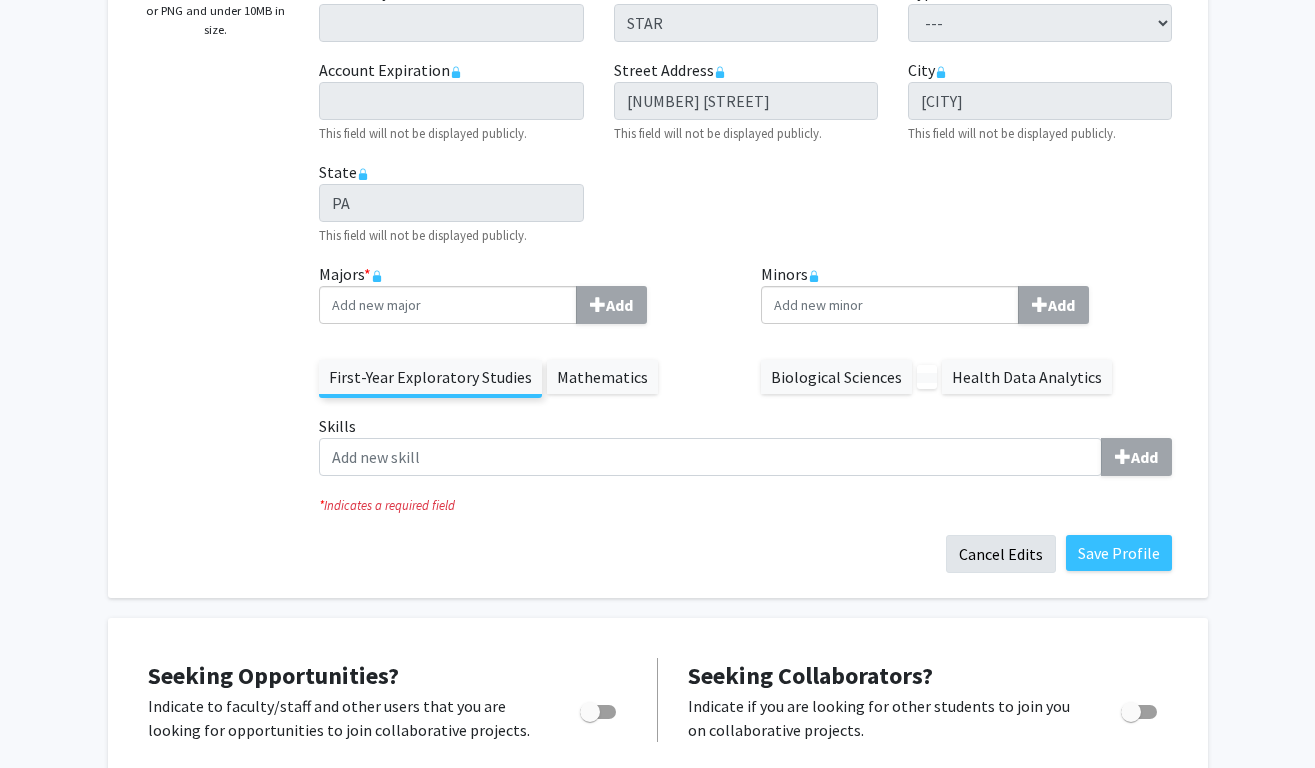 click on "Cancel Edits" 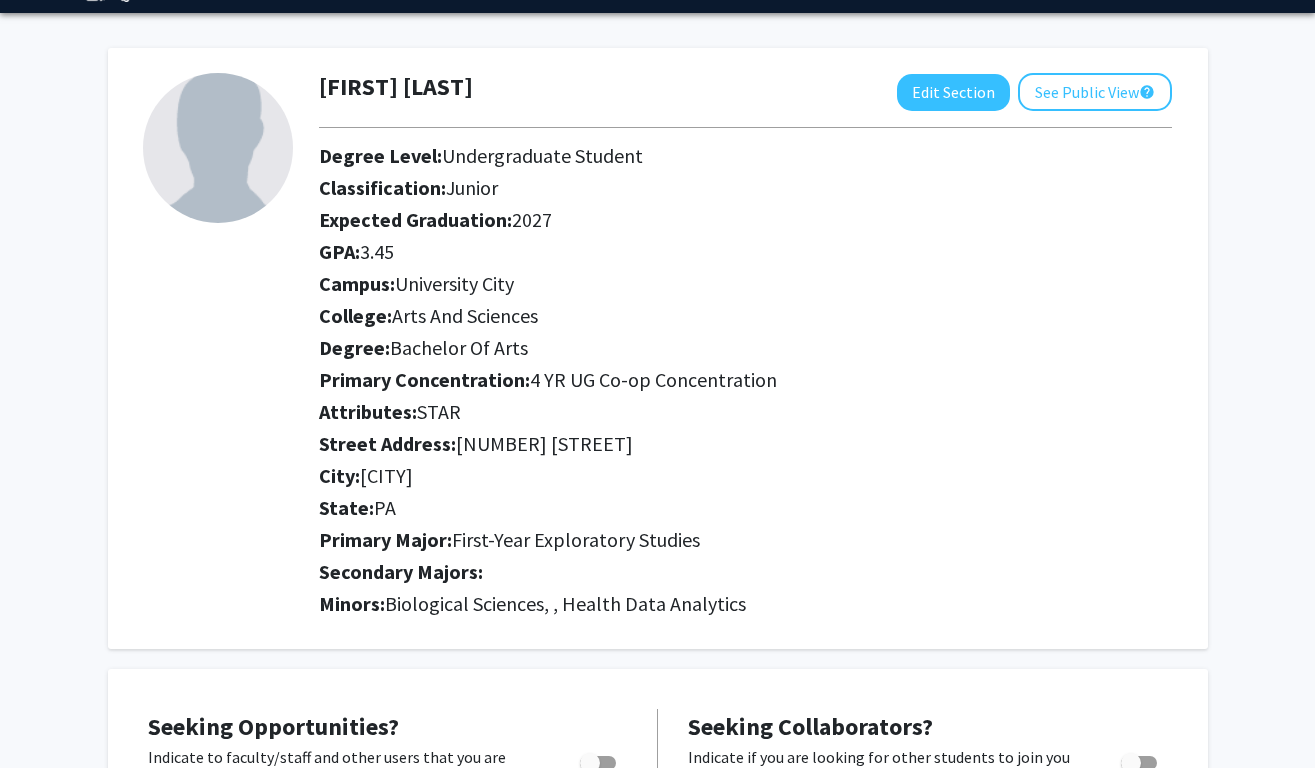 scroll, scrollTop: 22, scrollLeft: 0, axis: vertical 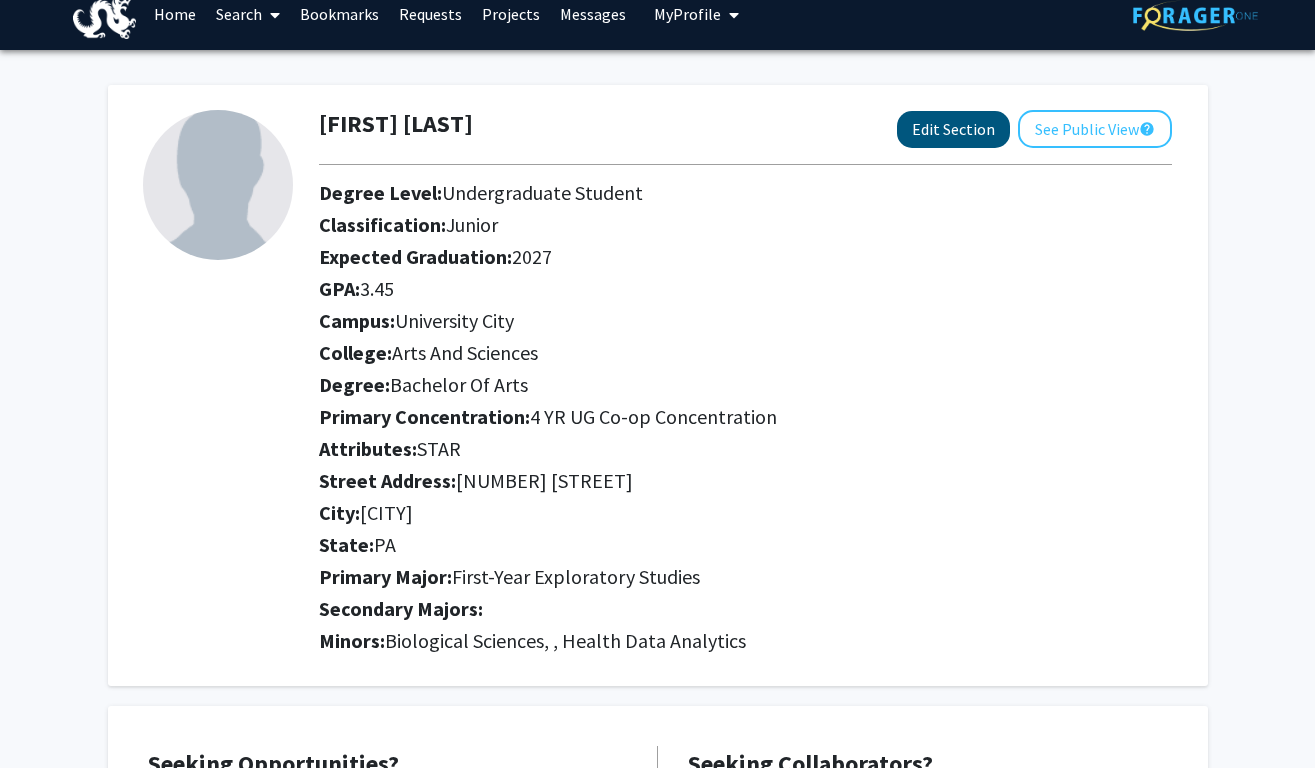 click on "Edit Section" 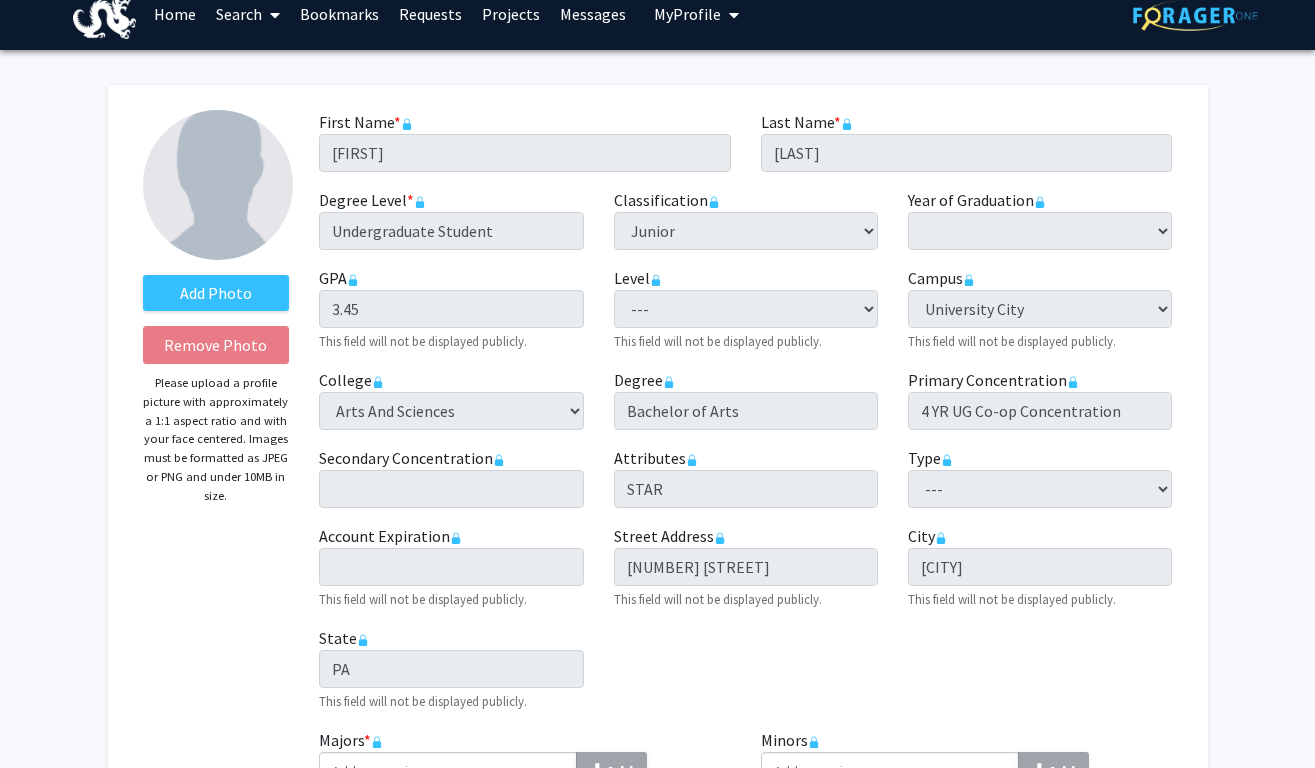 click on "Classification  required ---  First-year   Sophomore   Junior   Senior   Postbaccalaureate Certificate" 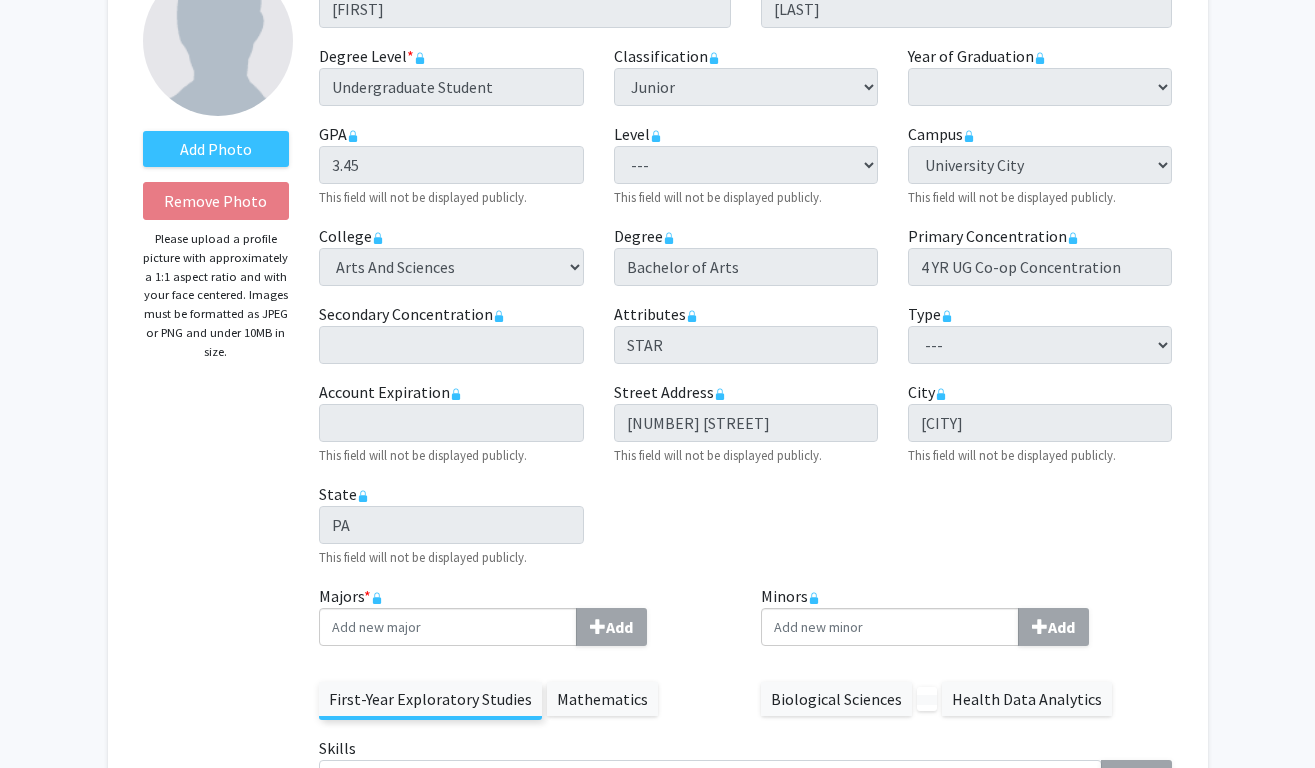 scroll, scrollTop: 247, scrollLeft: 0, axis: vertical 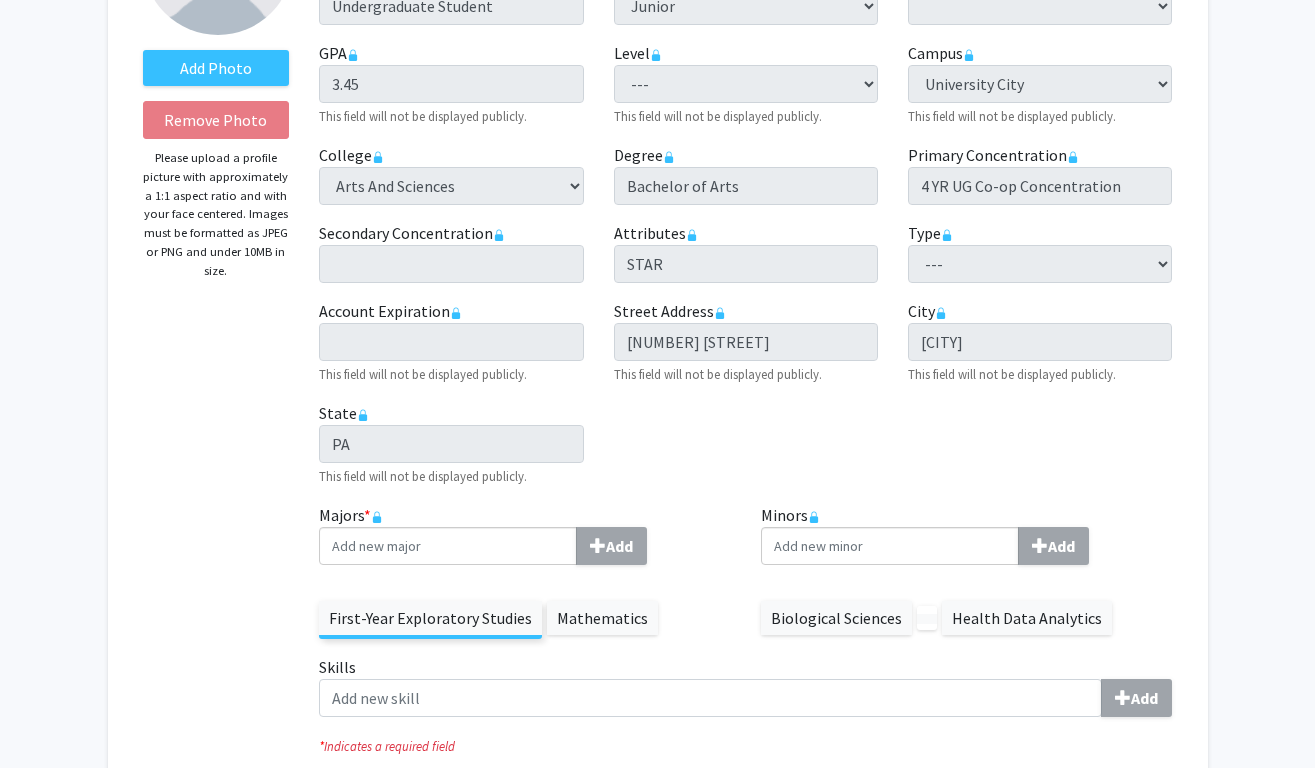 click on "Biological Sciences      Health Data Analytics" 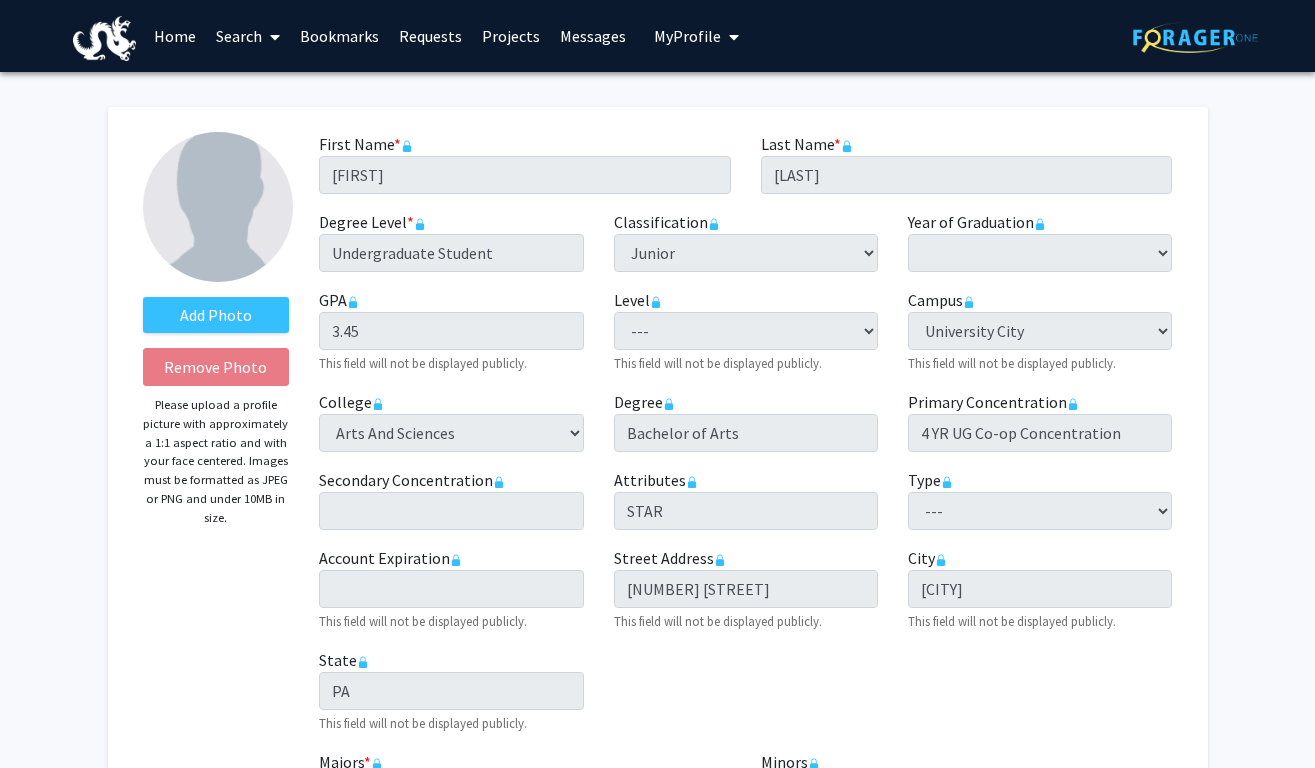scroll, scrollTop: 0, scrollLeft: 0, axis: both 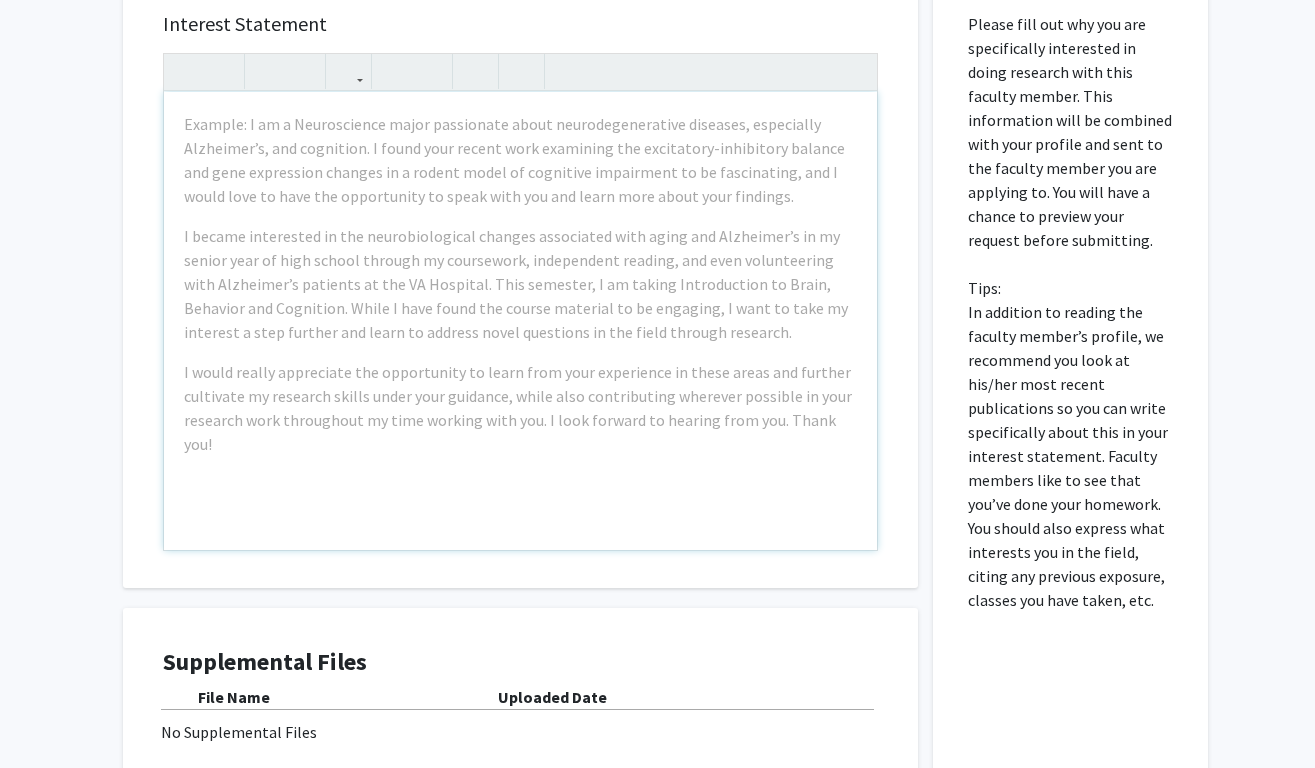 click on "Example: I am a Neuroscience major passionate about neurodegenerative diseases, especially Alzheimer’s, and cognition. I found your recent work examining the excitatory-inhibitory balance and gene expression changes in a rodent model of cognitive impairment to be fascinating, and I would love to have the opportunity to speak with you and learn more about your findings.   I became interested in the neurobiological changes associated with aging and Alzheimer’s in my senior year of high school through my coursework, independent reading, and even volunteering with Alzheimer’s patients at the VA Hospital. This semester, I am taking Introduction to Brain, Behavior and Cognition. While I have found the course material to be engaging, I want to take my interest a step further and learn to address novel questions in the field through research." at bounding box center (520, 321) 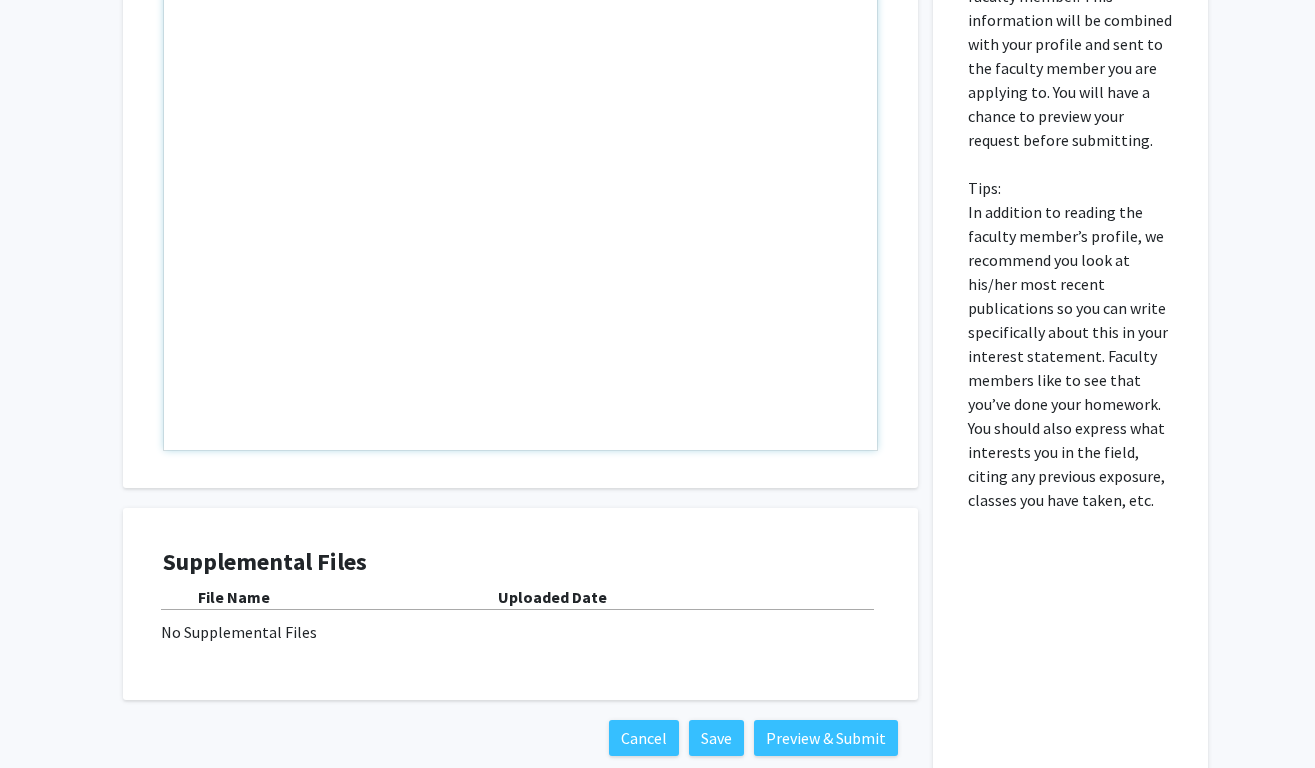 scroll, scrollTop: 1021, scrollLeft: 0, axis: vertical 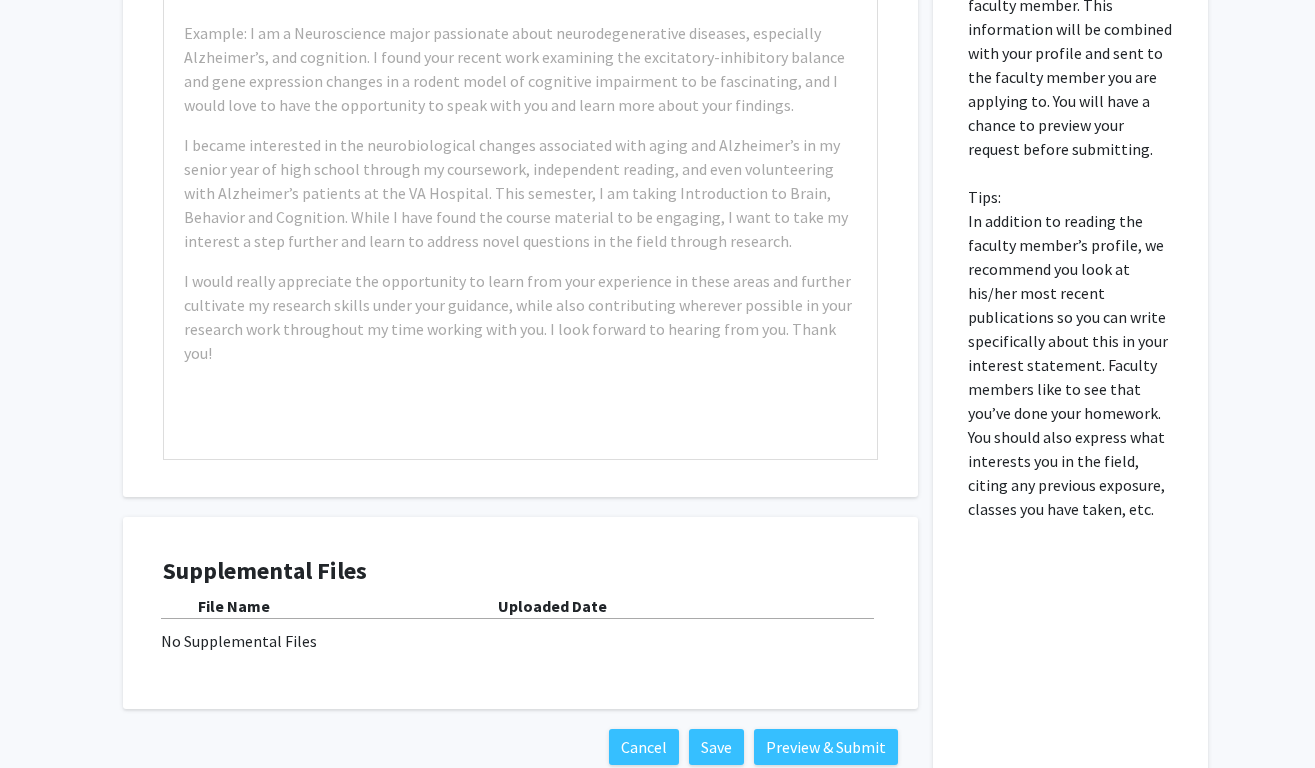 click on "Please fill out why you are specifically interested in doing research with this faculty member. This information will be combined with your profile and sent to the faculty member you are applying to. You will have a chance to preview your request before submitting.   Tips:  In addition to reading the faculty member’s profile, we recommend you look at his/her most recent publications so you can write specifically about this in your interest statement. Faculty members like to see that you’ve done your homework. You should also express what interests you in the field, citing any previous exposure, classes you have taken, etc." at bounding box center (1070, 343) 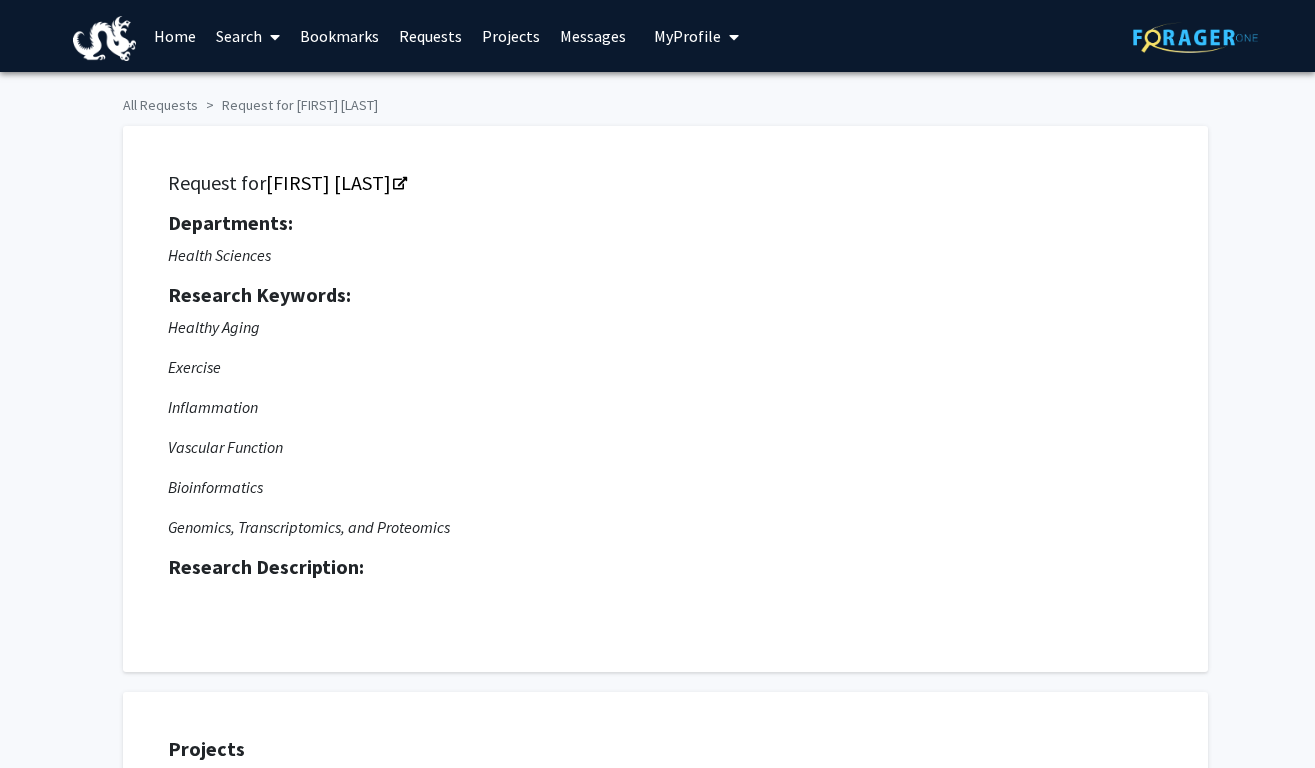 scroll, scrollTop: 0, scrollLeft: 0, axis: both 